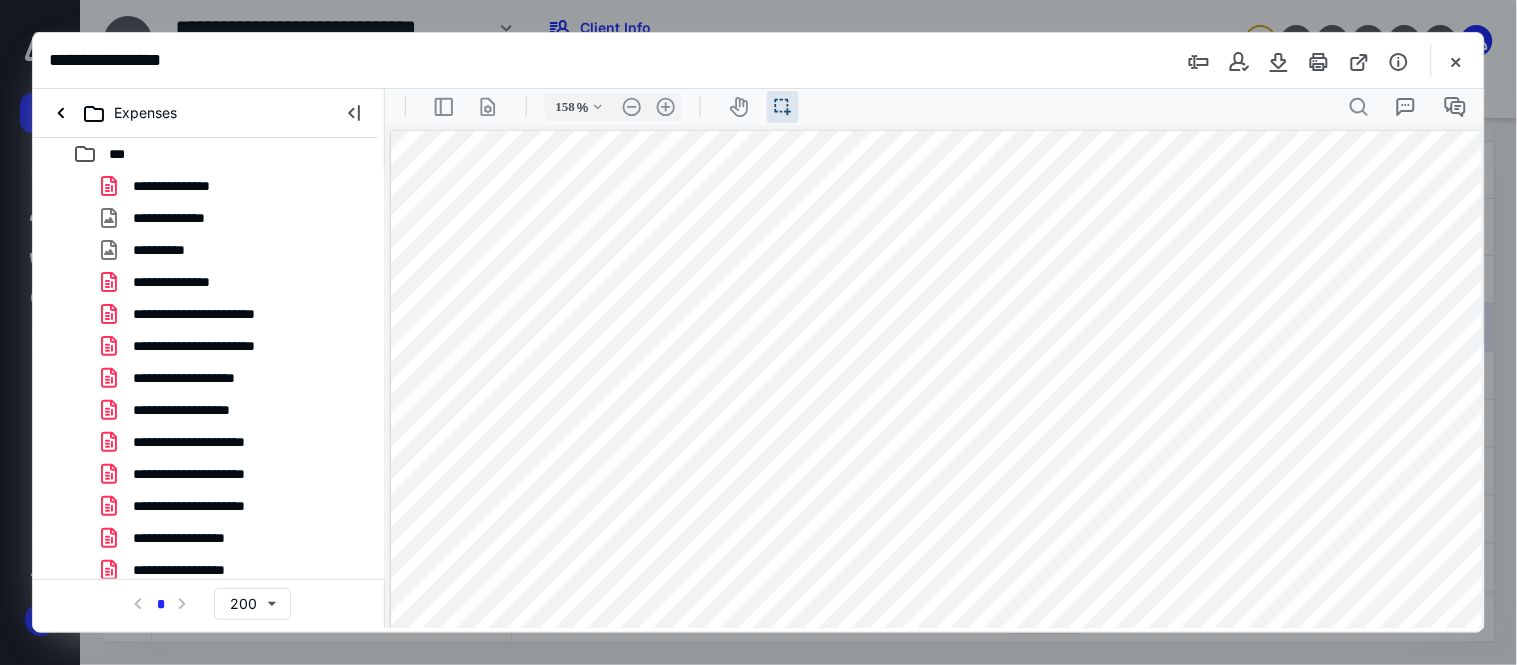 scroll, scrollTop: 0, scrollLeft: 0, axis: both 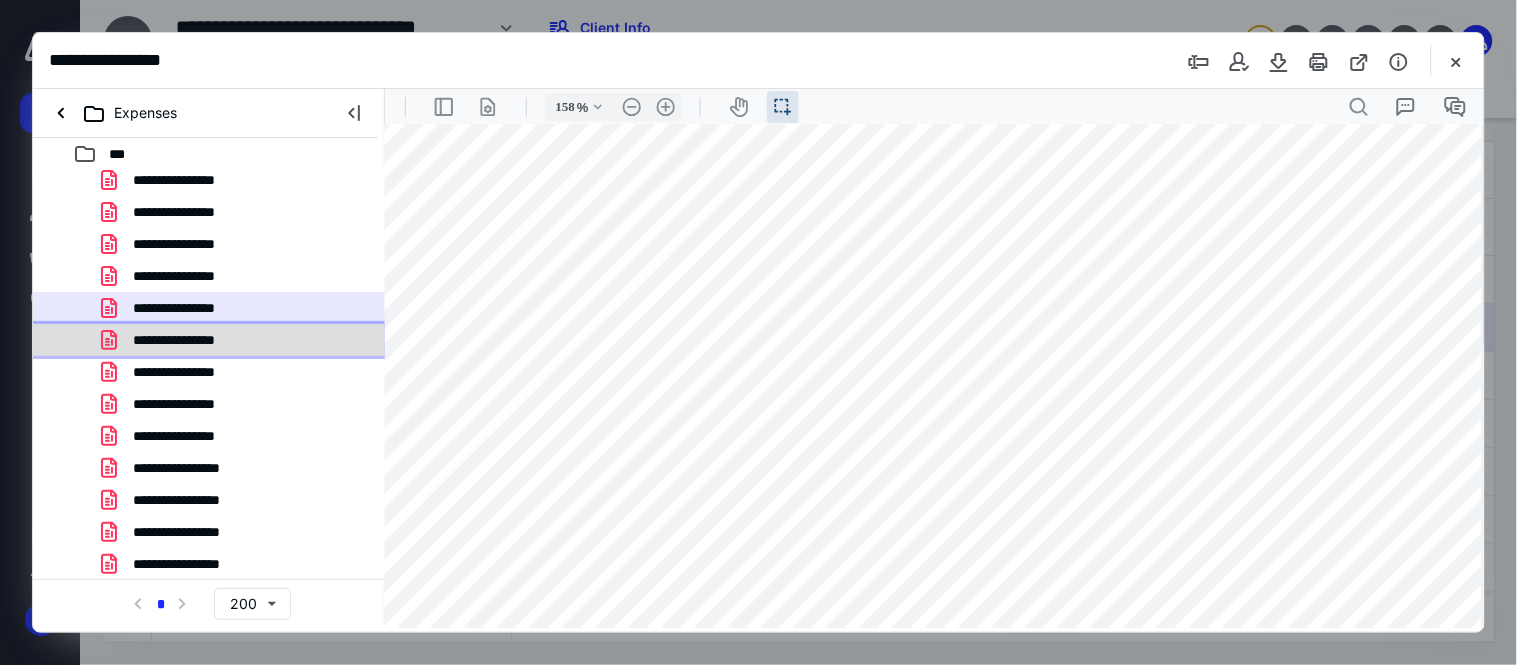 click on "**********" at bounding box center [237, 340] 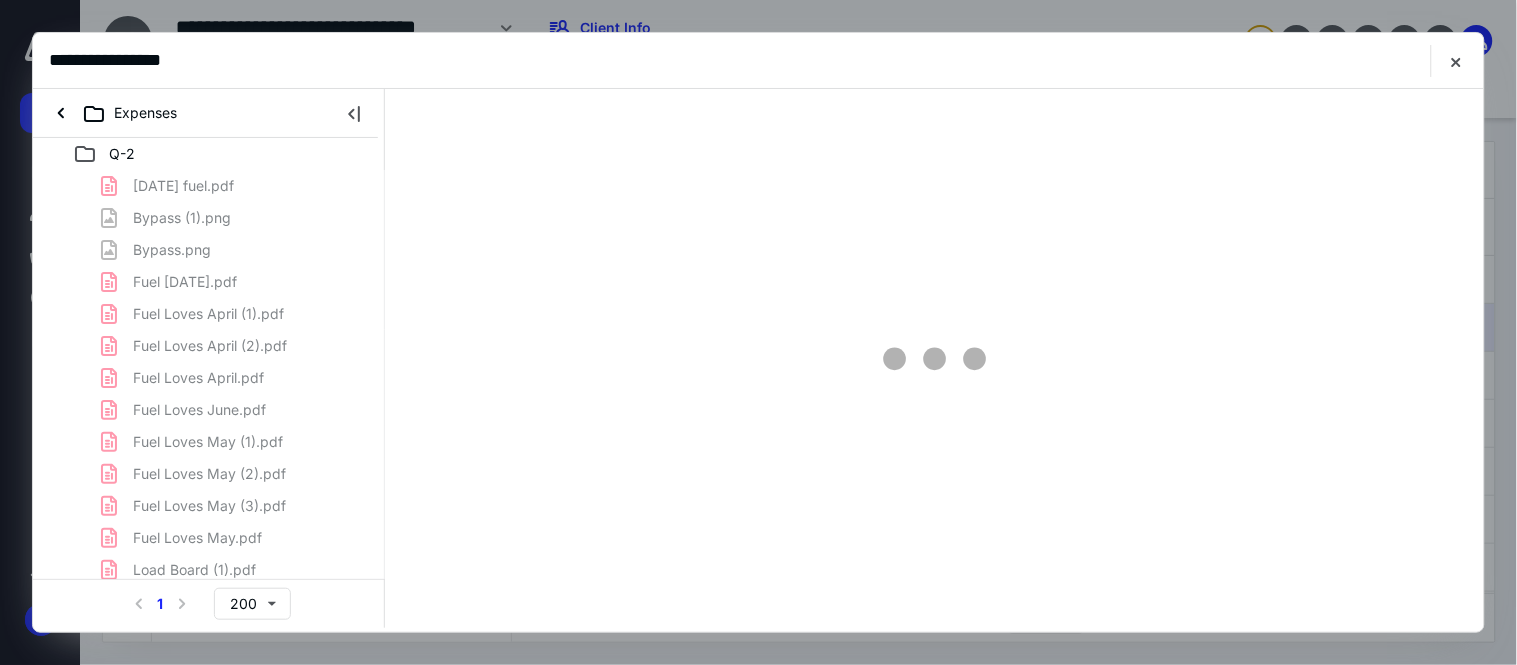 scroll, scrollTop: 0, scrollLeft: 0, axis: both 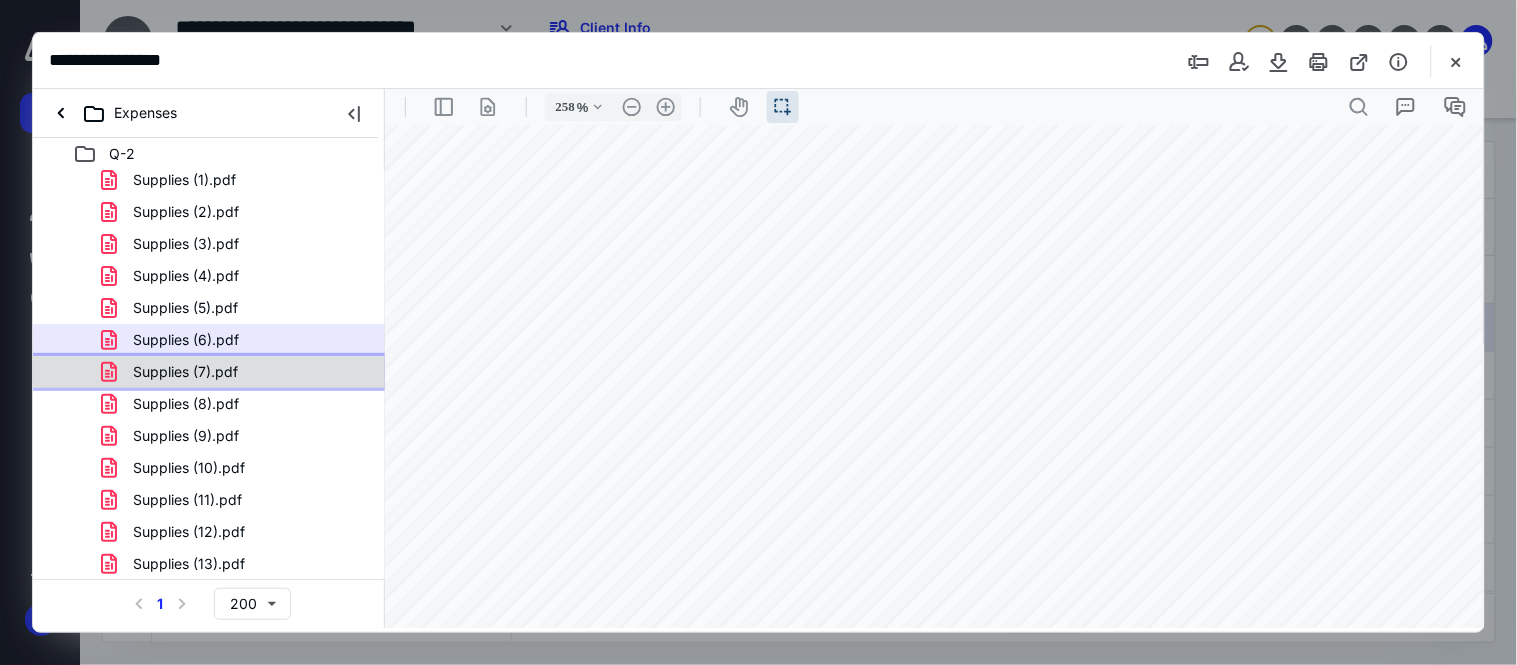 click on "Supplies (7).pdf" at bounding box center [237, 372] 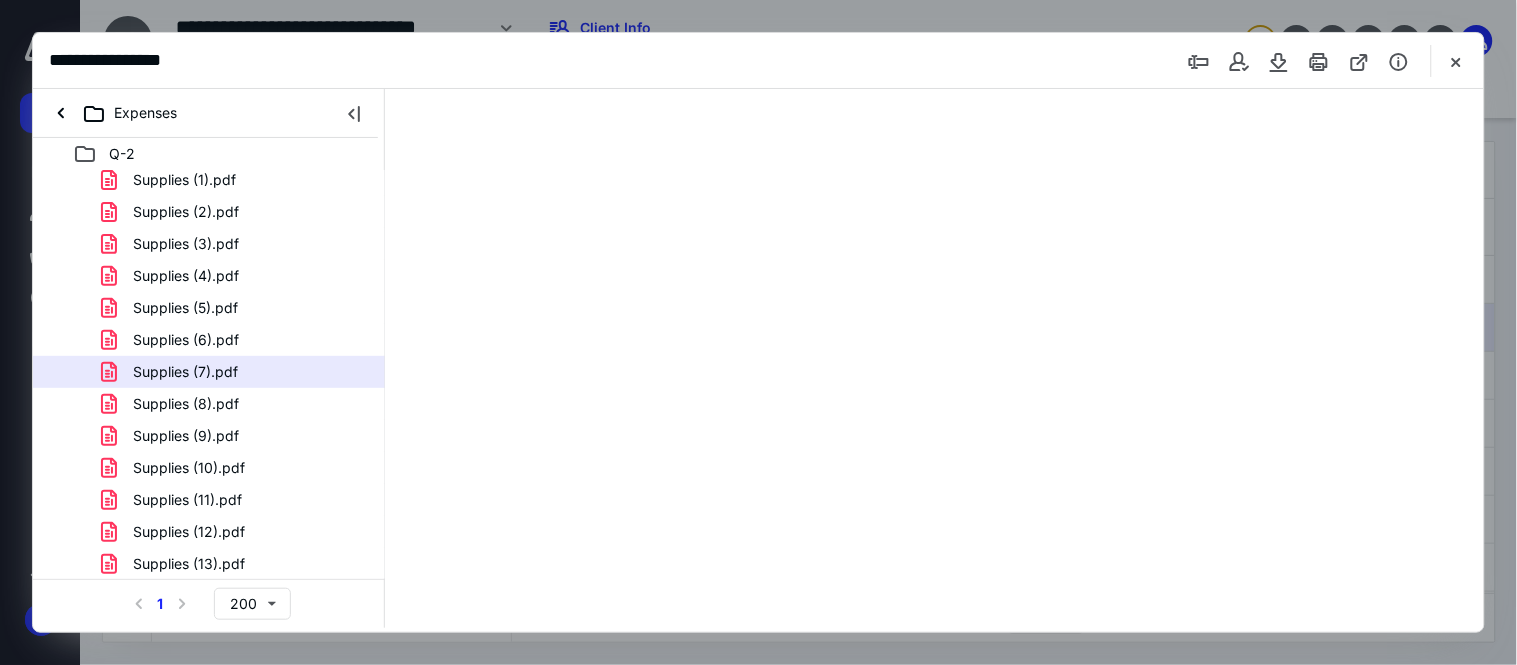 scroll, scrollTop: 0, scrollLeft: 0, axis: both 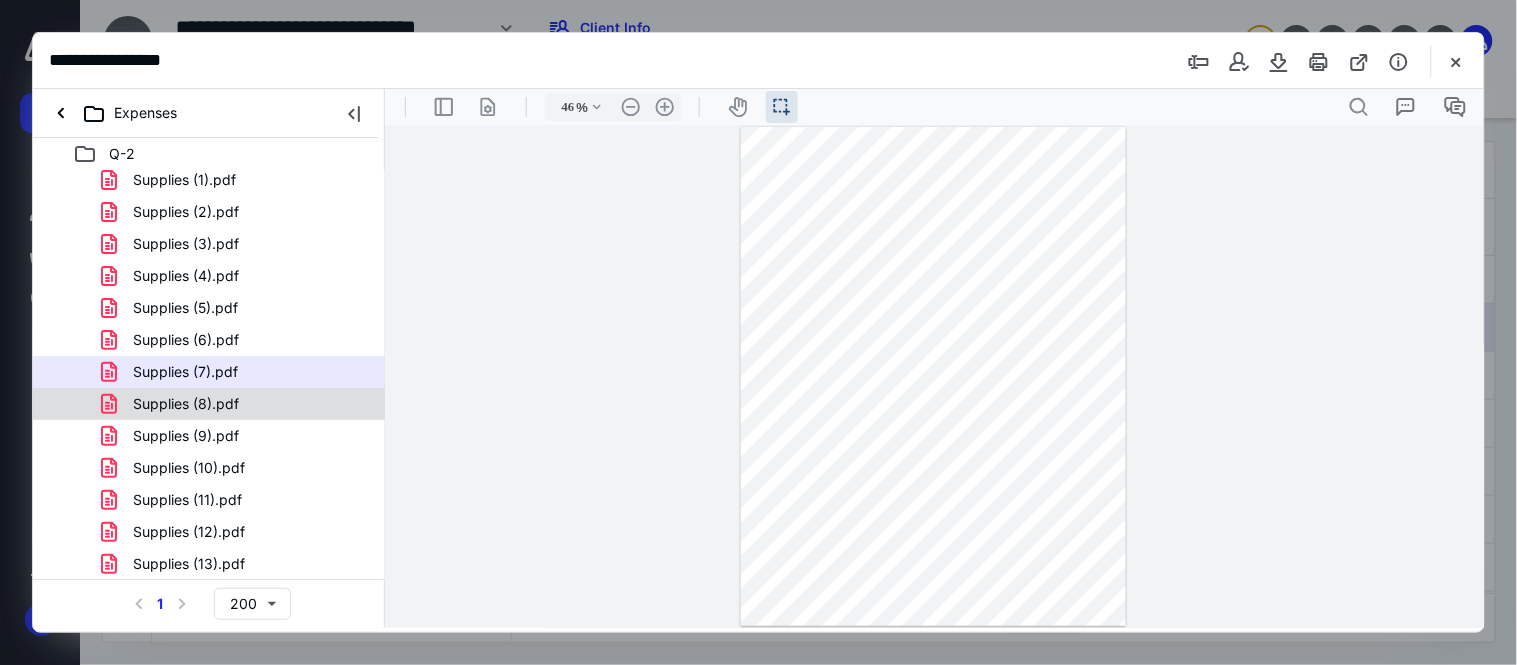 click on "Supplies (8).pdf" at bounding box center [209, 404] 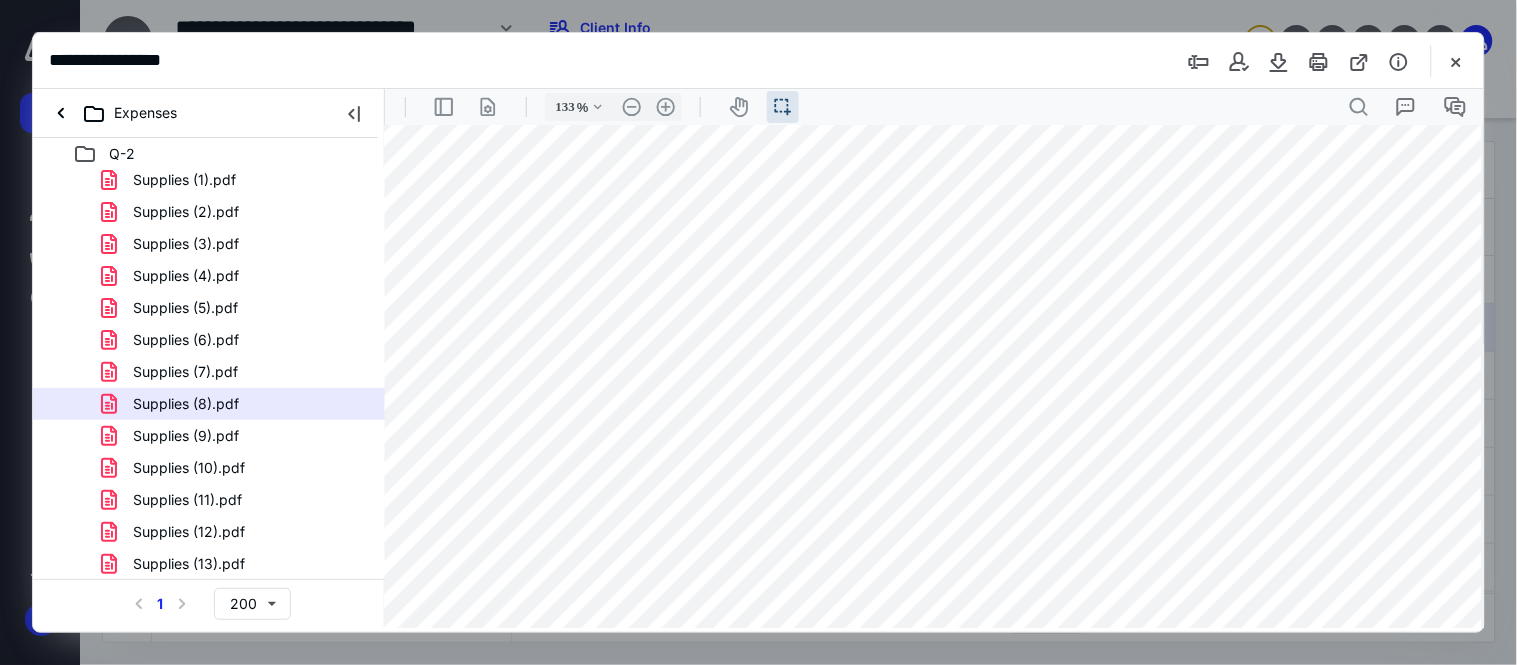scroll, scrollTop: 827, scrollLeft: 23, axis: both 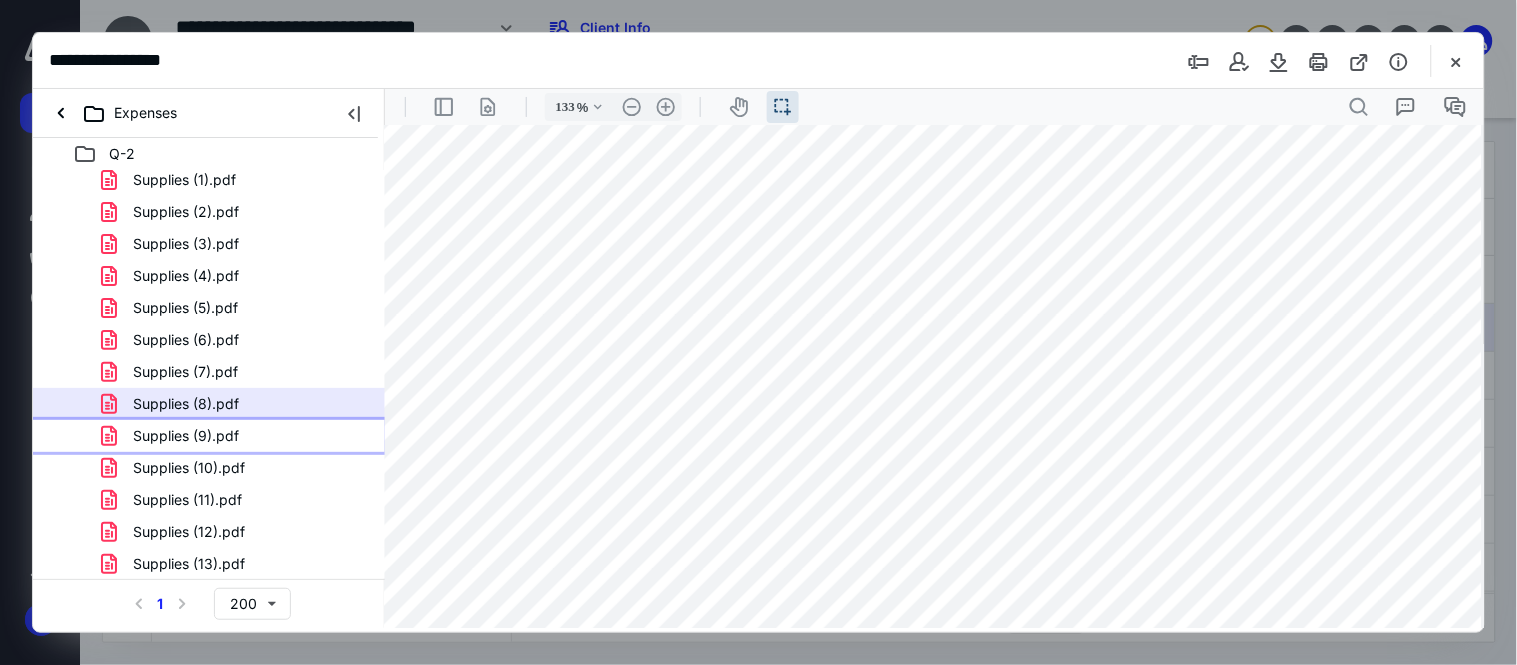 click on "Supplies (9).pdf" at bounding box center [209, 436] 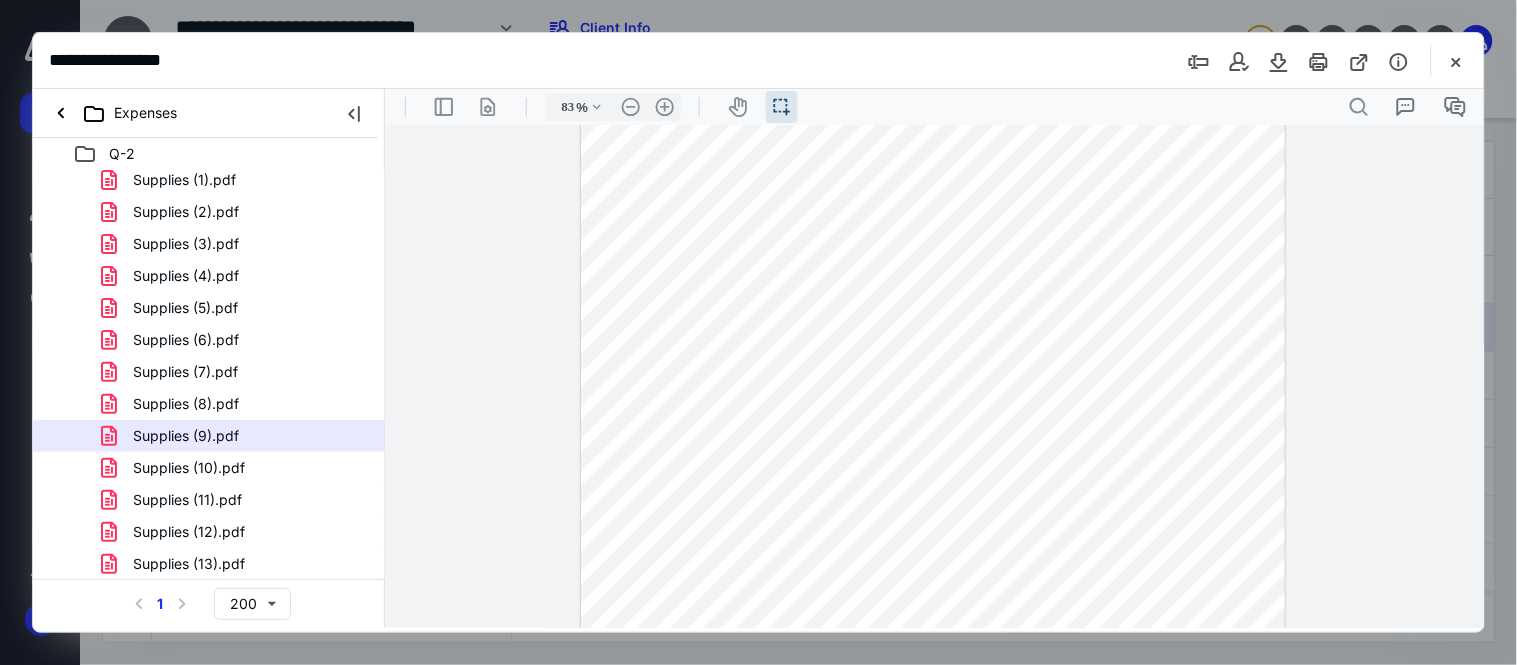 scroll, scrollTop: 413, scrollLeft: 0, axis: vertical 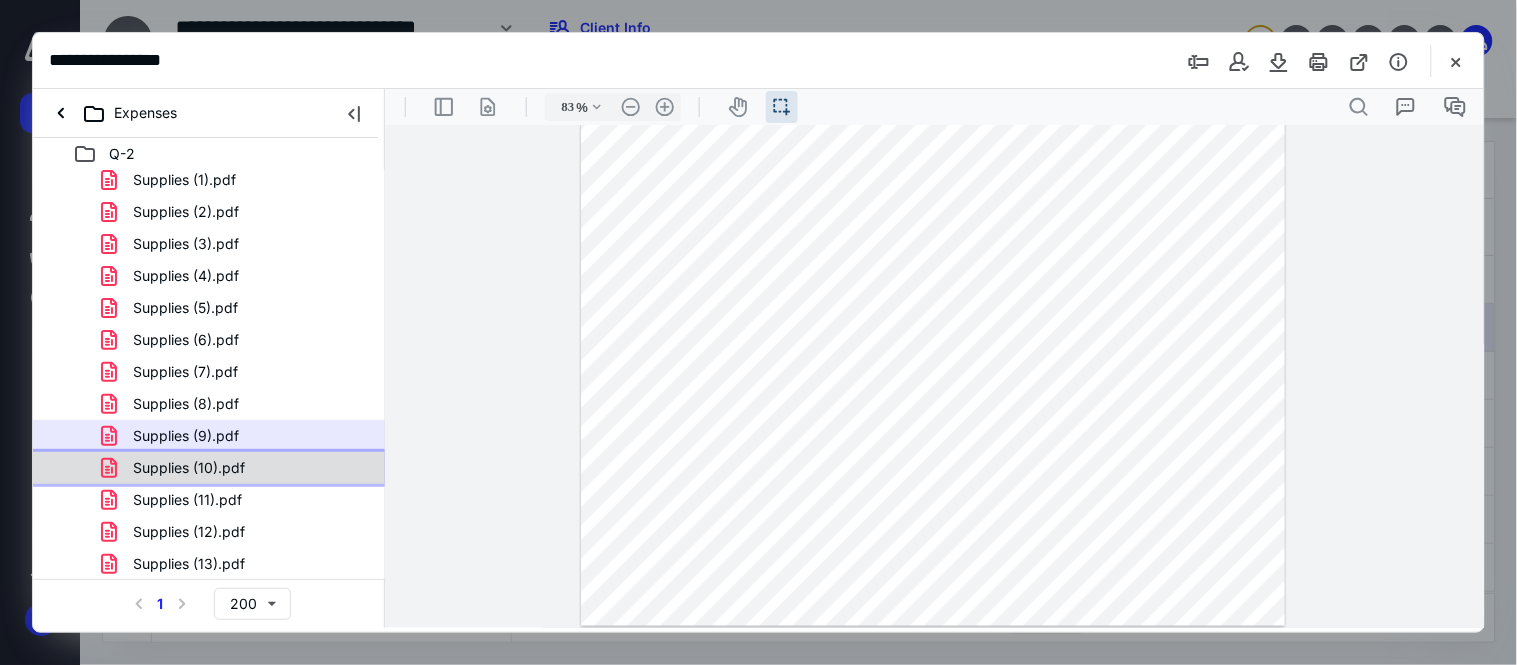 click on "Supplies (10).pdf" at bounding box center (177, 468) 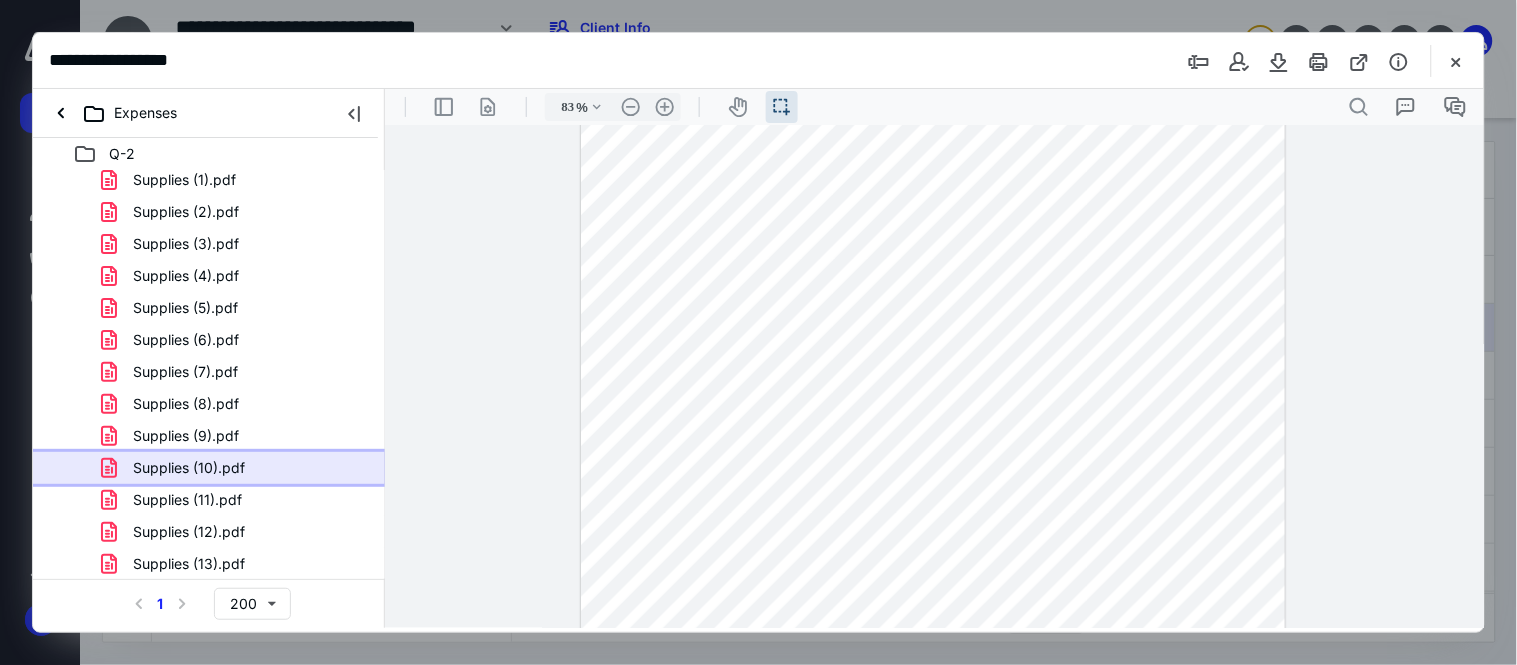 scroll, scrollTop: 413, scrollLeft: 0, axis: vertical 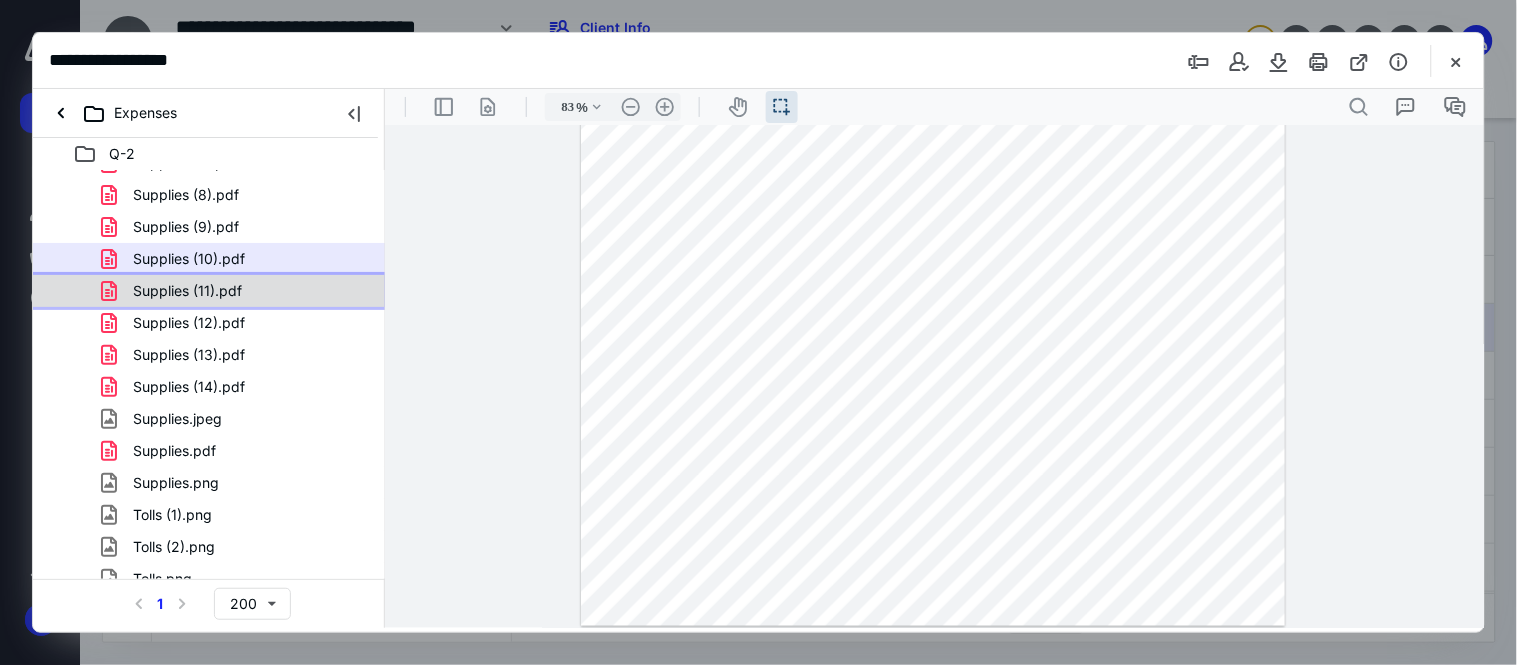 click on "Supplies (11).pdf" at bounding box center [187, 291] 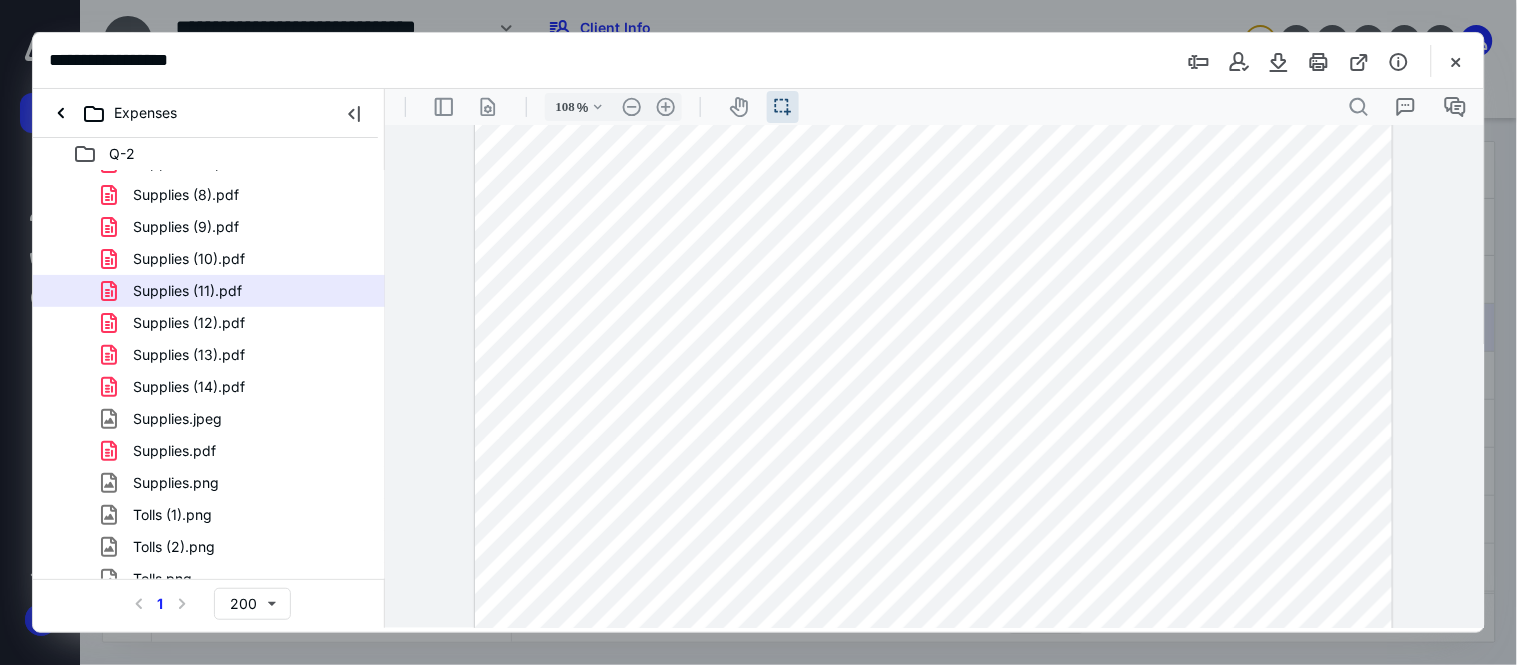 scroll, scrollTop: 233, scrollLeft: 0, axis: vertical 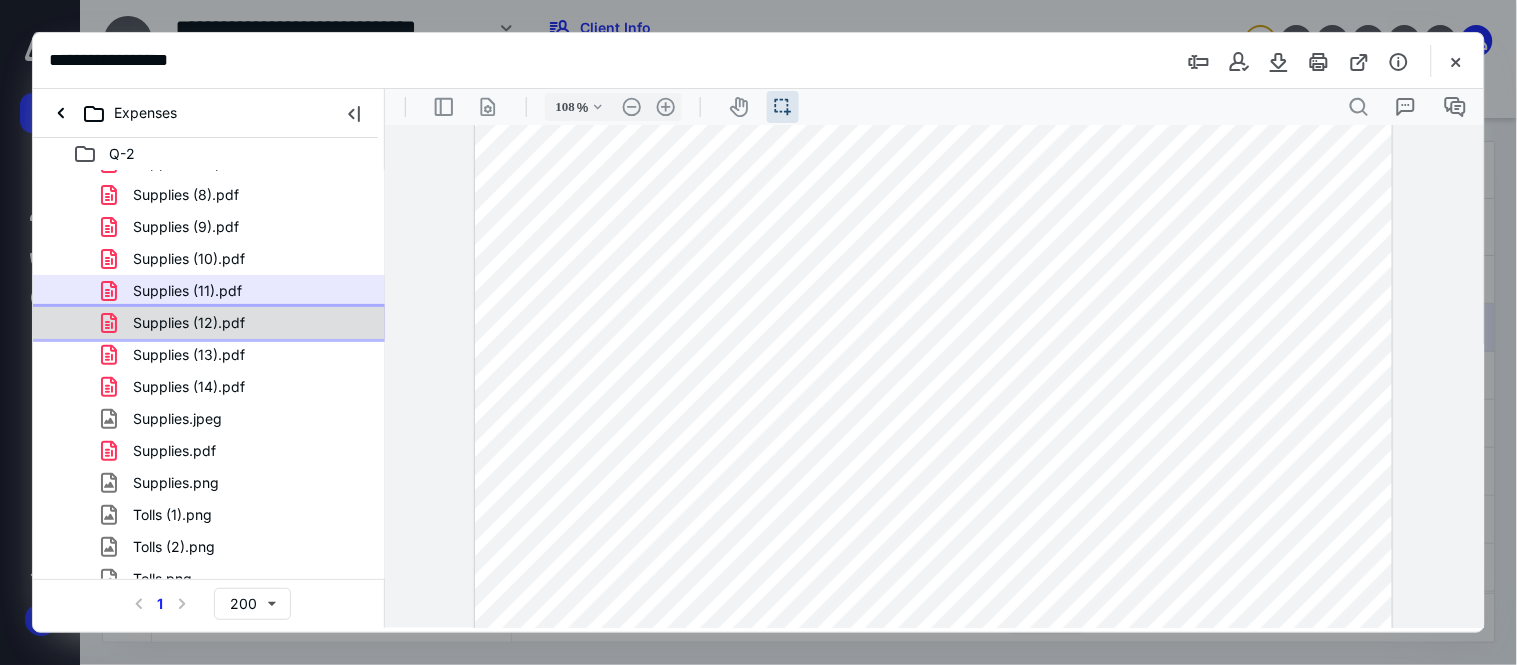 click on "Supplies (12).pdf" at bounding box center (237, 323) 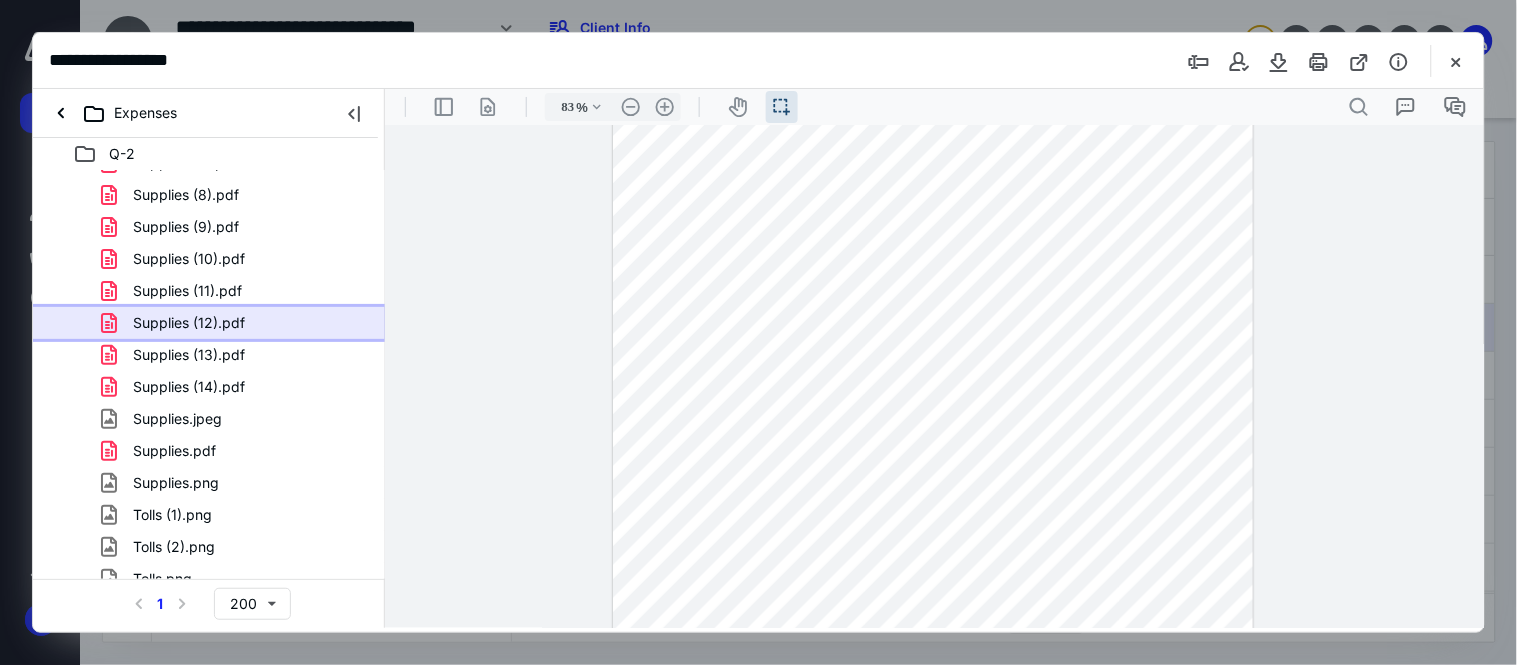 scroll, scrollTop: 298, scrollLeft: 0, axis: vertical 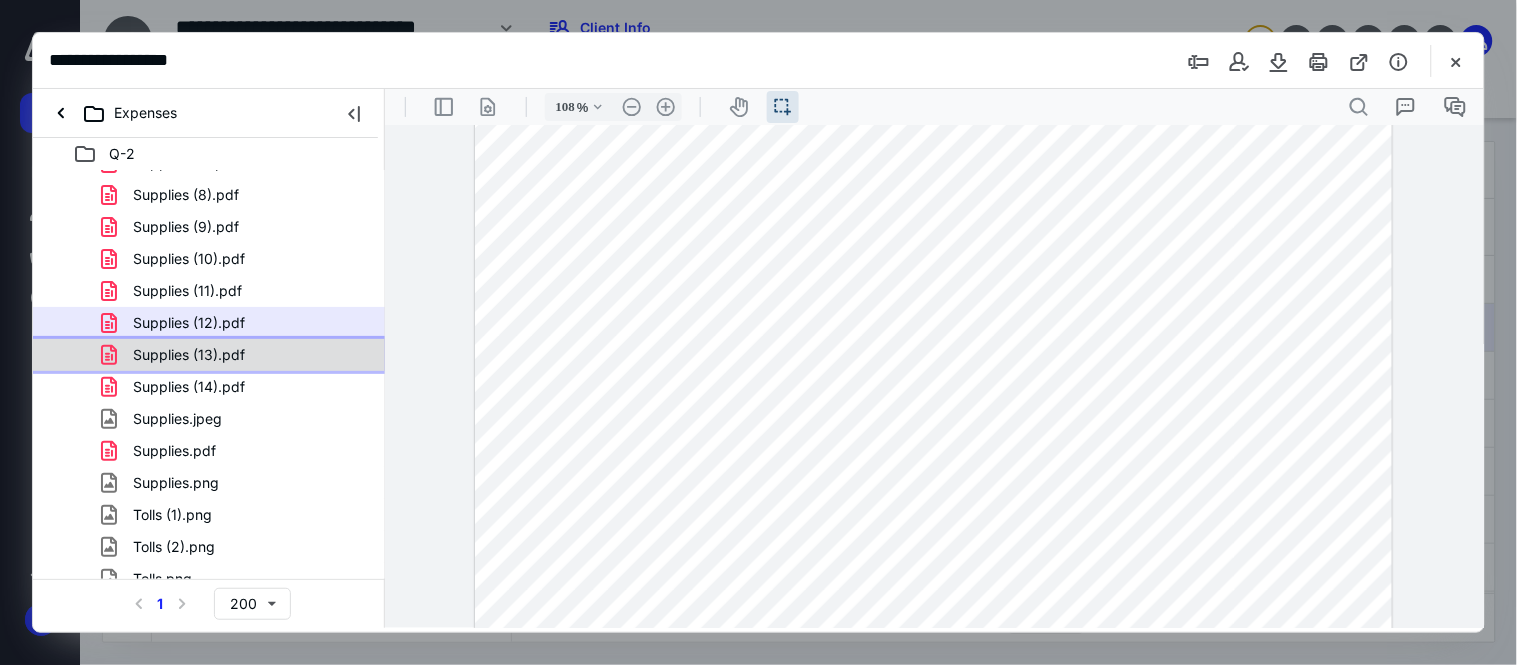 click on "Supplies (13).pdf" at bounding box center [237, 355] 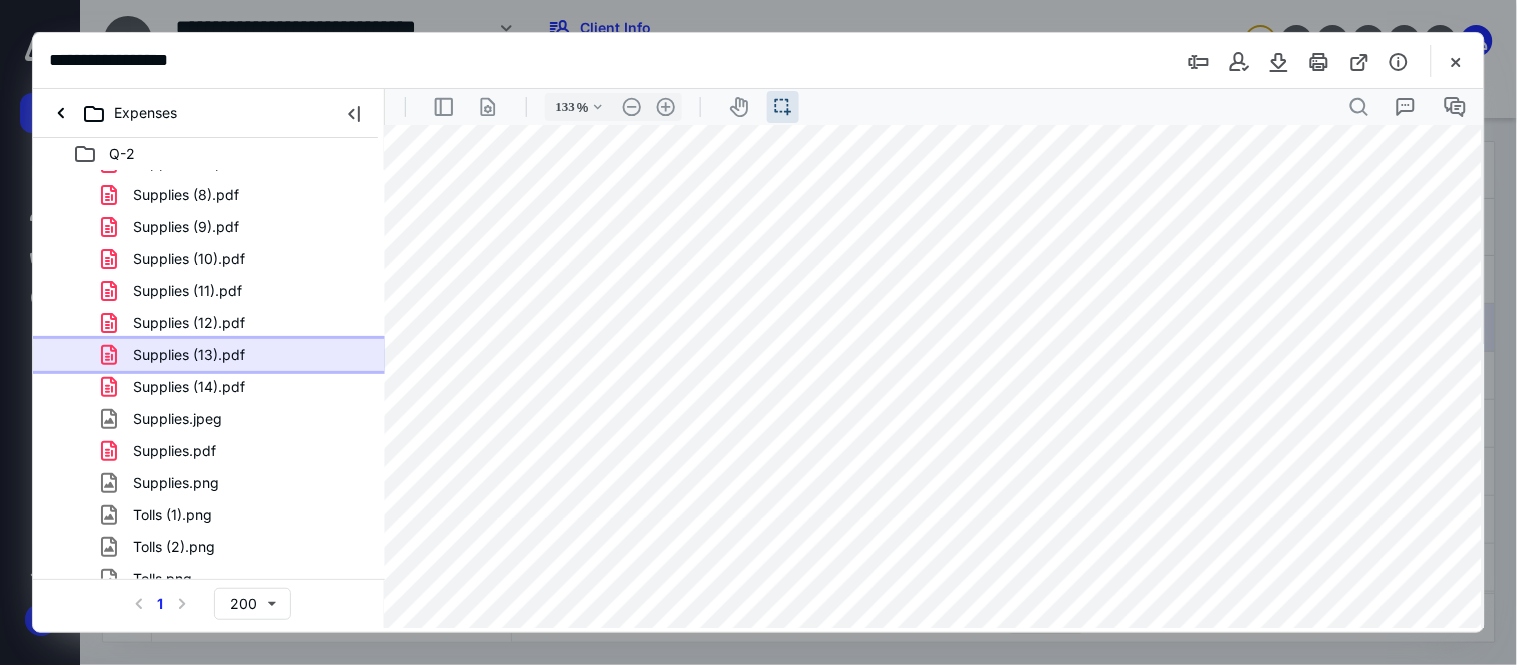 scroll, scrollTop: 734, scrollLeft: 21, axis: both 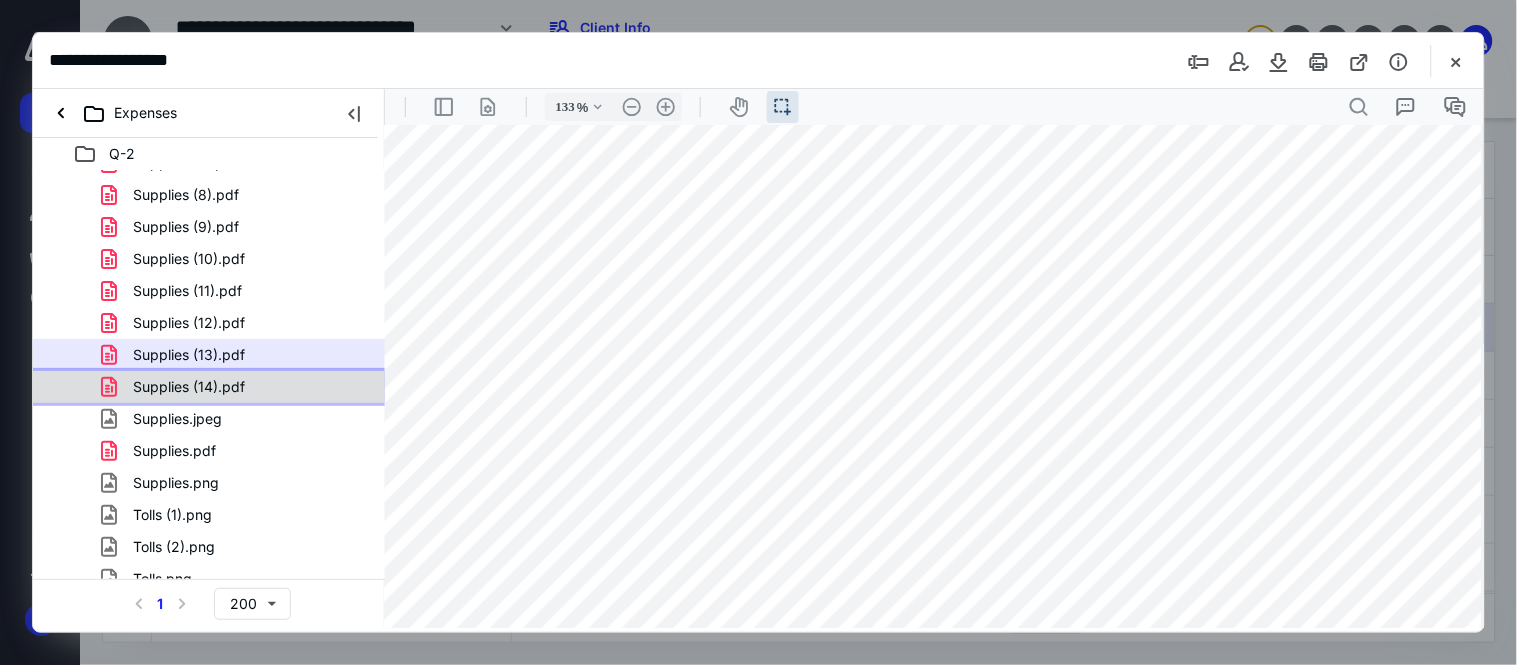 click on "Supplies (14).pdf" at bounding box center [237, 387] 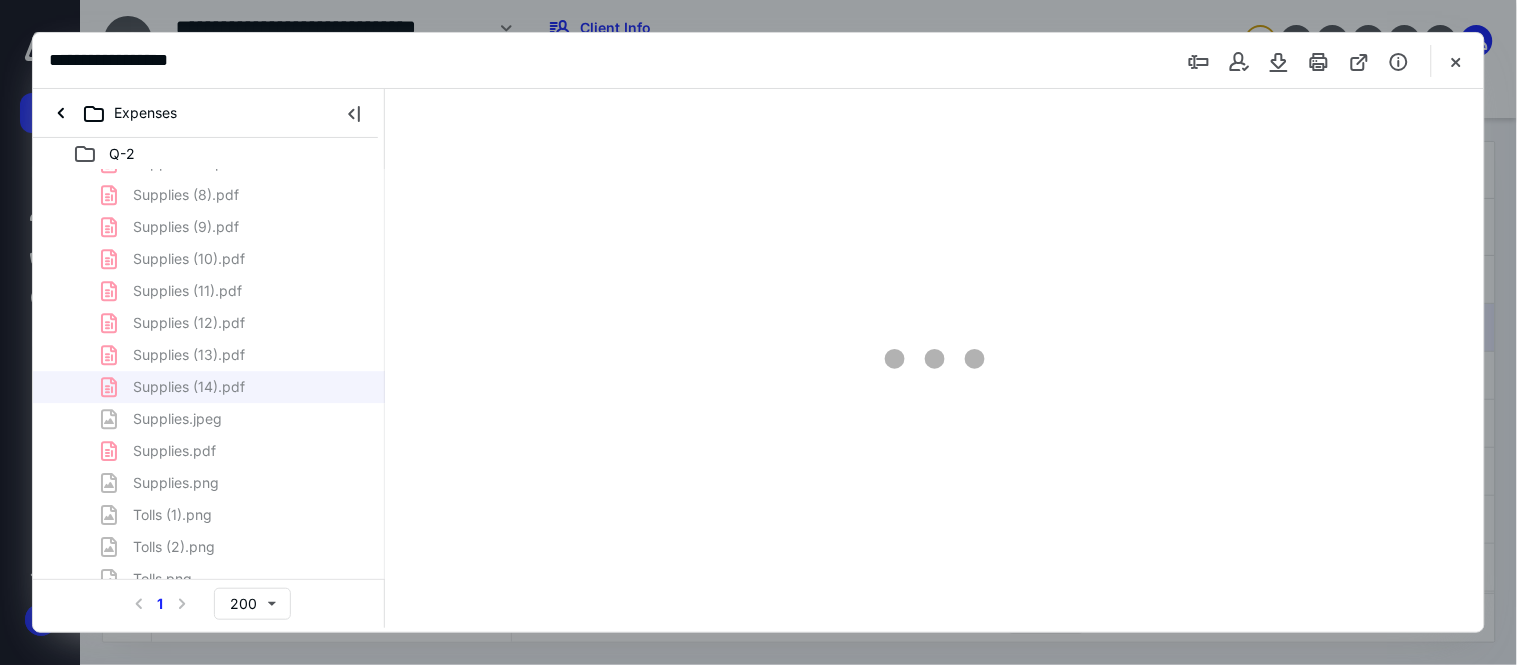 scroll, scrollTop: 0, scrollLeft: 0, axis: both 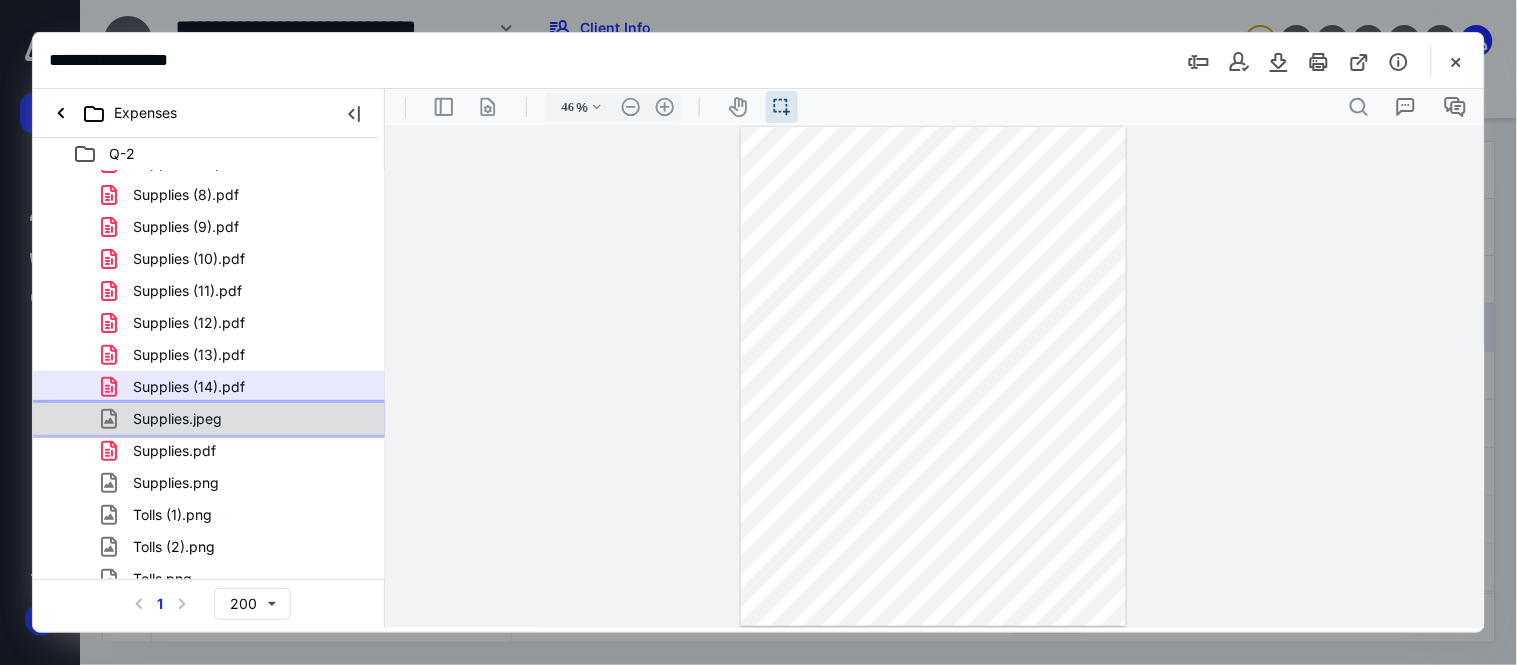 click on "Supplies.jpeg" at bounding box center (209, 419) 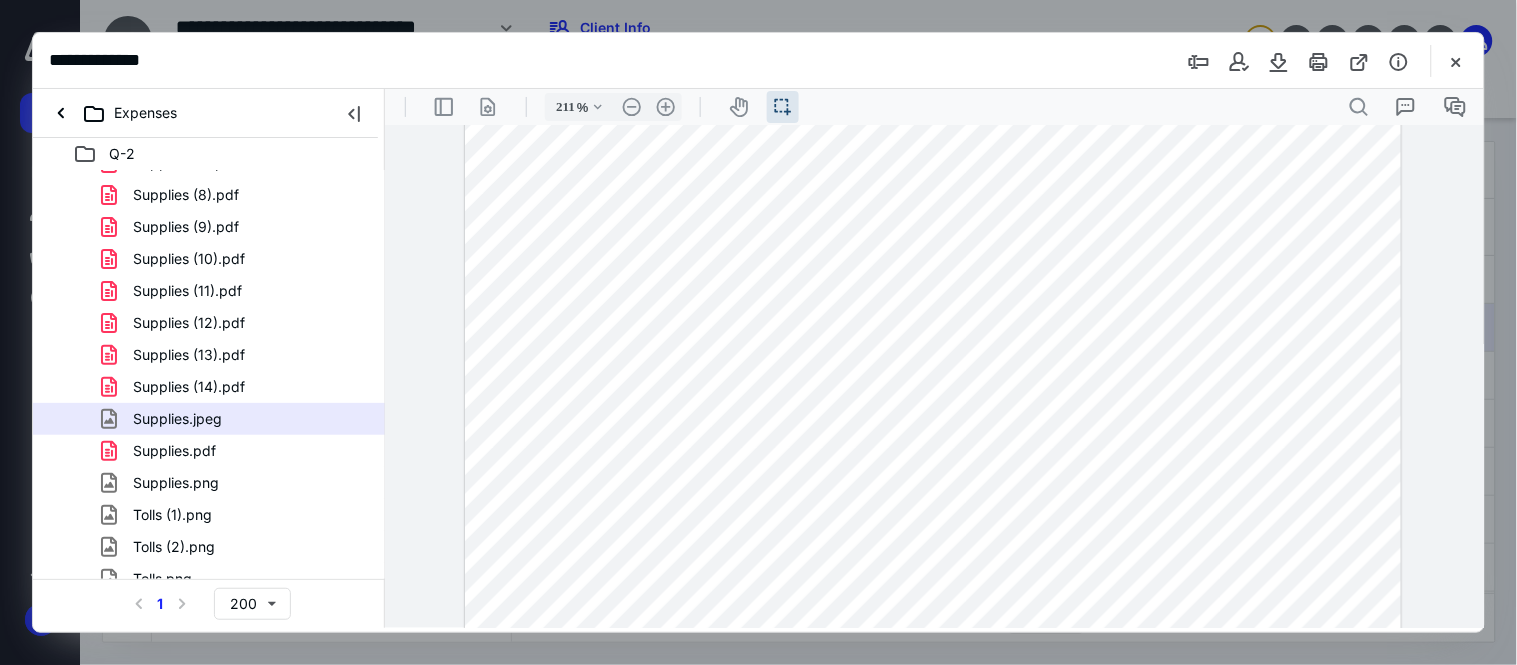 scroll, scrollTop: 222, scrollLeft: 0, axis: vertical 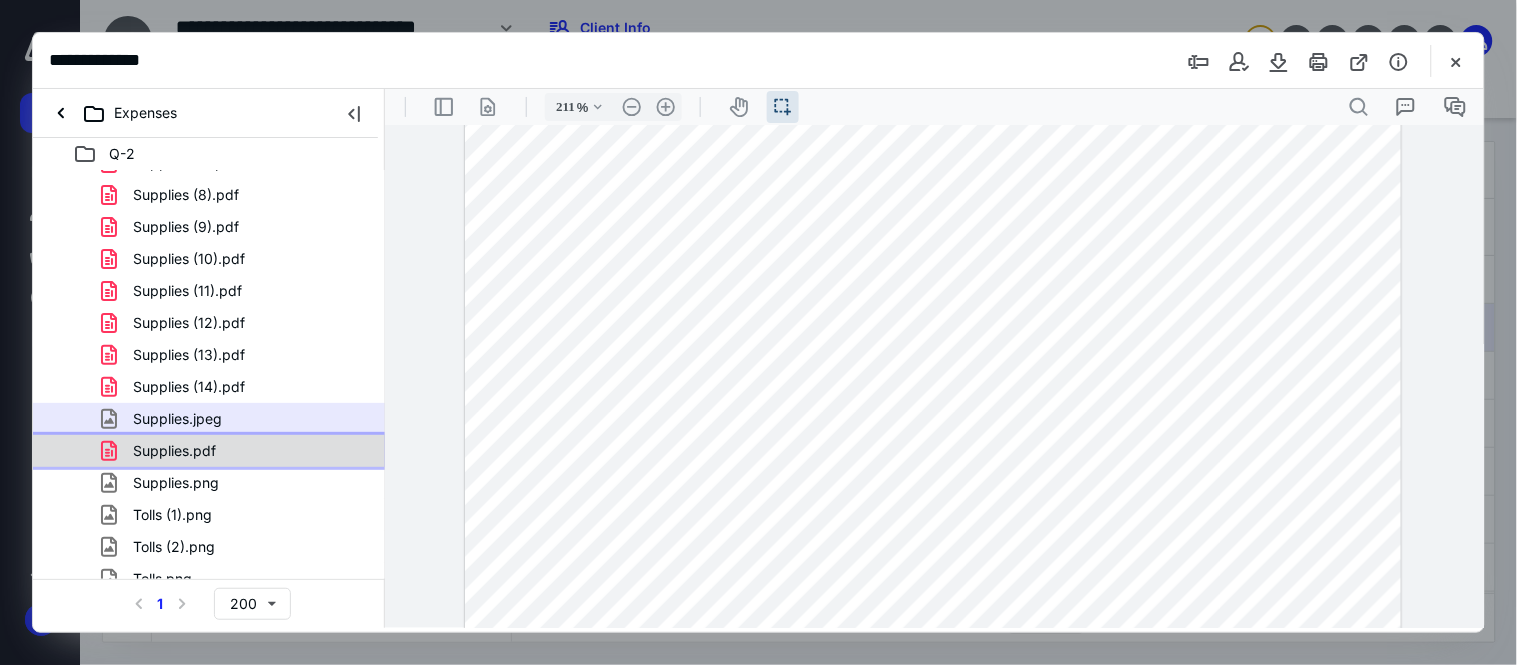 click on "Supplies.pdf" at bounding box center (237, 451) 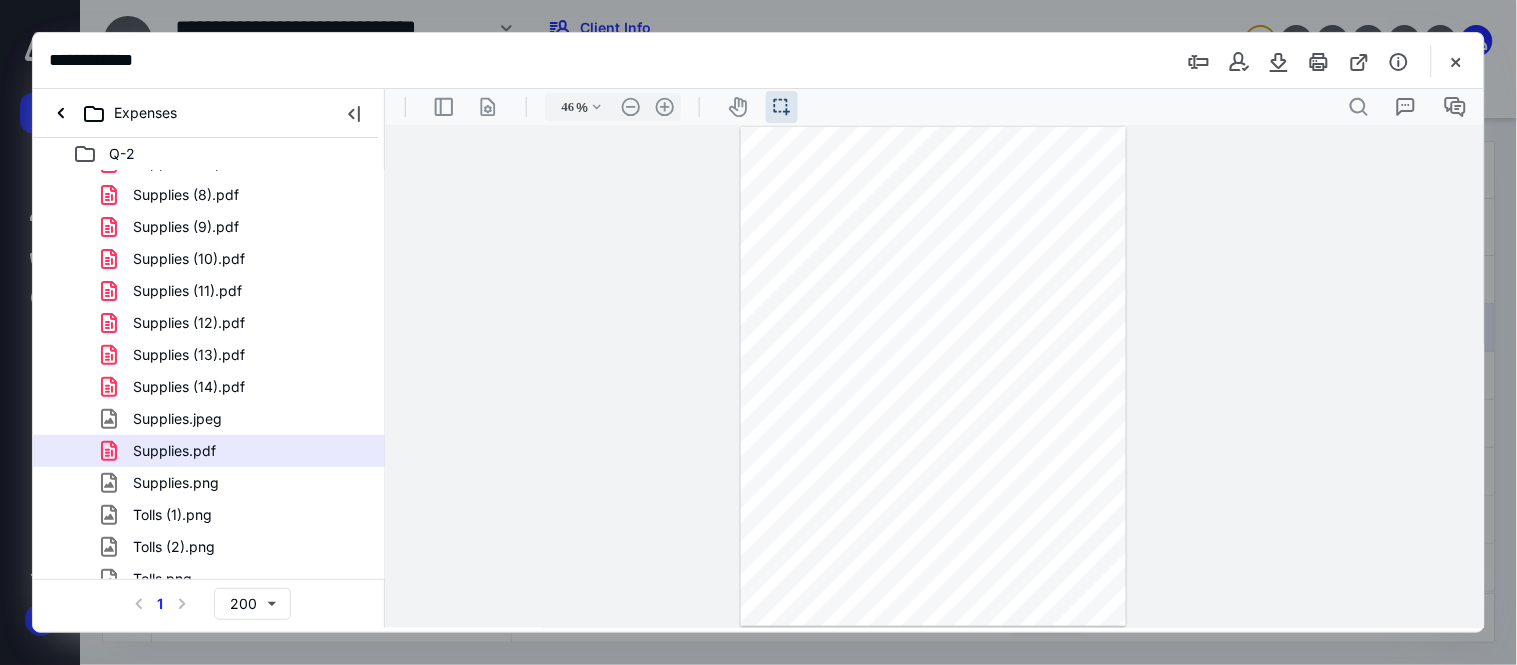 scroll, scrollTop: 0, scrollLeft: 0, axis: both 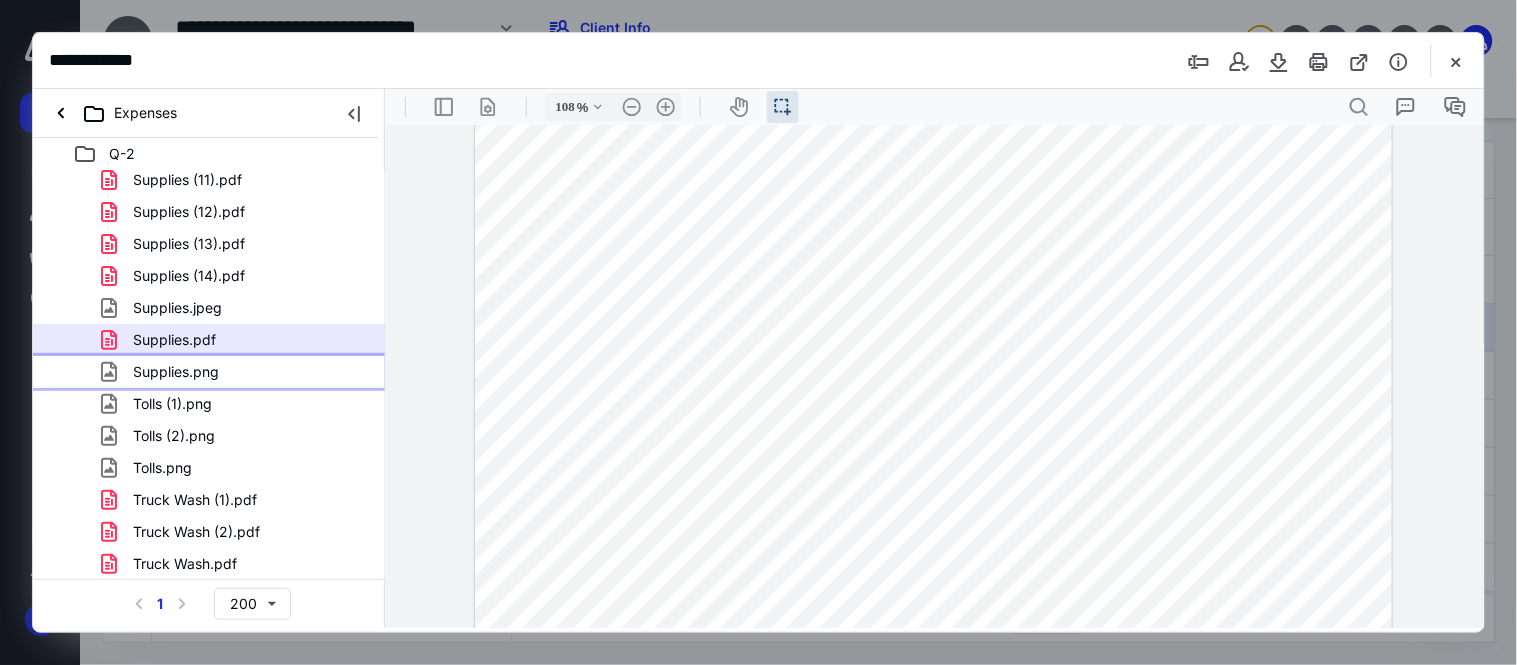 click on "Supplies.png" at bounding box center [176, 372] 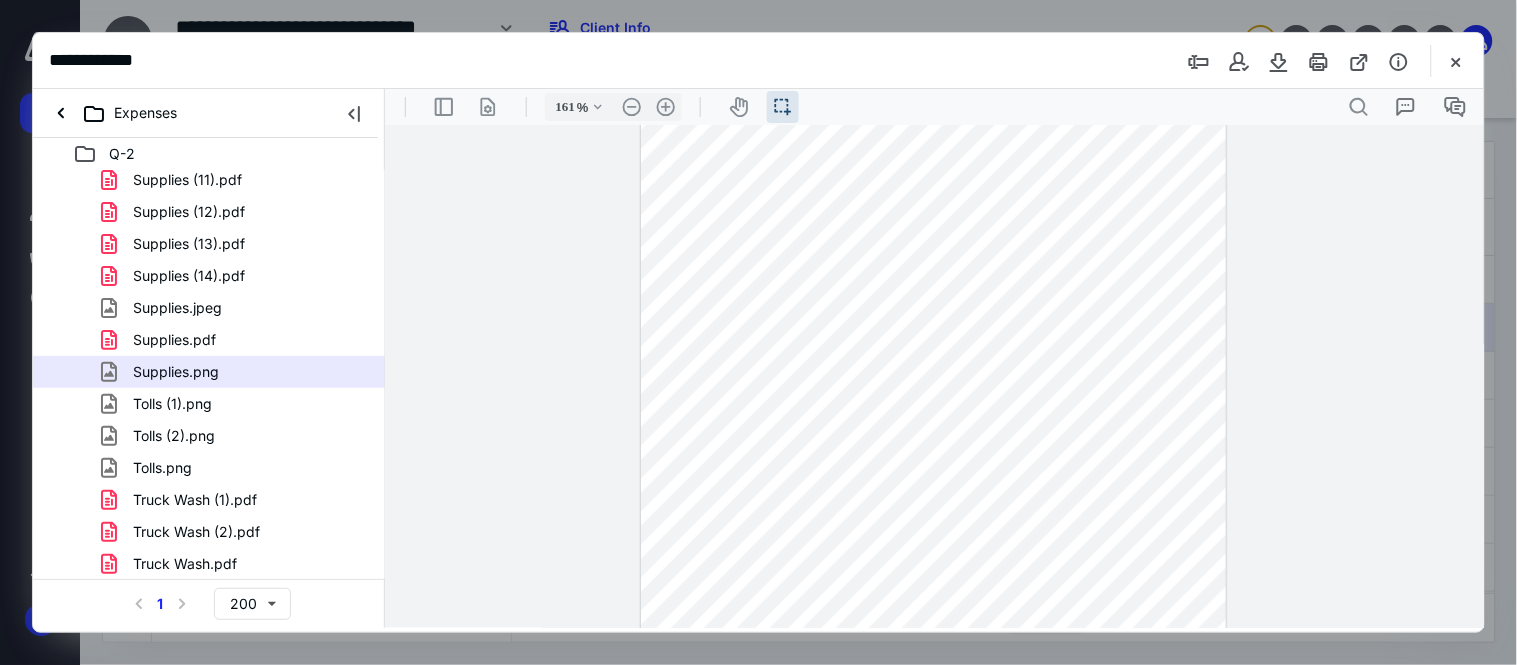 scroll, scrollTop: 651, scrollLeft: 0, axis: vertical 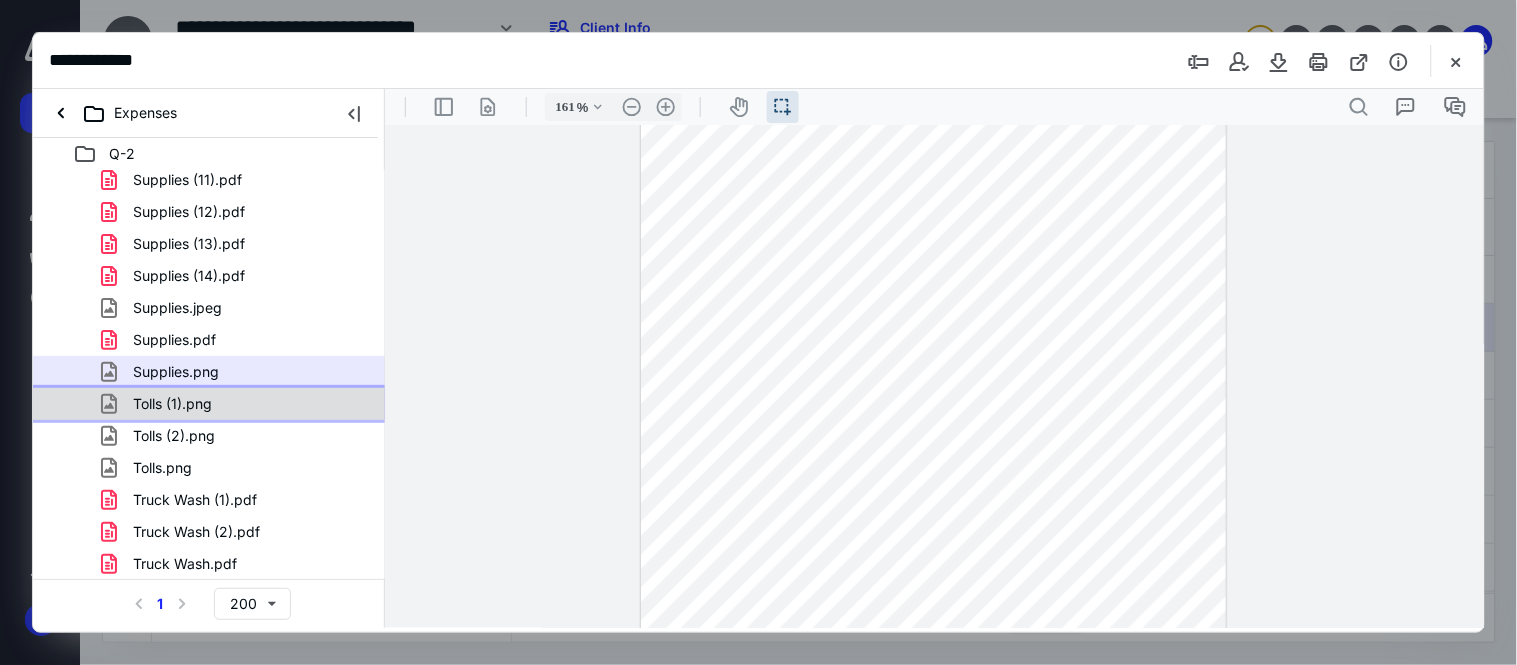 click on "Tolls (1).png" at bounding box center [237, 404] 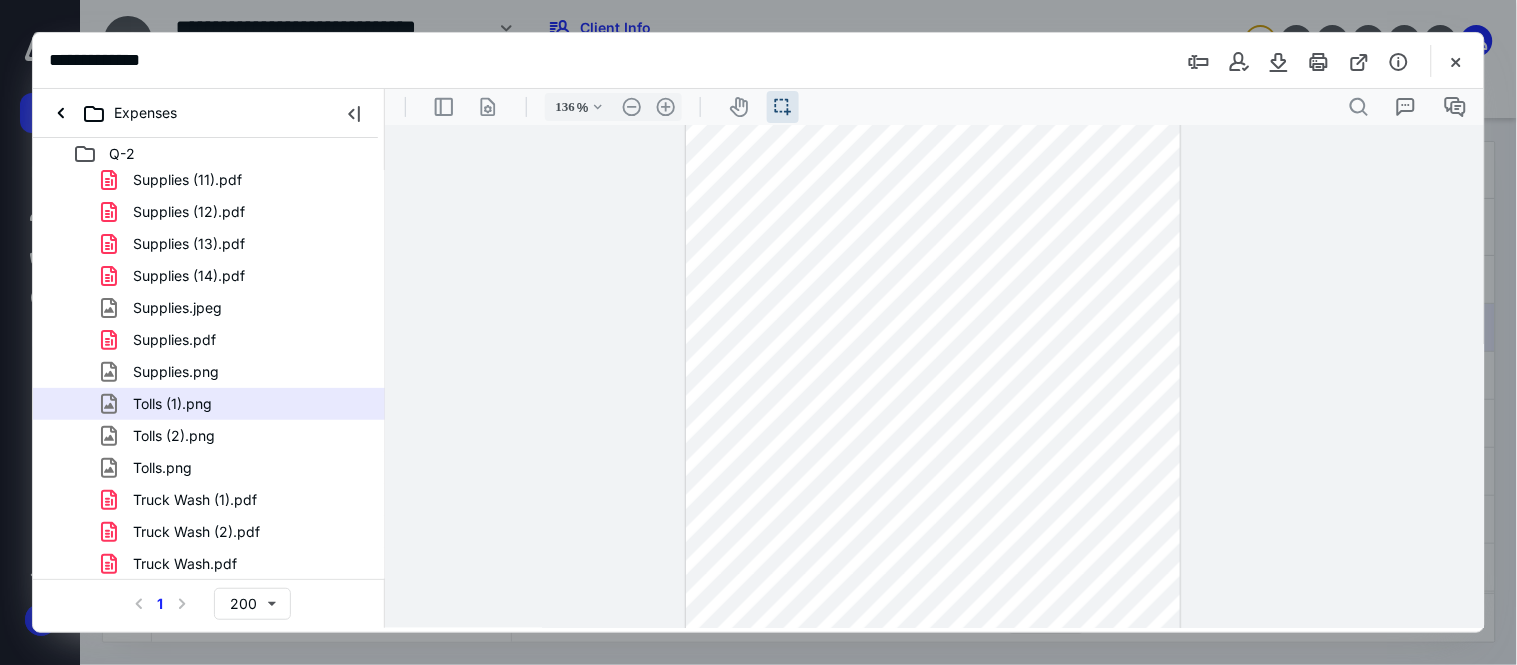 scroll, scrollTop: 333, scrollLeft: 0, axis: vertical 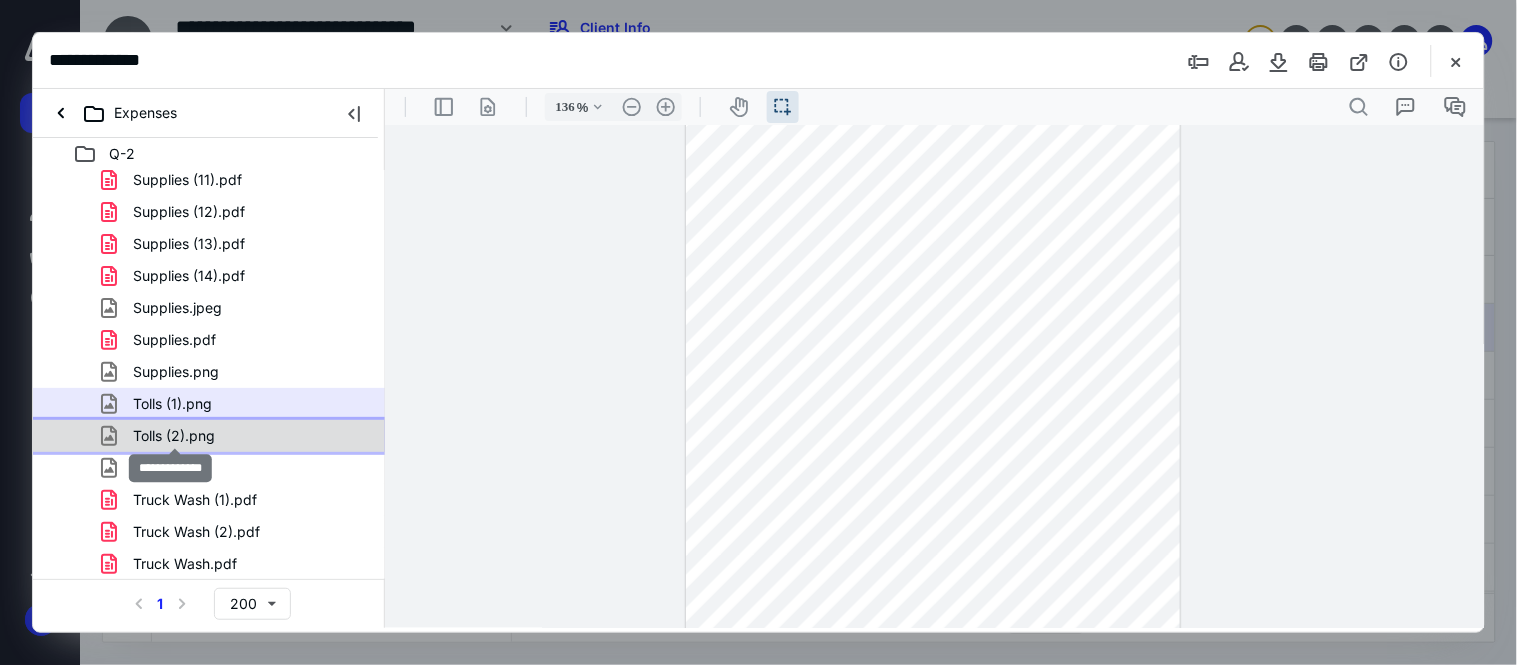click on "Tolls (2).png" at bounding box center [174, 436] 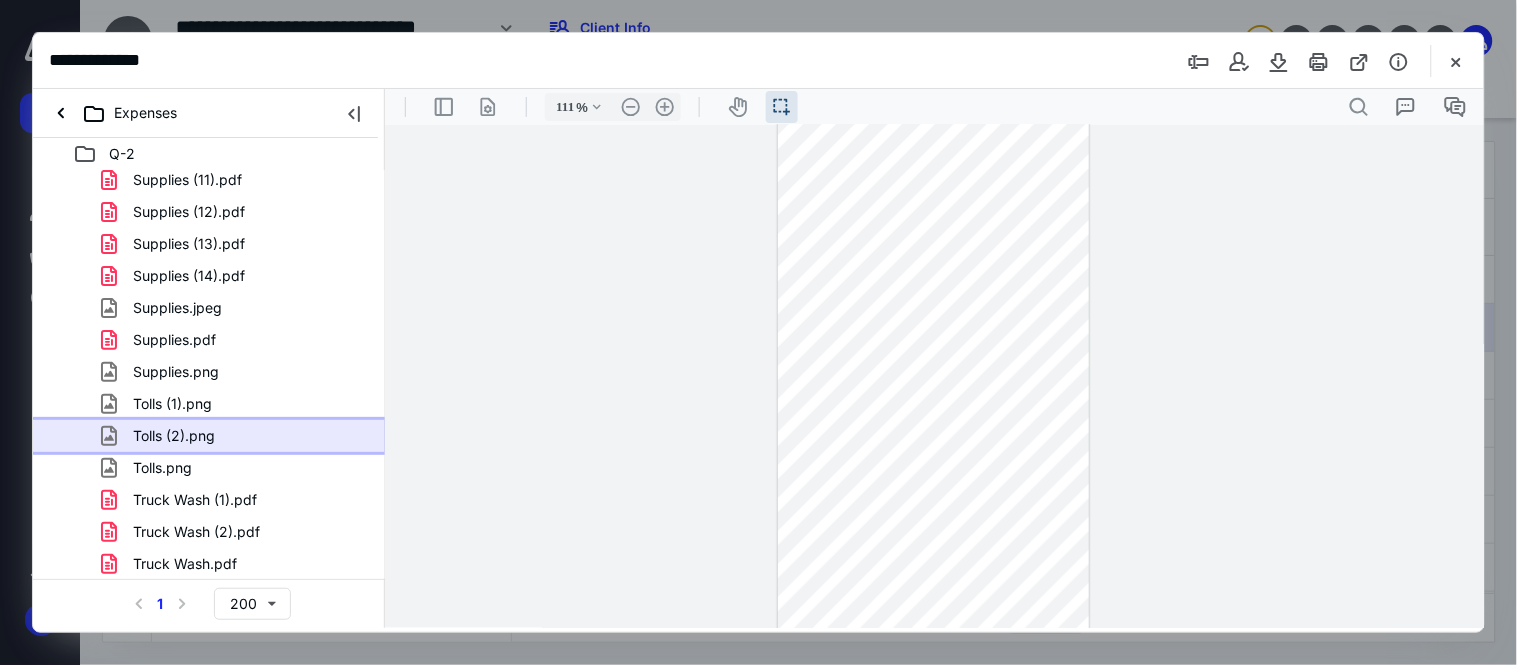 scroll, scrollTop: 166, scrollLeft: 0, axis: vertical 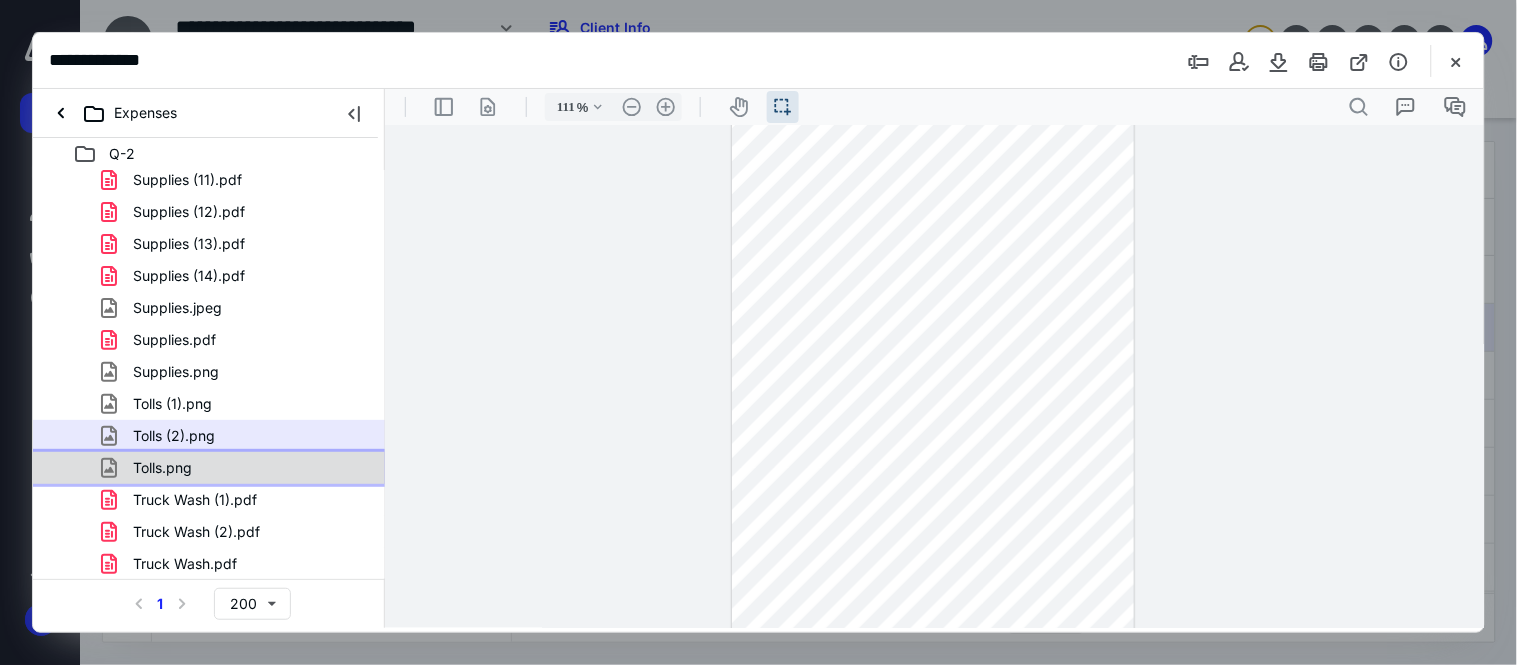 click on "Tolls.png" at bounding box center (237, 468) 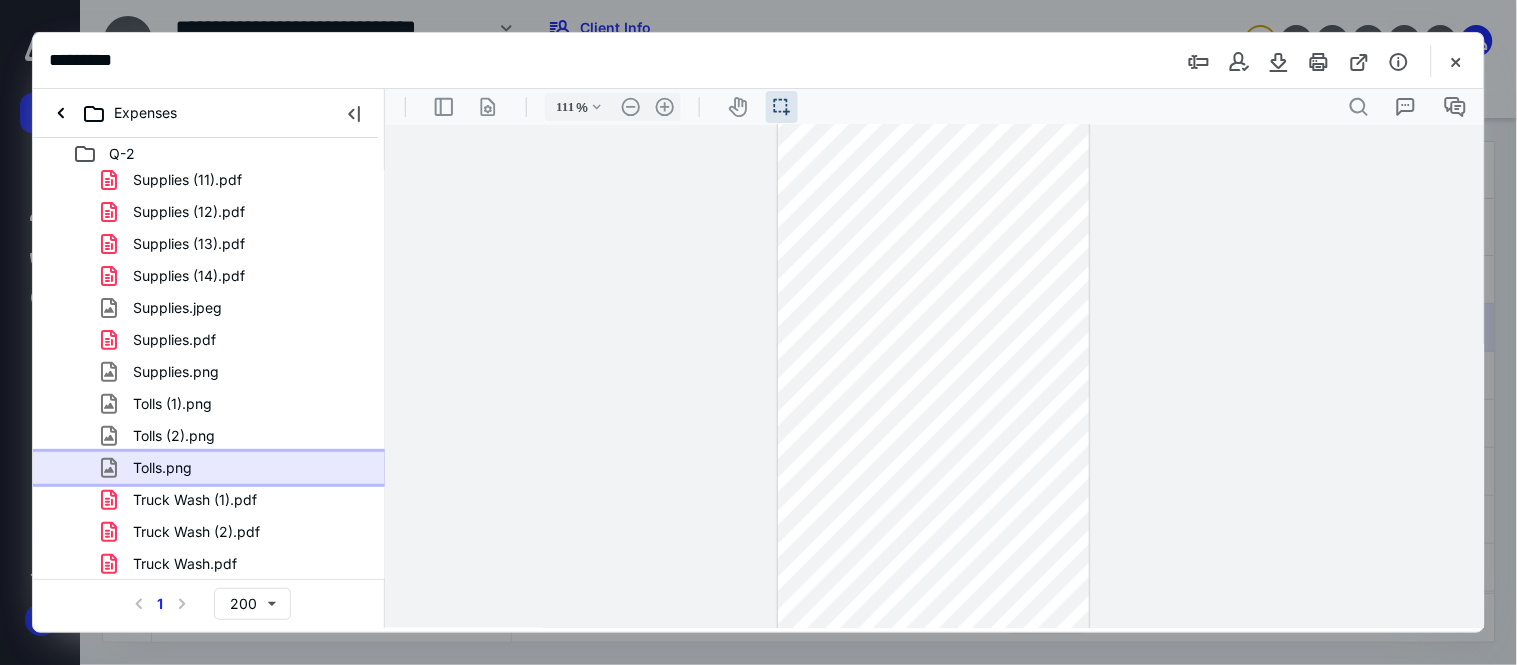 scroll, scrollTop: 210, scrollLeft: 0, axis: vertical 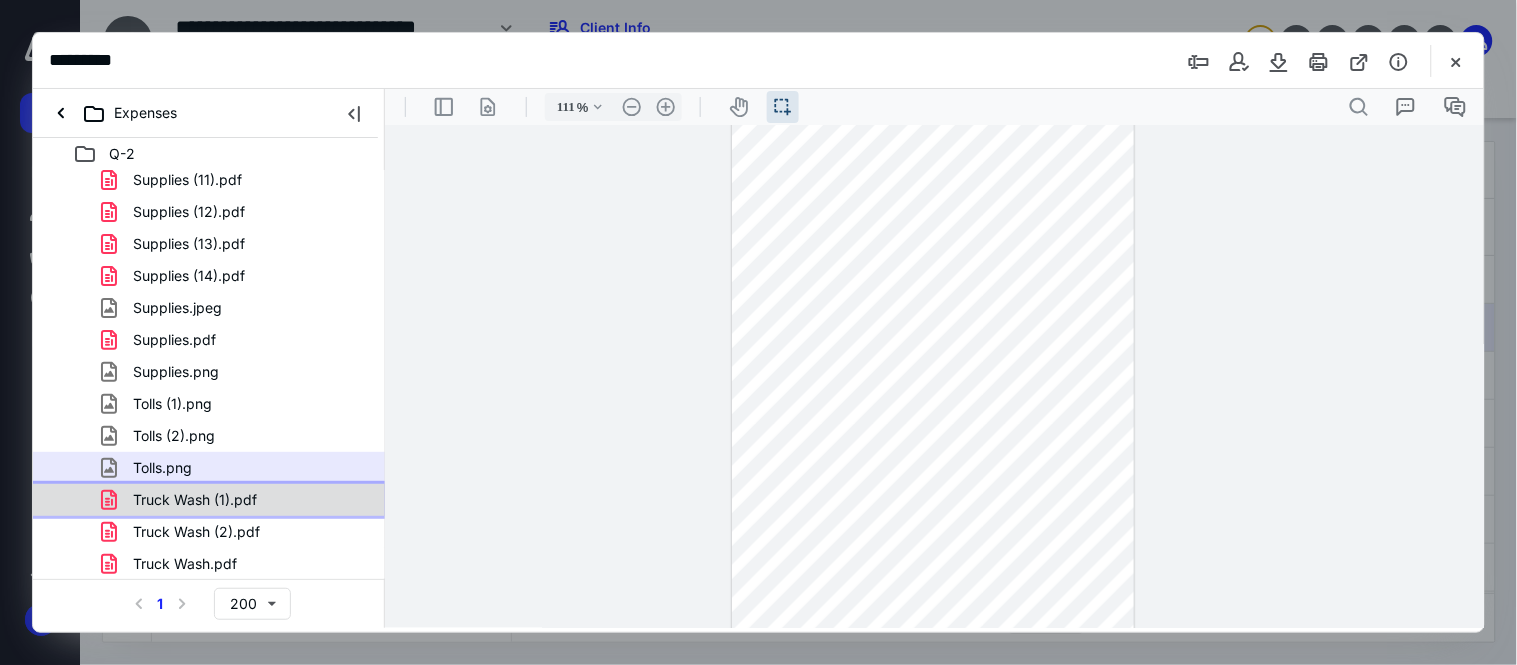 click on "Truck Wash (1).pdf" at bounding box center [195, 500] 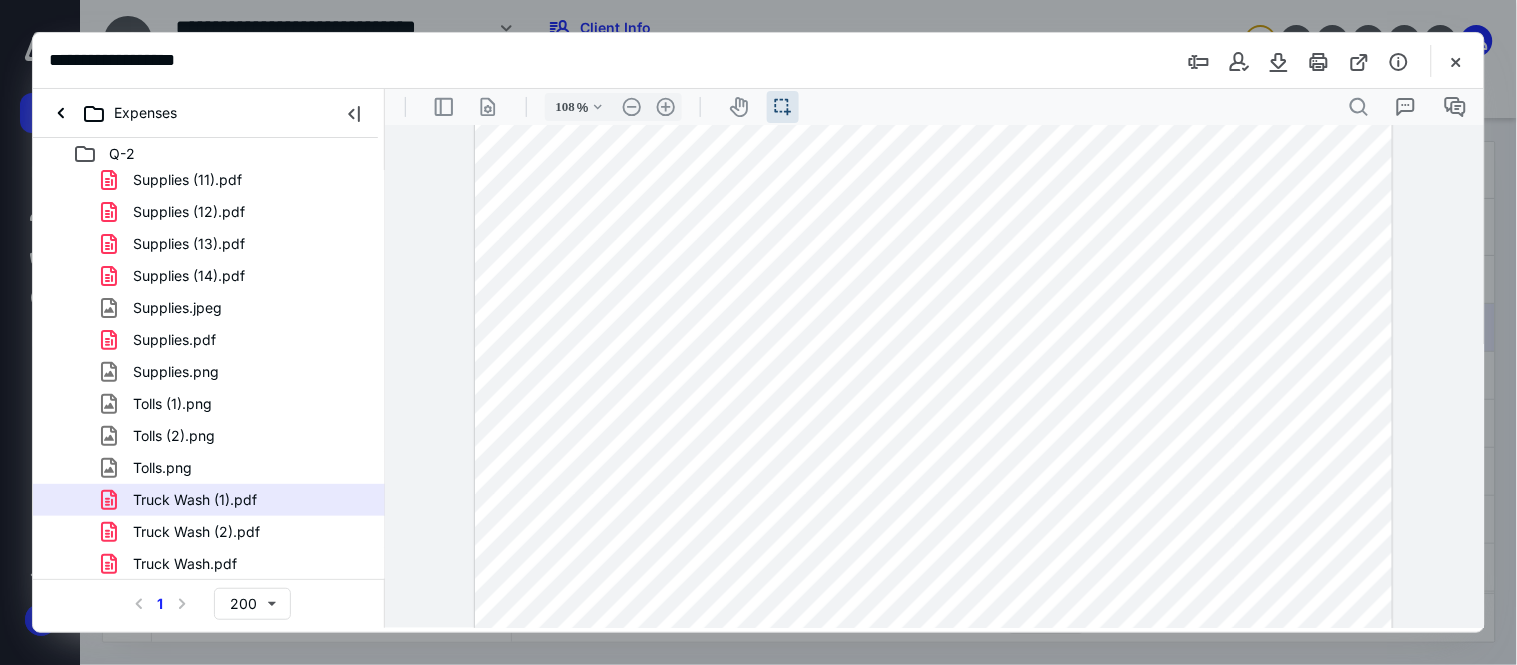 scroll, scrollTop: 444, scrollLeft: 0, axis: vertical 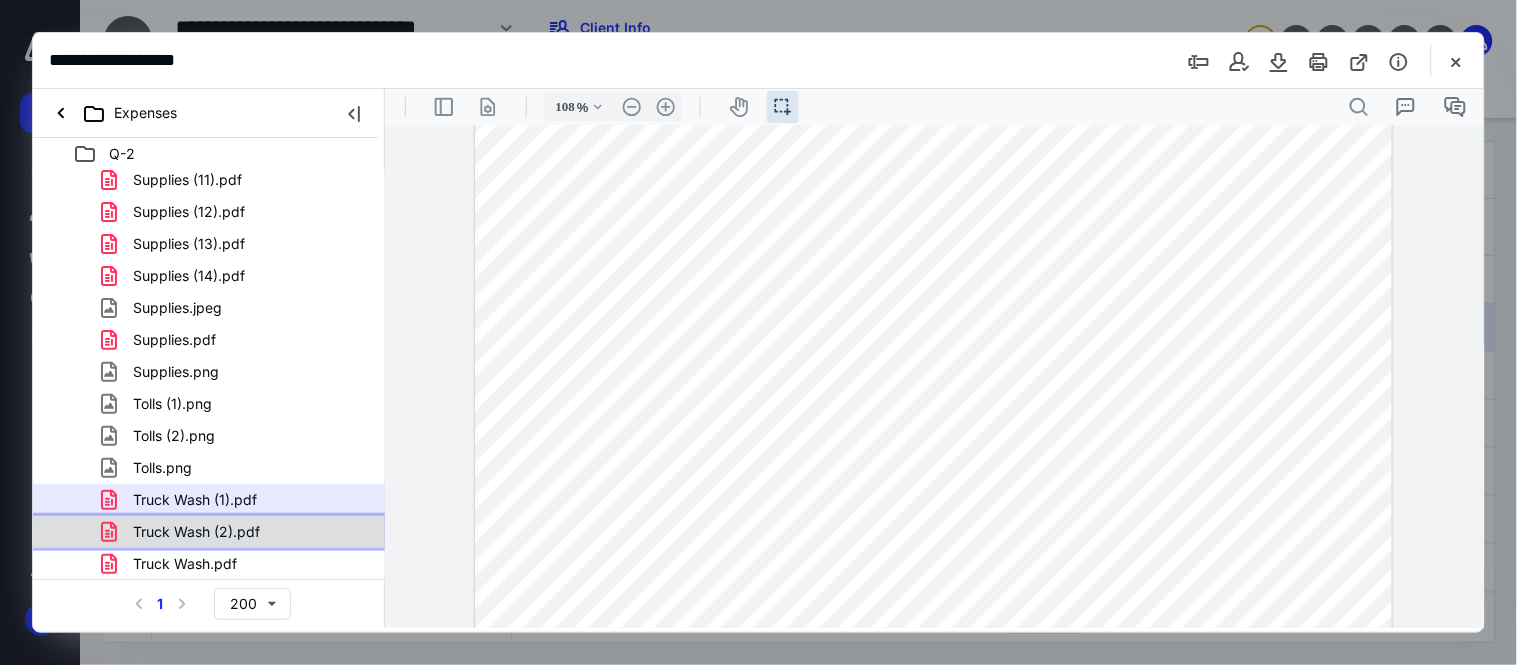 click on "Truck Wash (2).pdf" at bounding box center [237, 532] 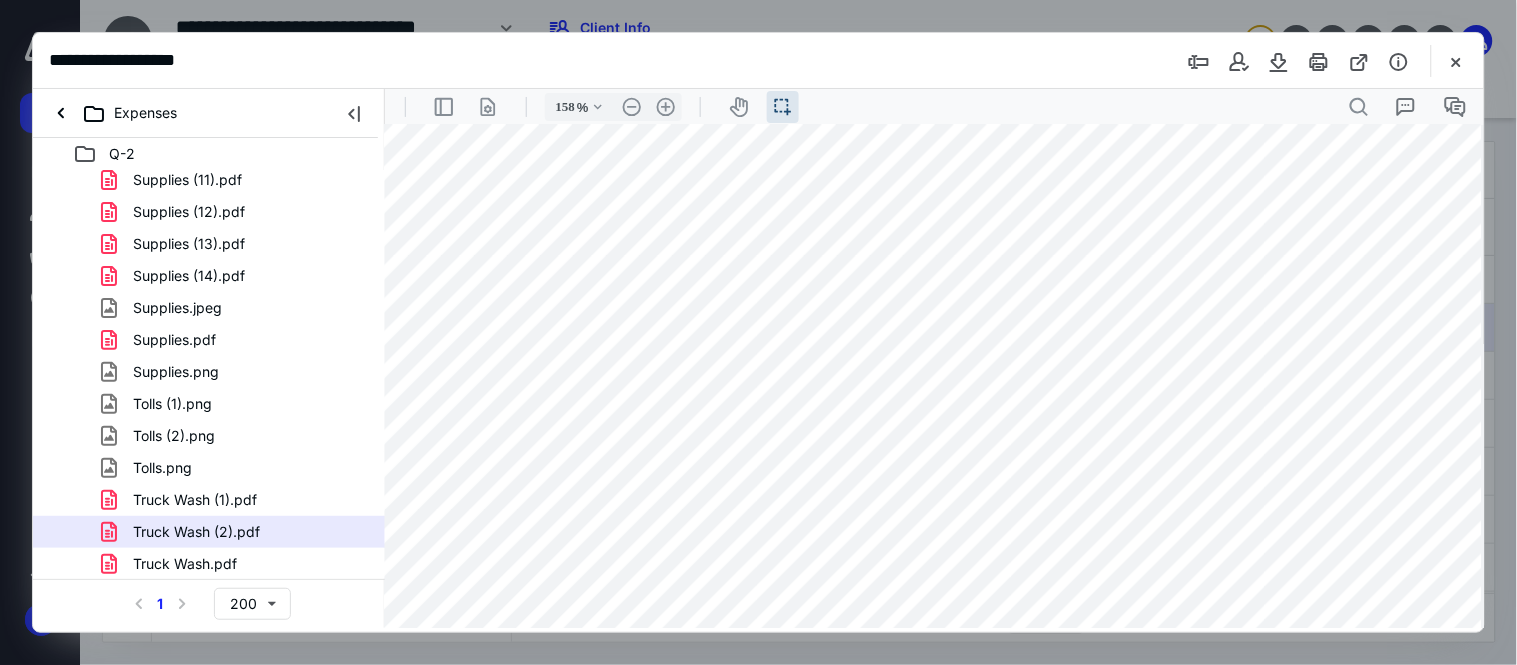 scroll, scrollTop: 1251, scrollLeft: 137, axis: both 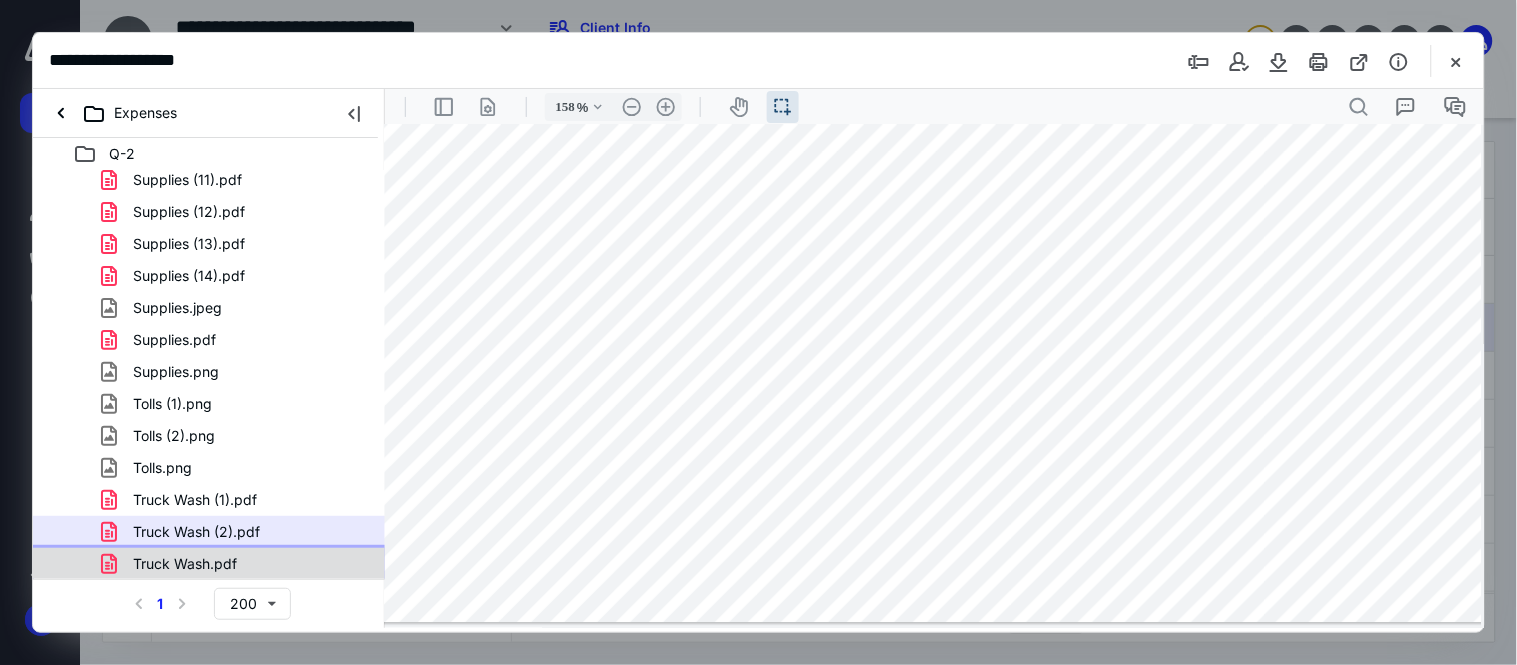 click on "Truck Wash.pdf" at bounding box center [237, 564] 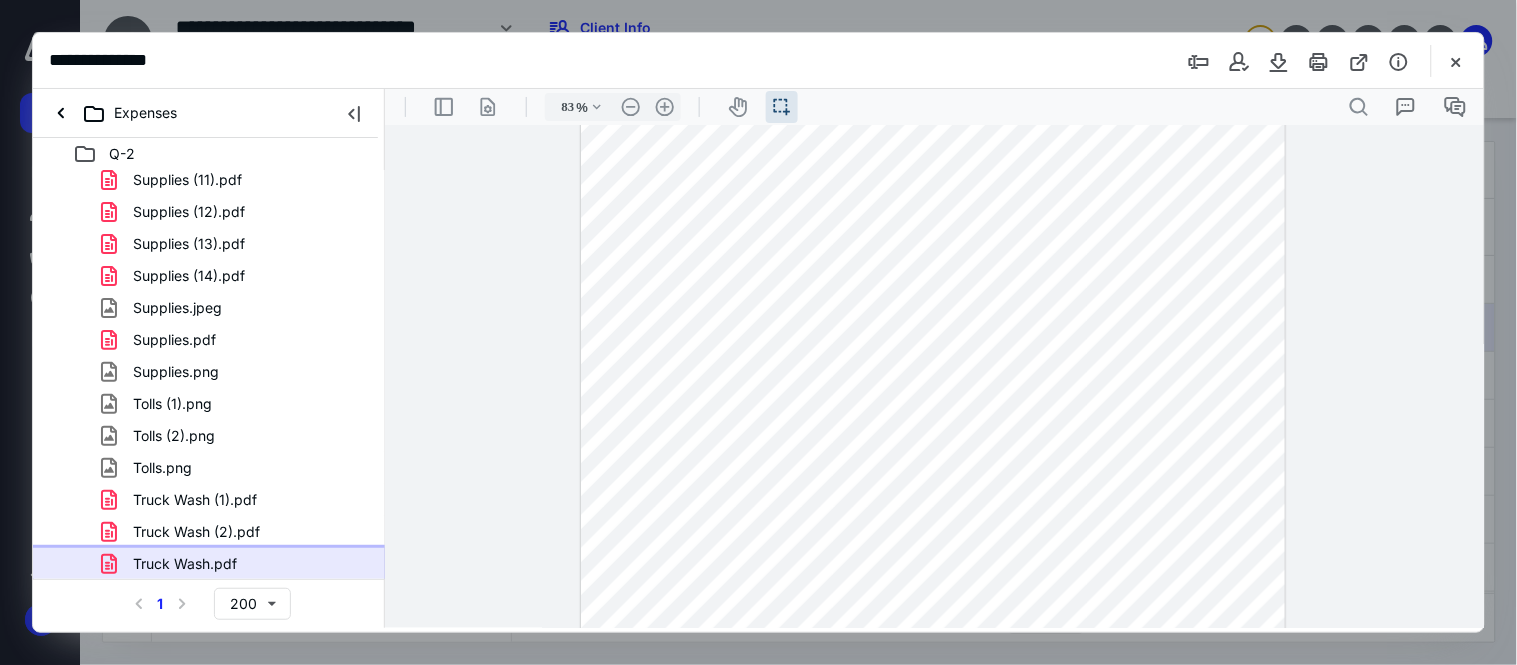 scroll, scrollTop: 212, scrollLeft: 0, axis: vertical 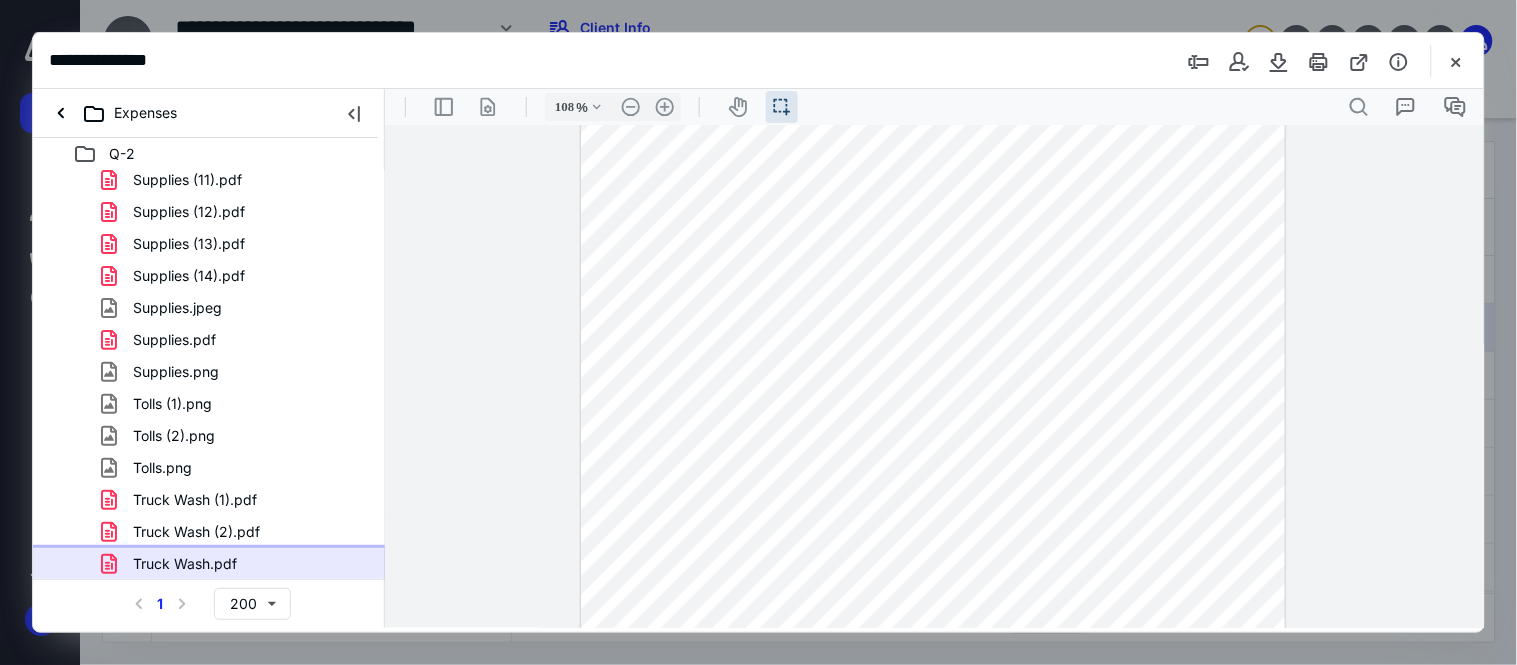 type on "133" 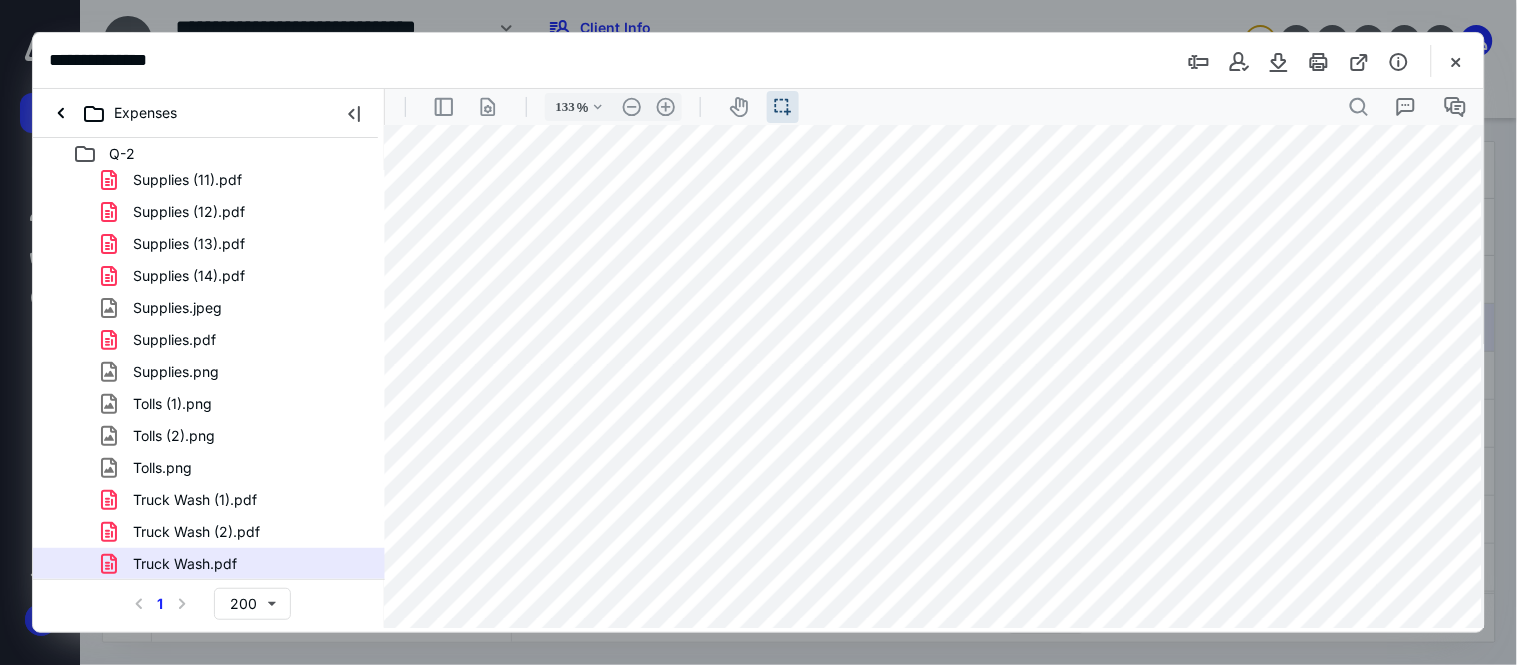 scroll, scrollTop: 974, scrollLeft: 25, axis: both 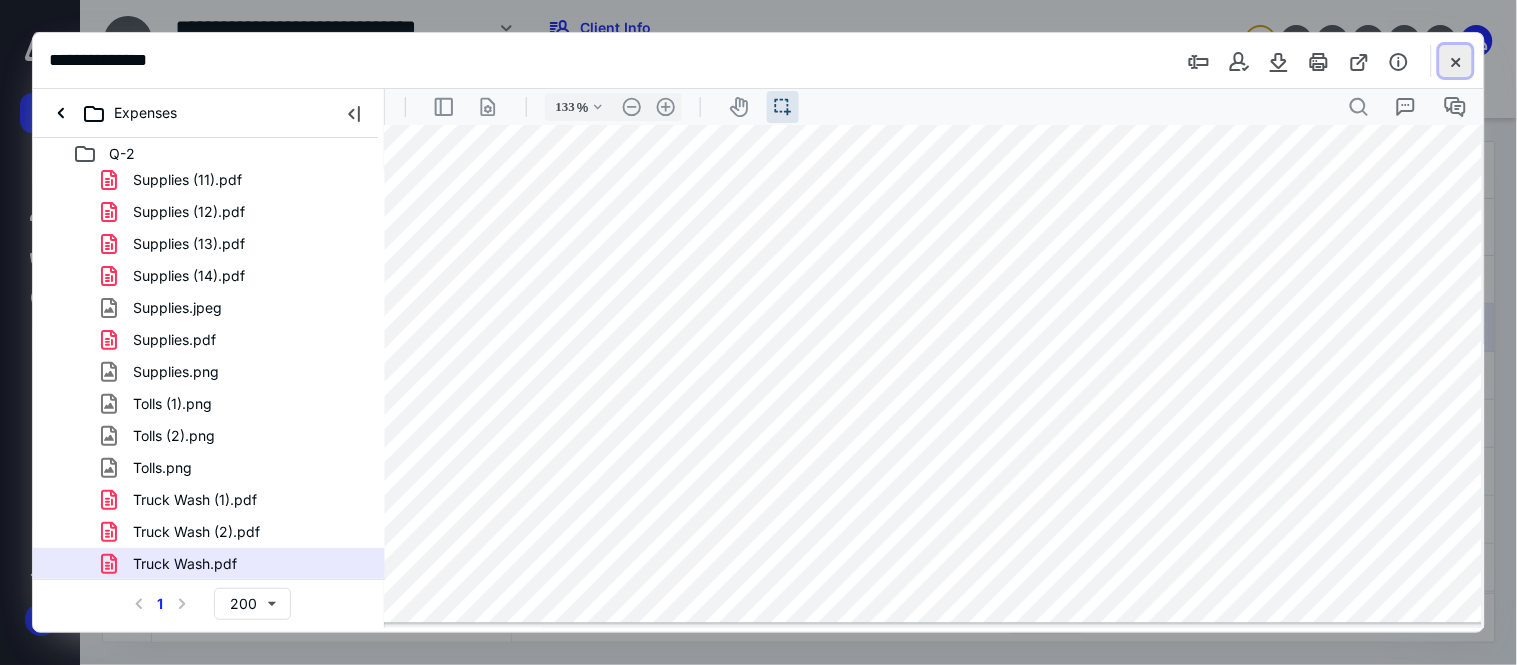 click at bounding box center (1456, 61) 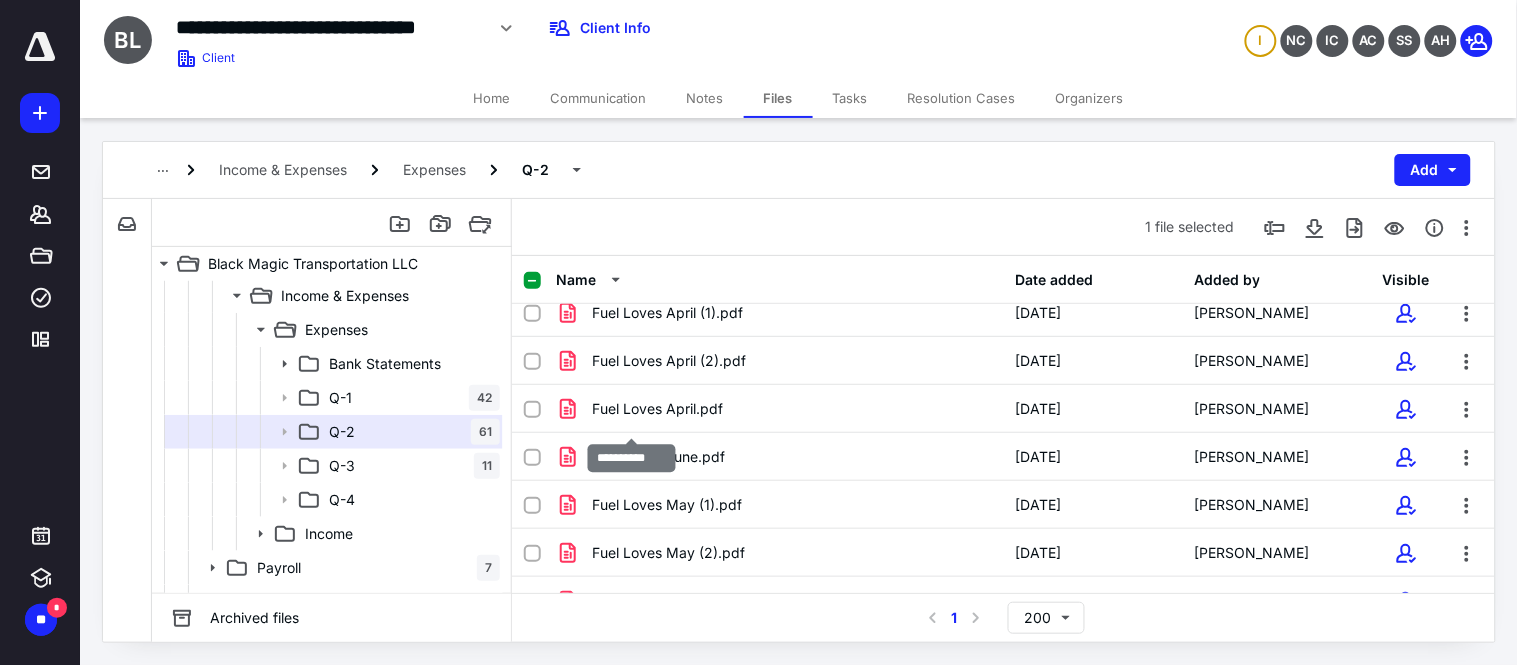 scroll, scrollTop: 0, scrollLeft: 0, axis: both 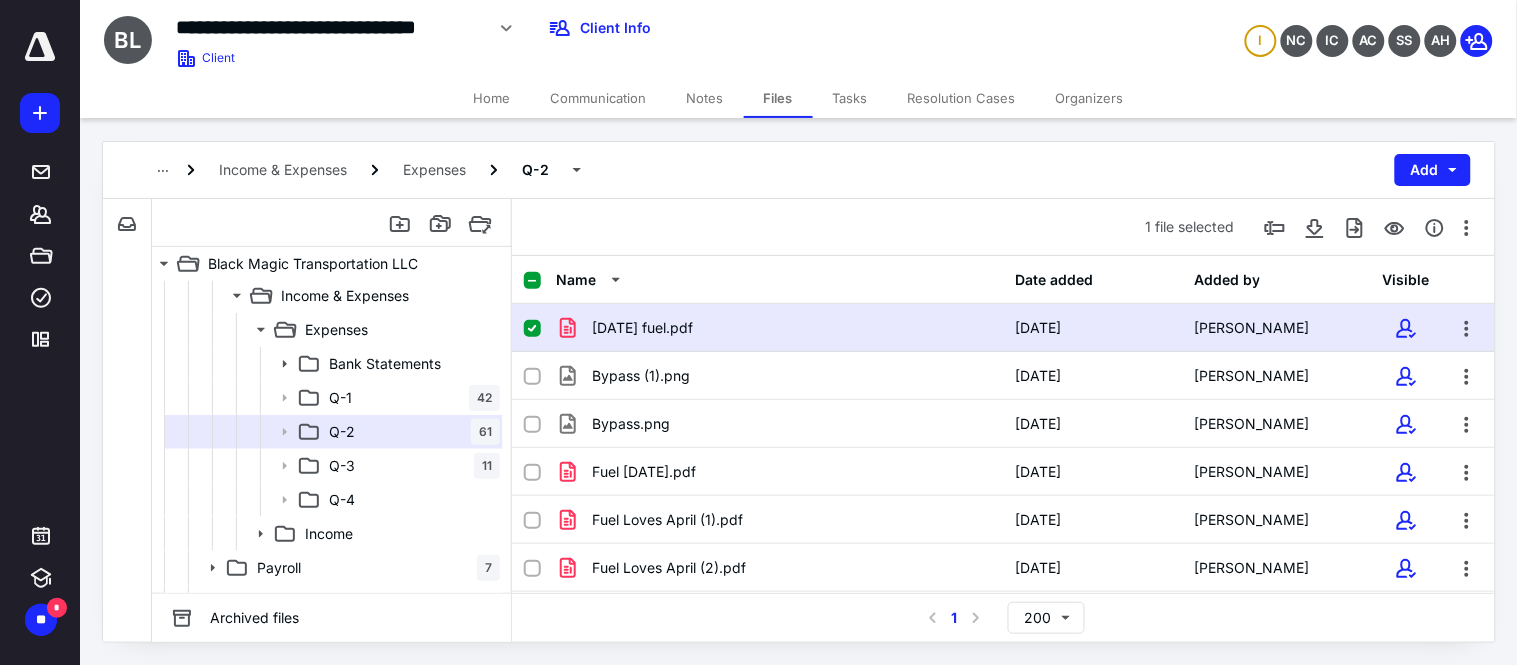 click 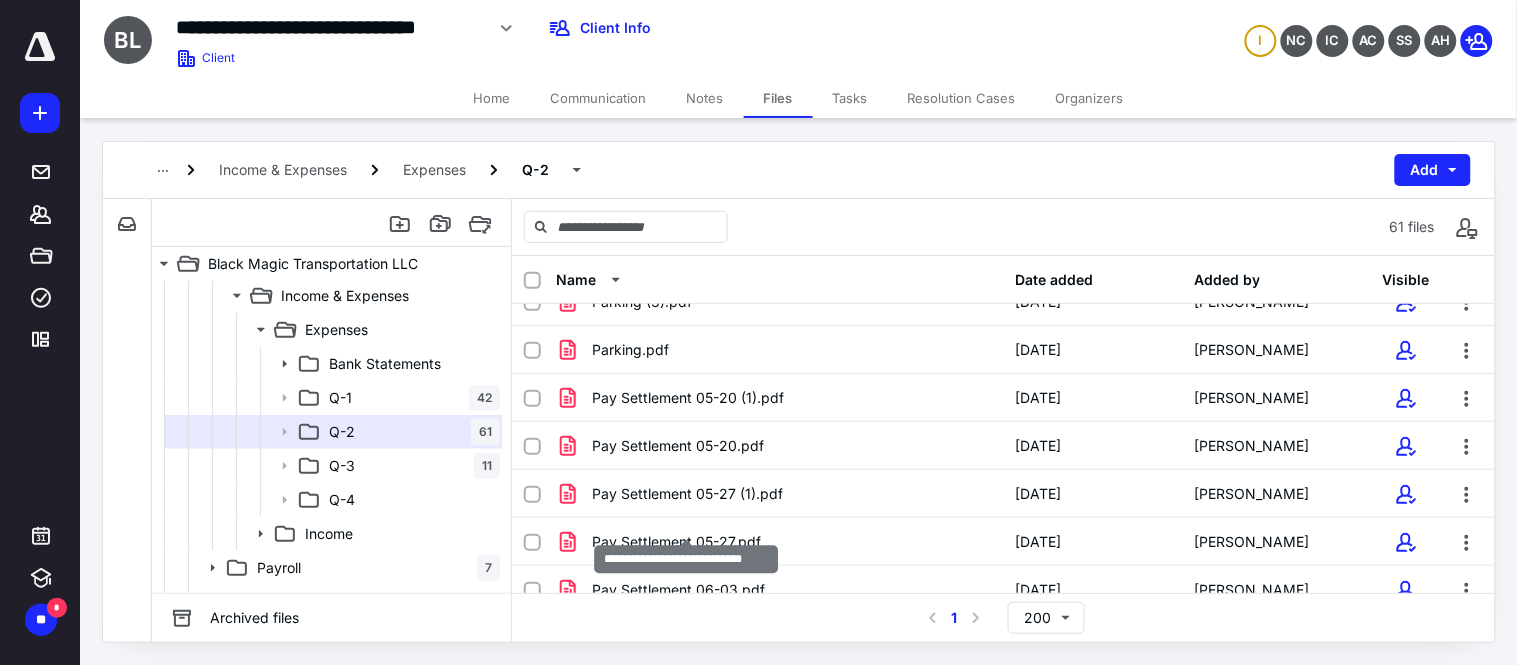 scroll, scrollTop: 888, scrollLeft: 0, axis: vertical 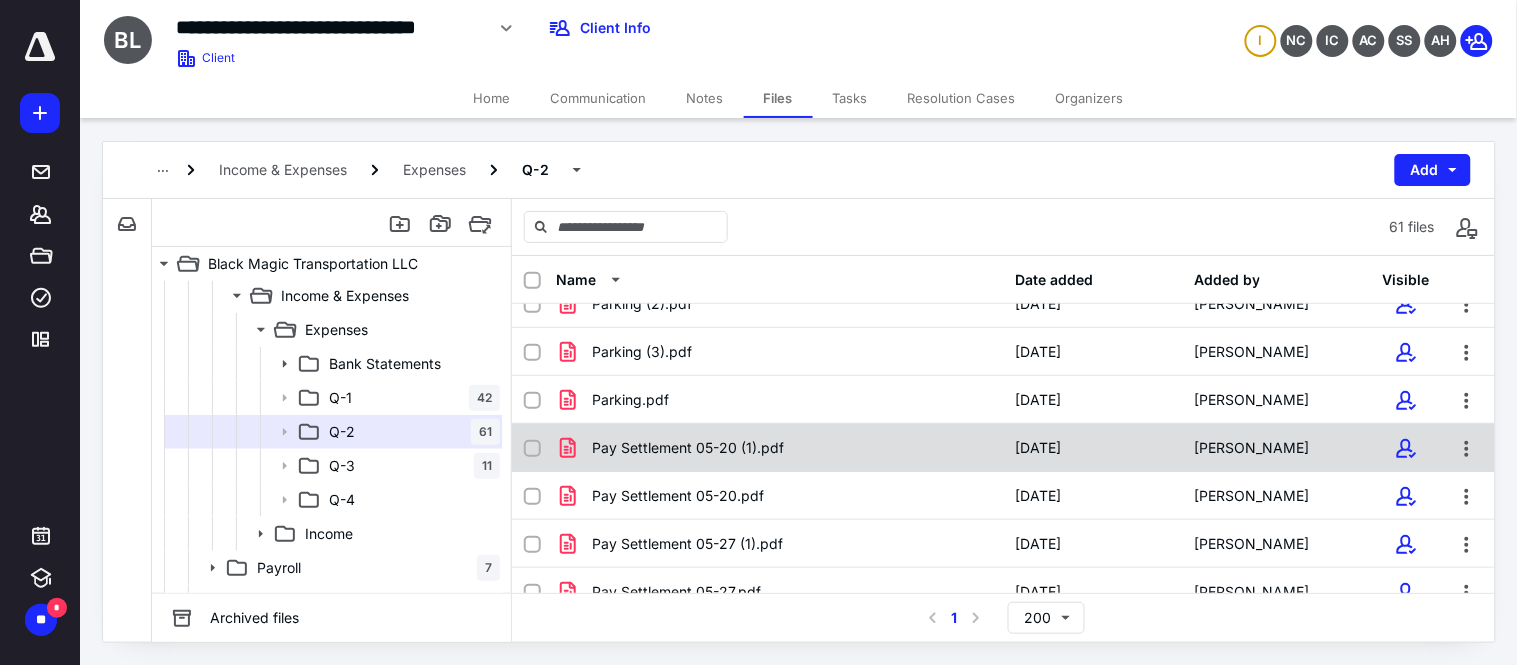 click 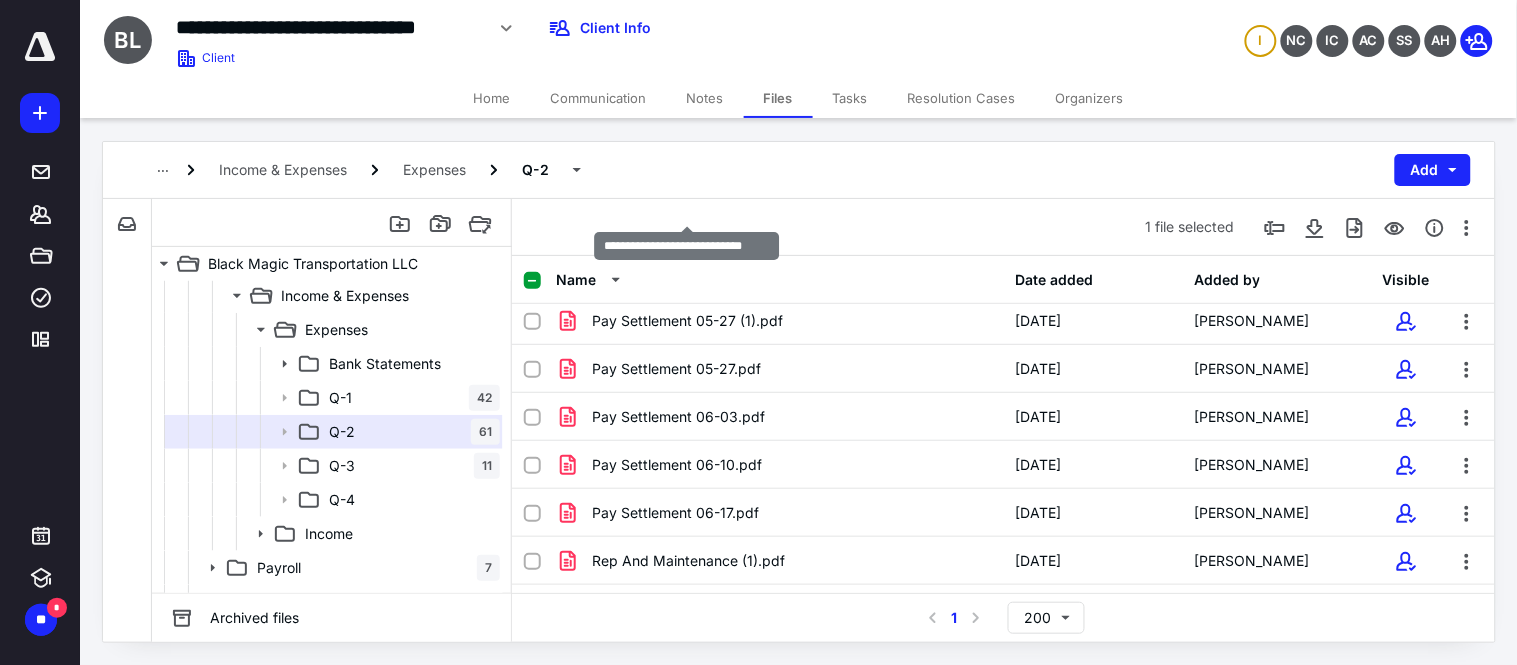 scroll, scrollTop: 1222, scrollLeft: 0, axis: vertical 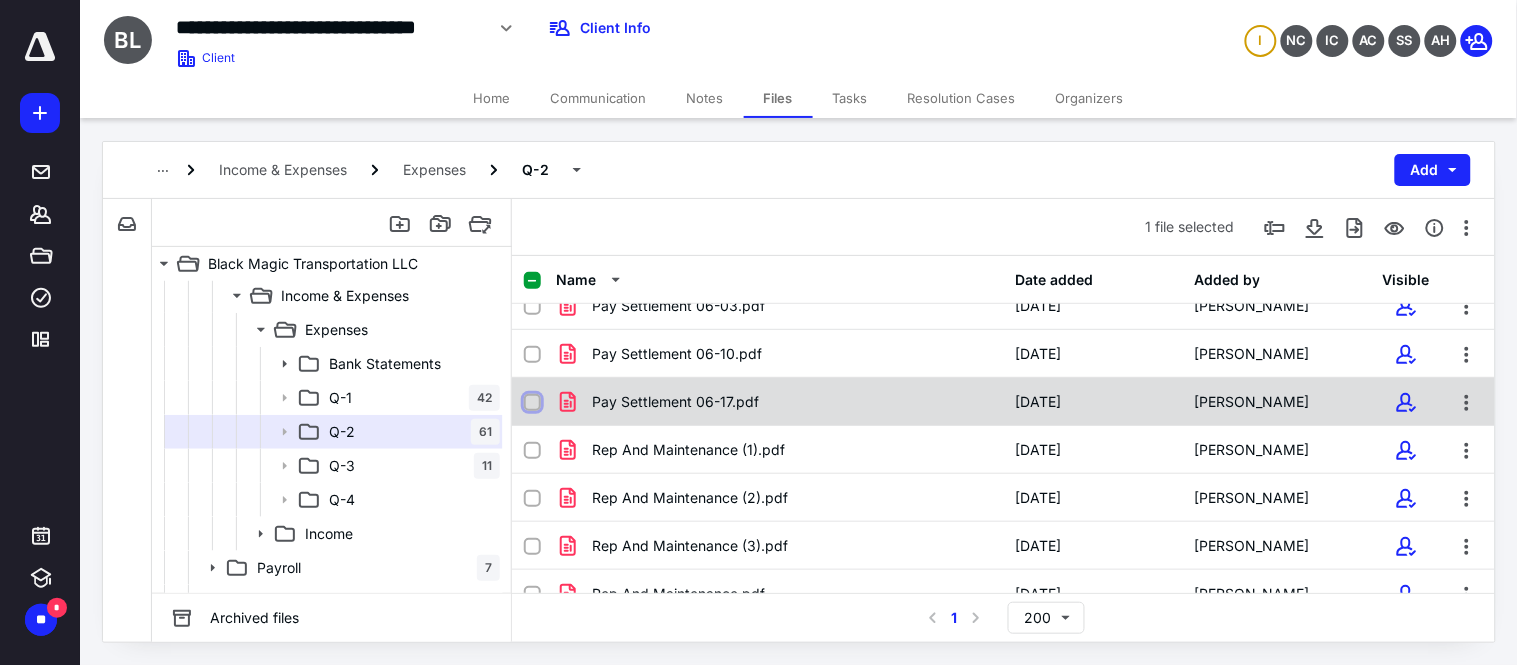 click at bounding box center [532, 403] 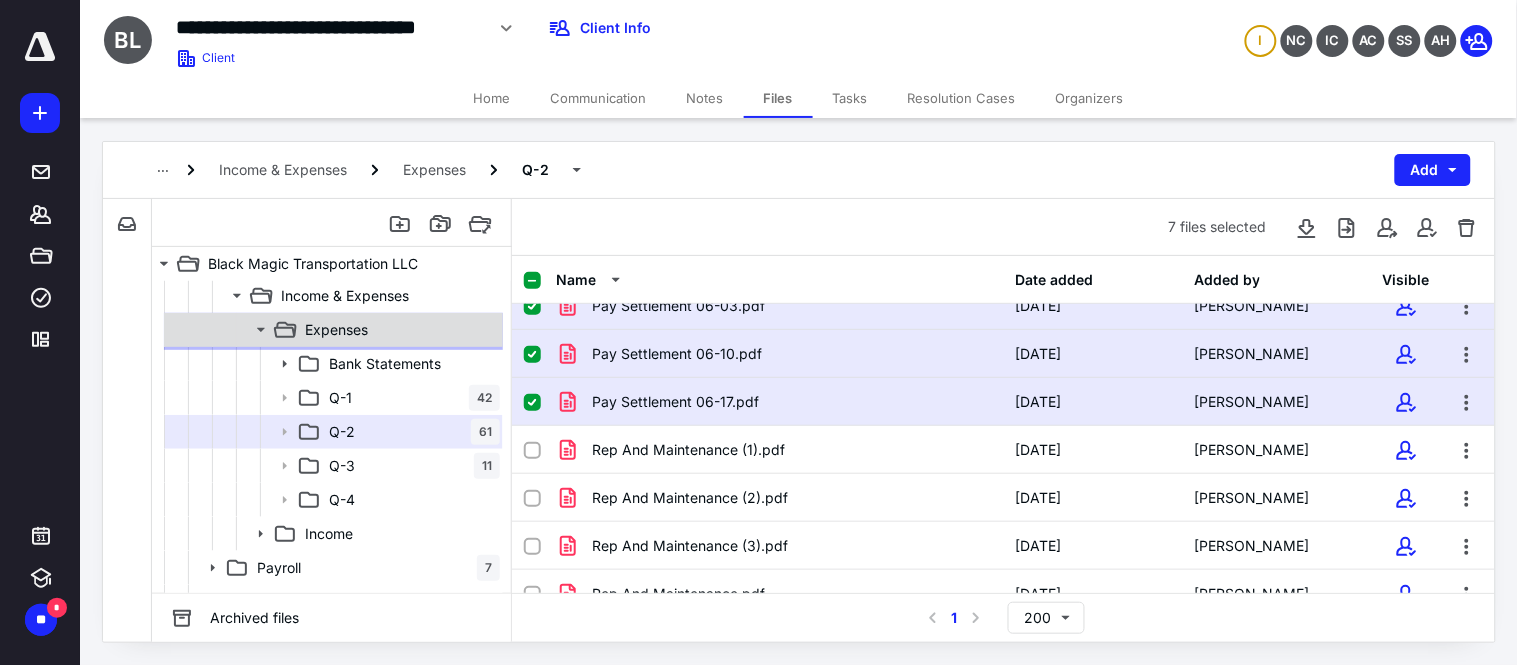 click 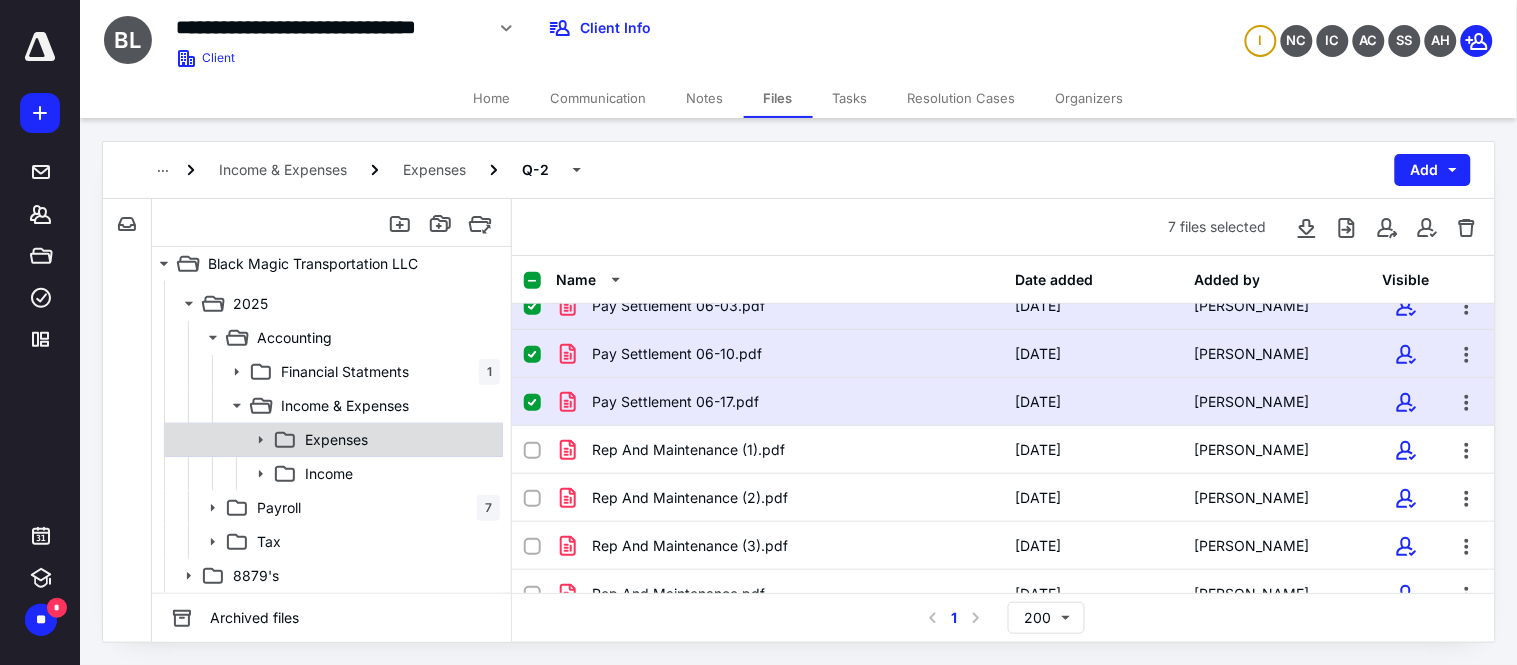 scroll, scrollTop: 367, scrollLeft: 0, axis: vertical 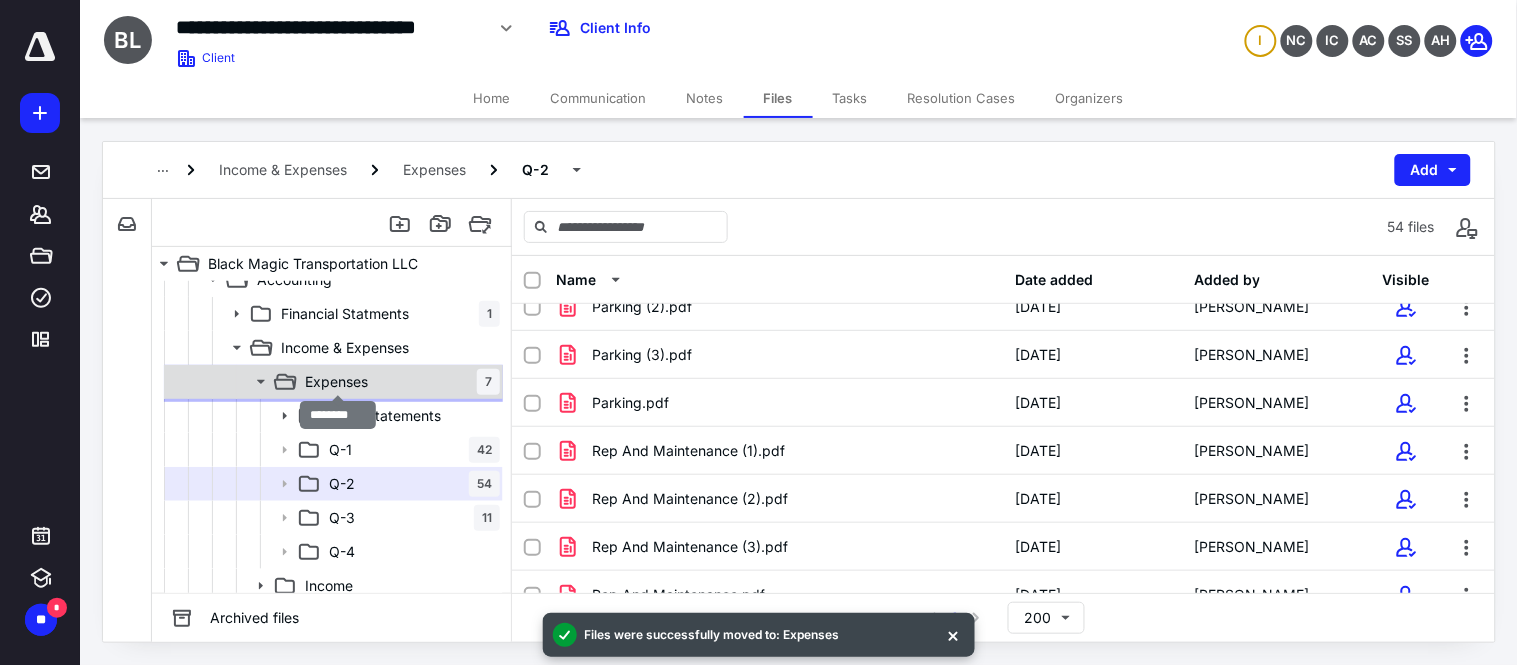 click on "Expenses" at bounding box center [336, 382] 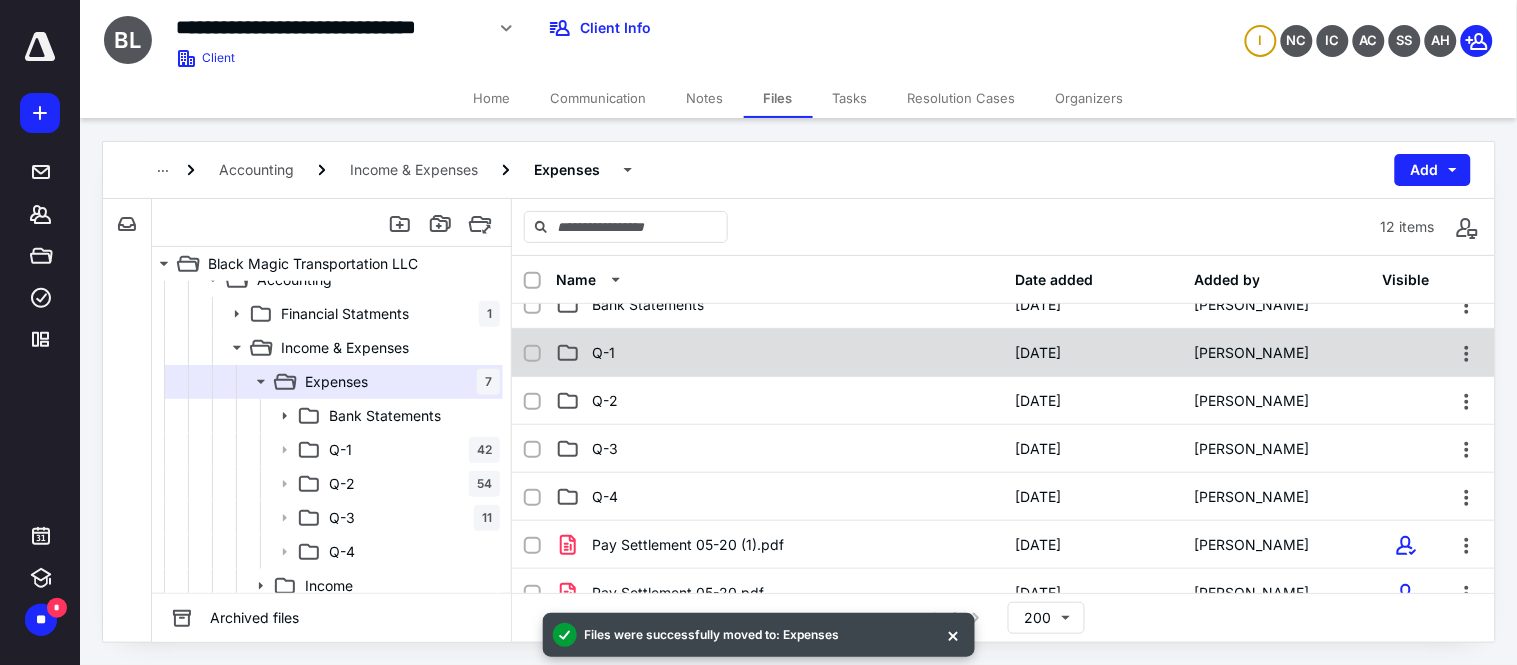 scroll, scrollTop: 0, scrollLeft: 0, axis: both 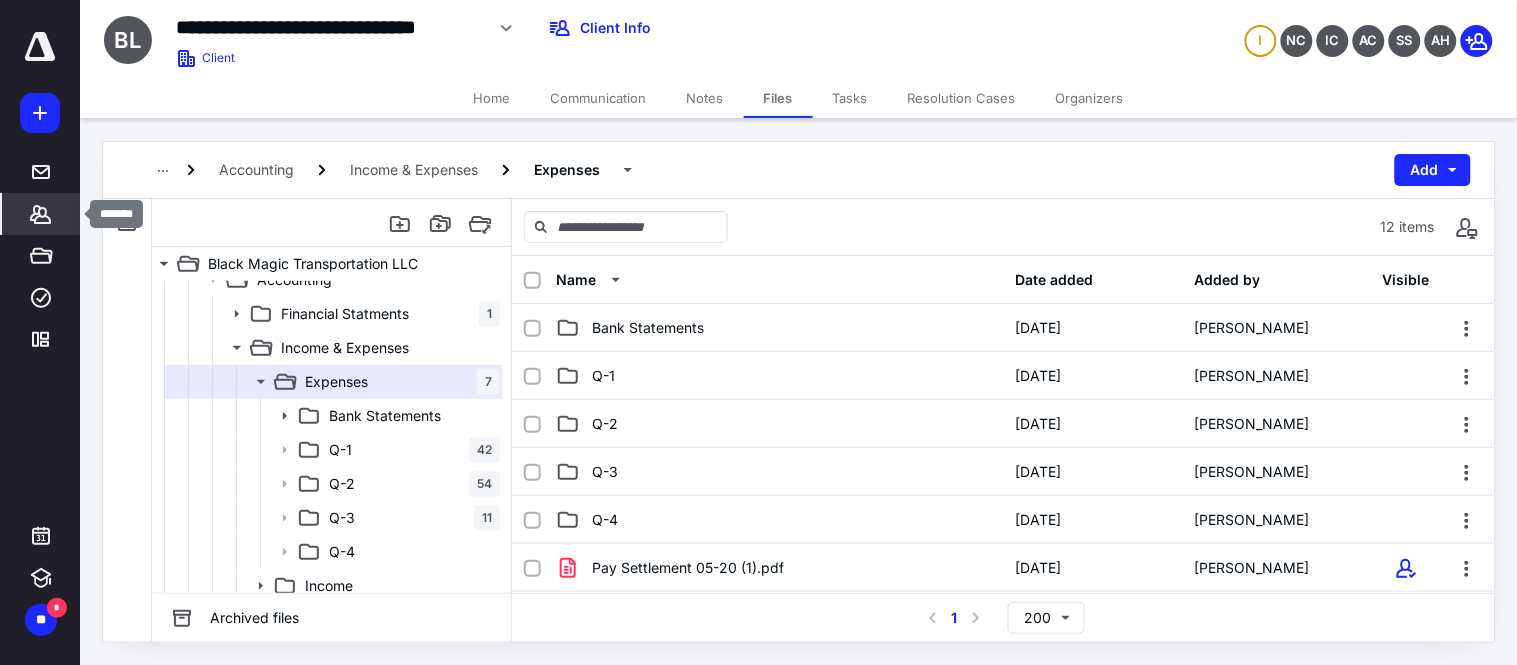 click 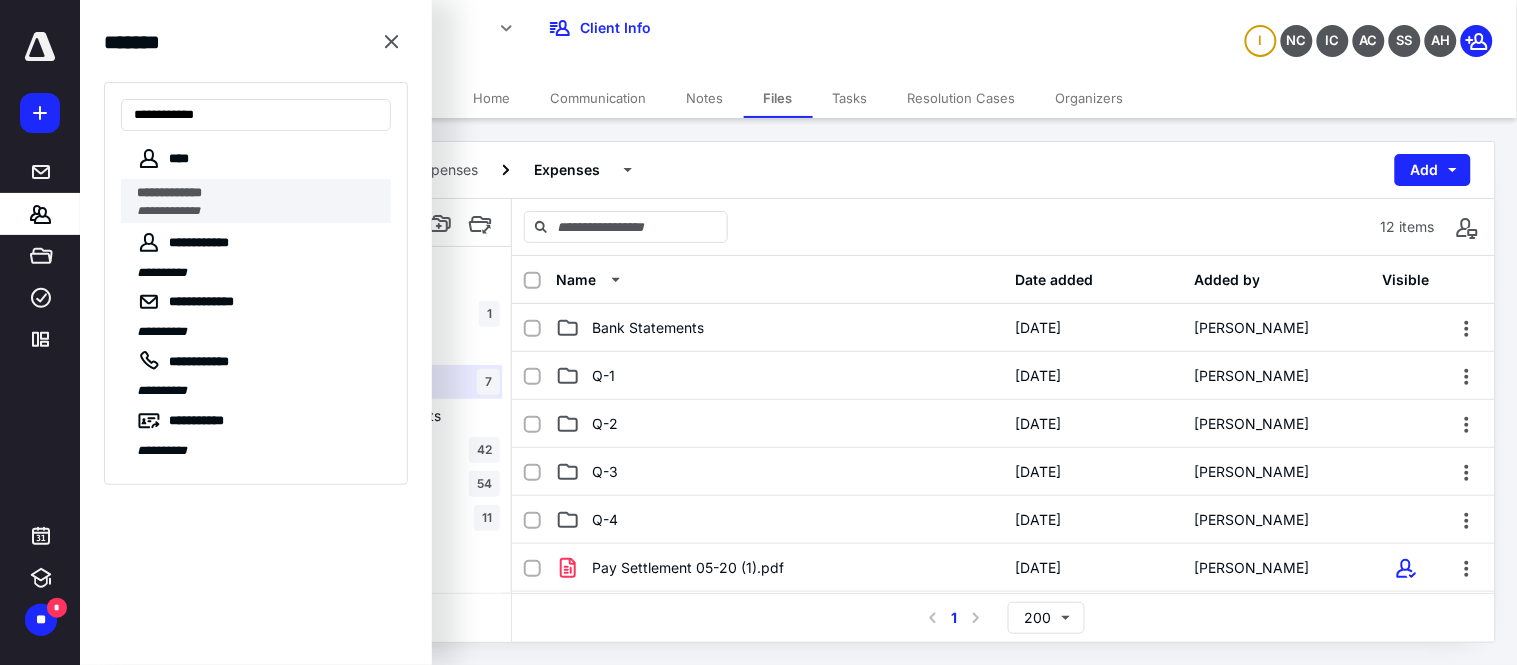 type on "**********" 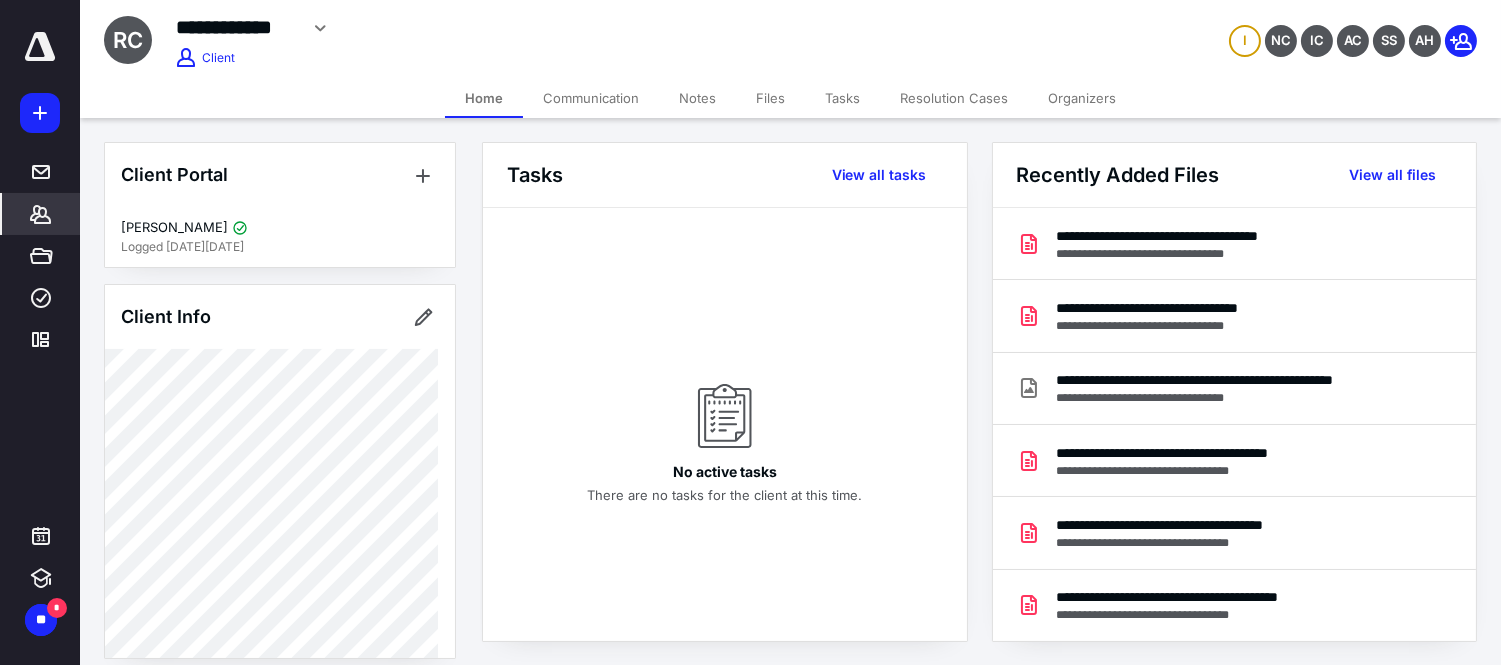 click on "Files" at bounding box center (770, 98) 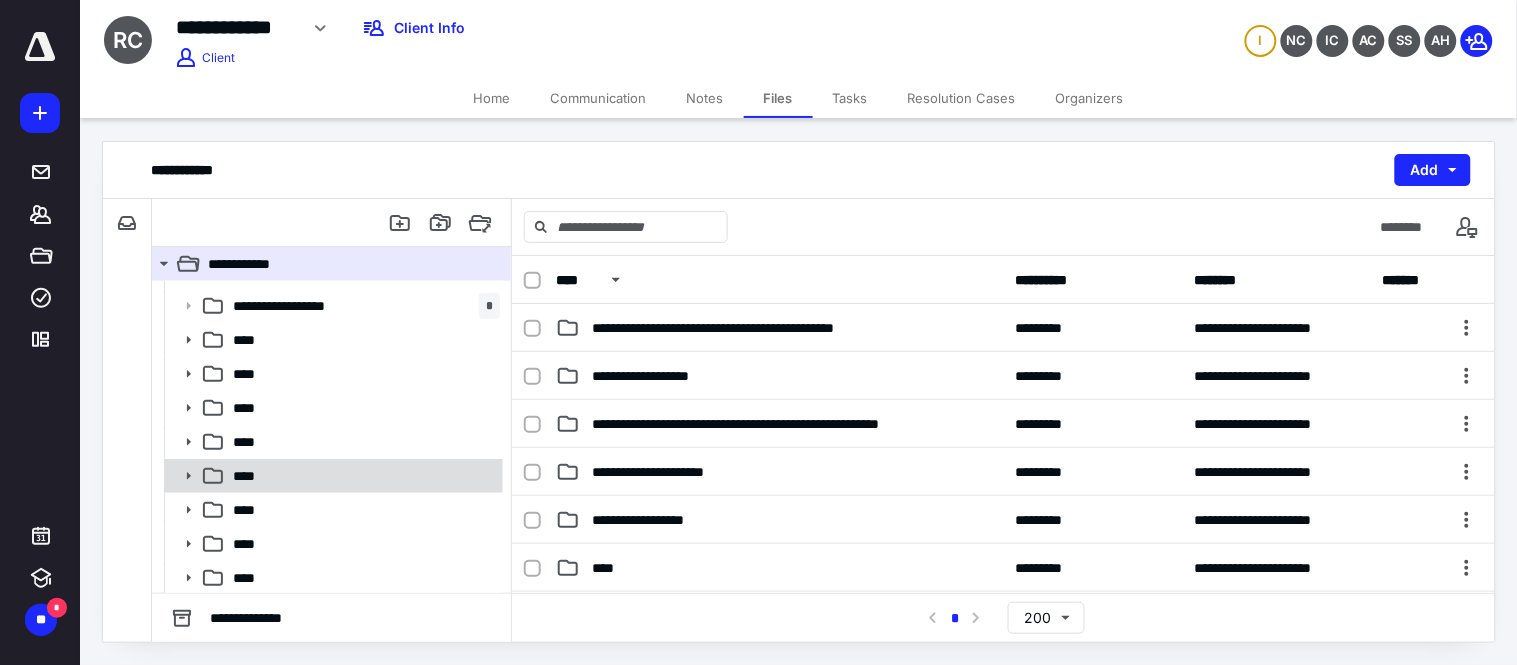 scroll, scrollTop: 130, scrollLeft: 0, axis: vertical 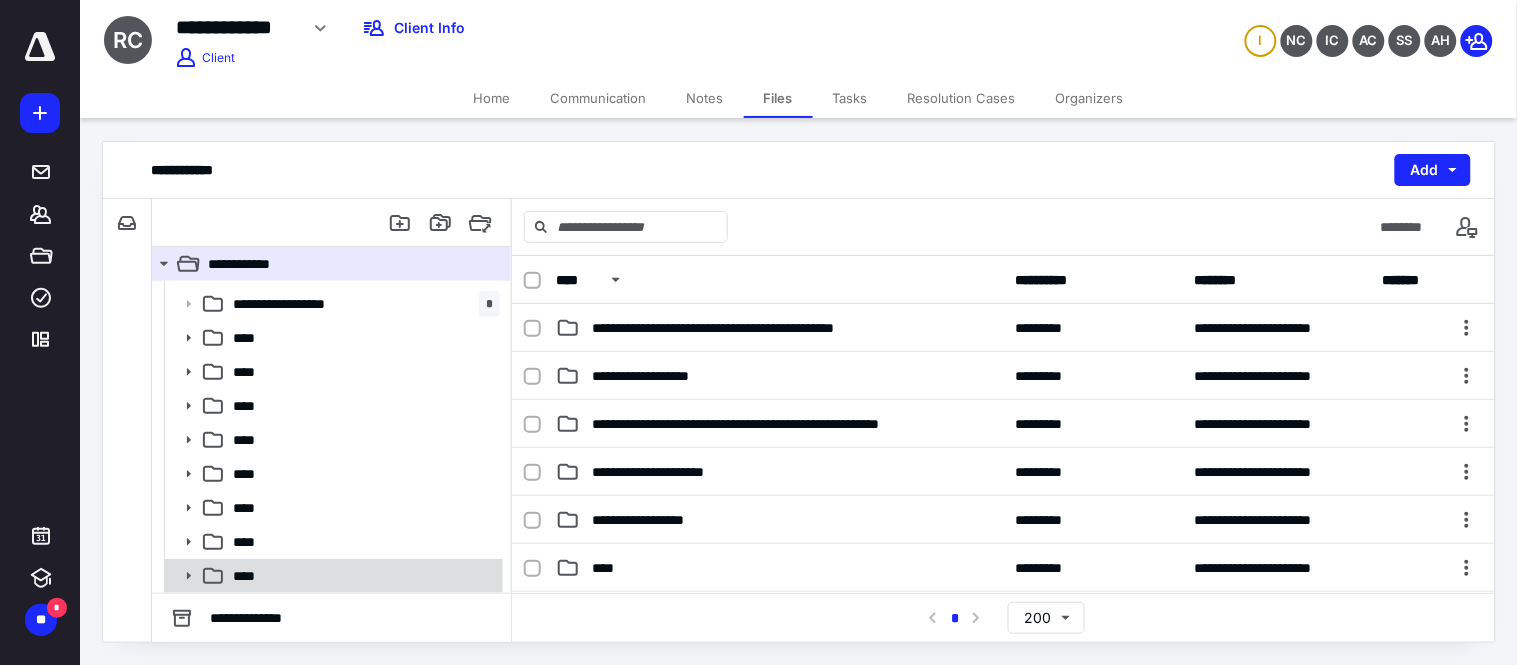 click 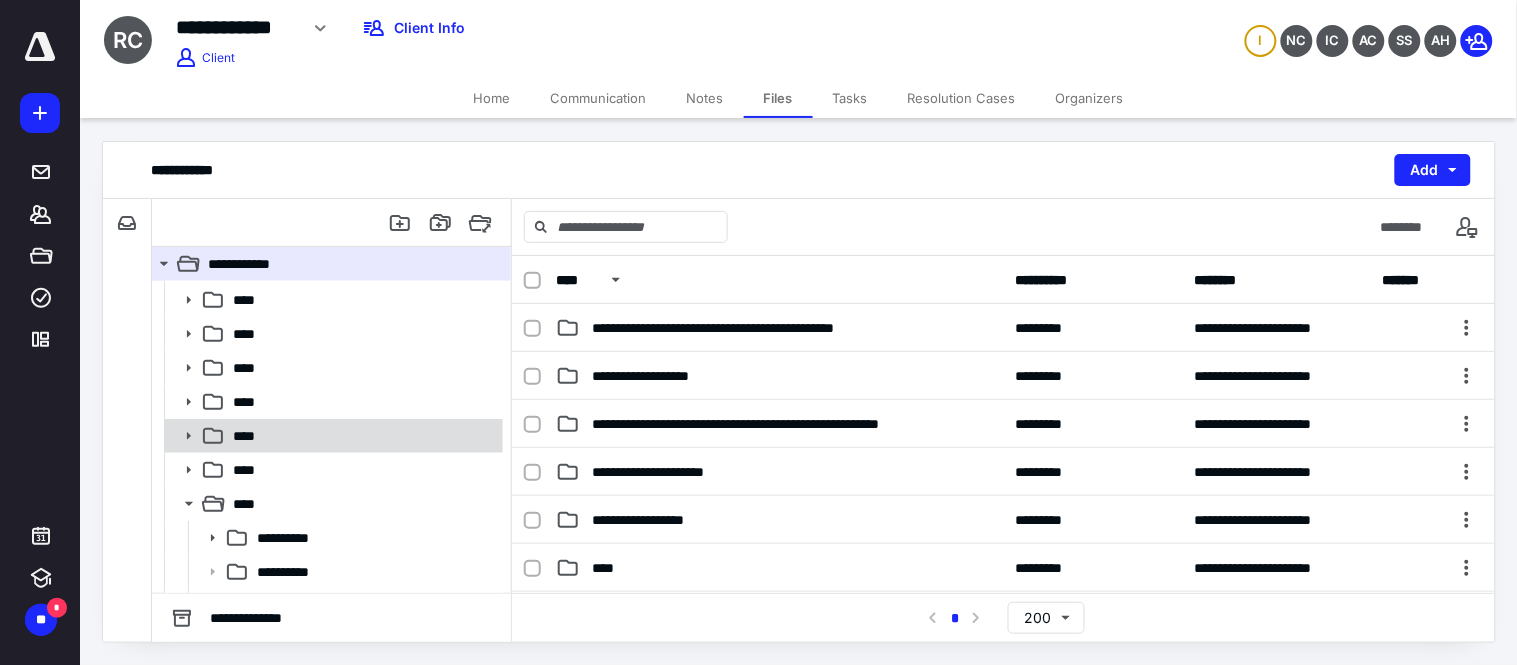scroll, scrollTop: 232, scrollLeft: 0, axis: vertical 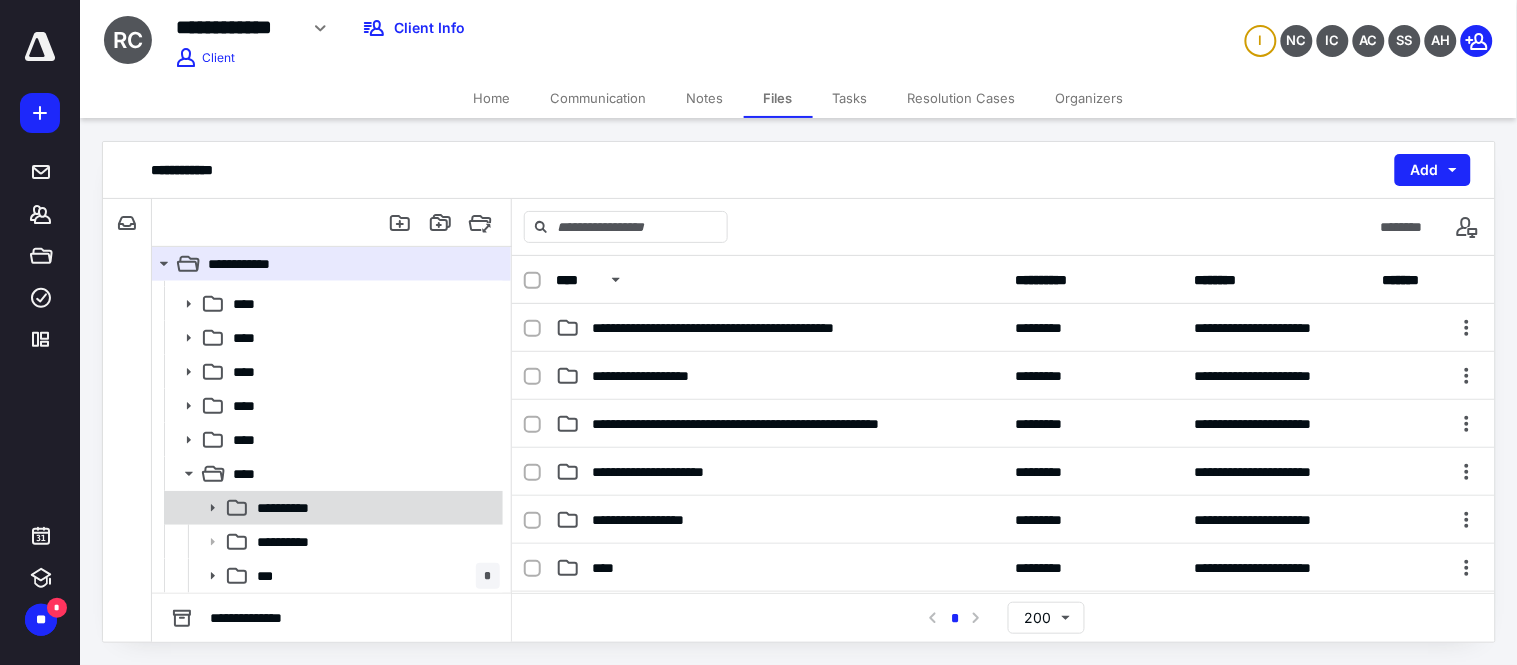 click 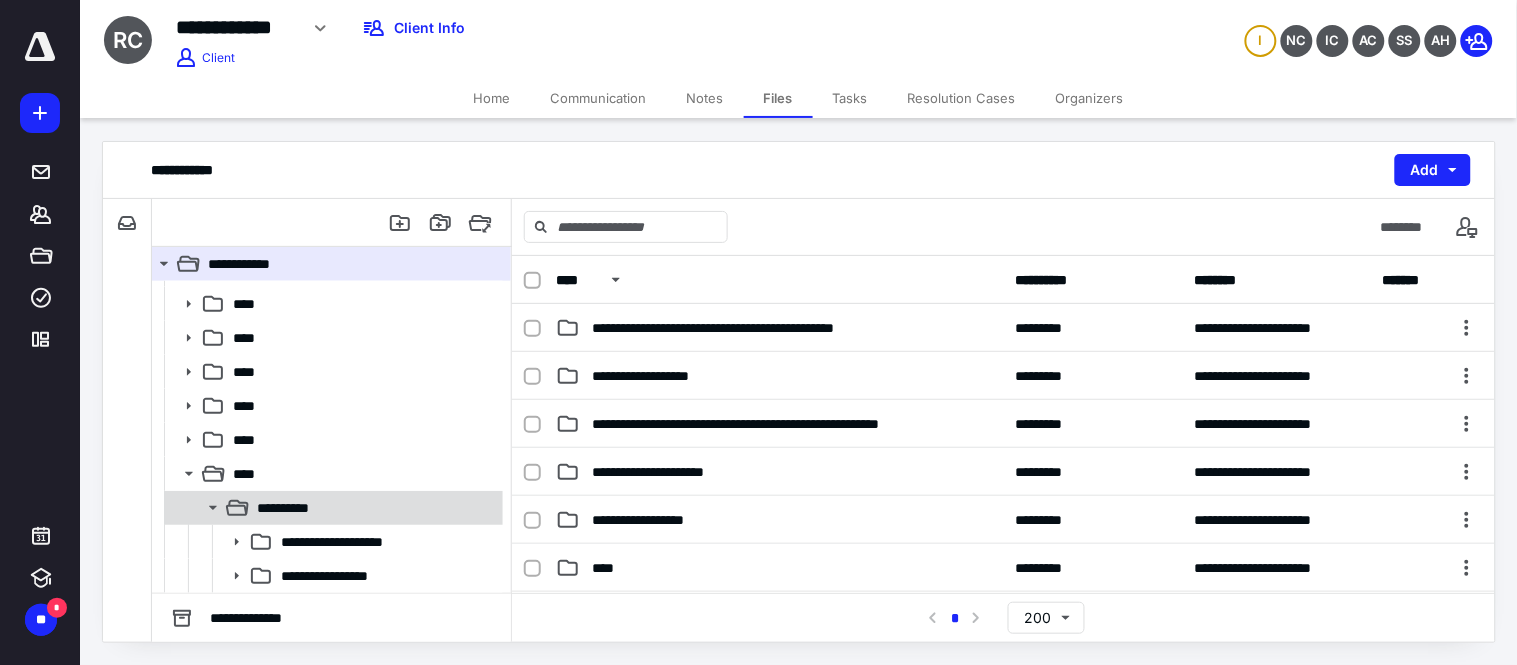 scroll, scrollTop: 300, scrollLeft: 0, axis: vertical 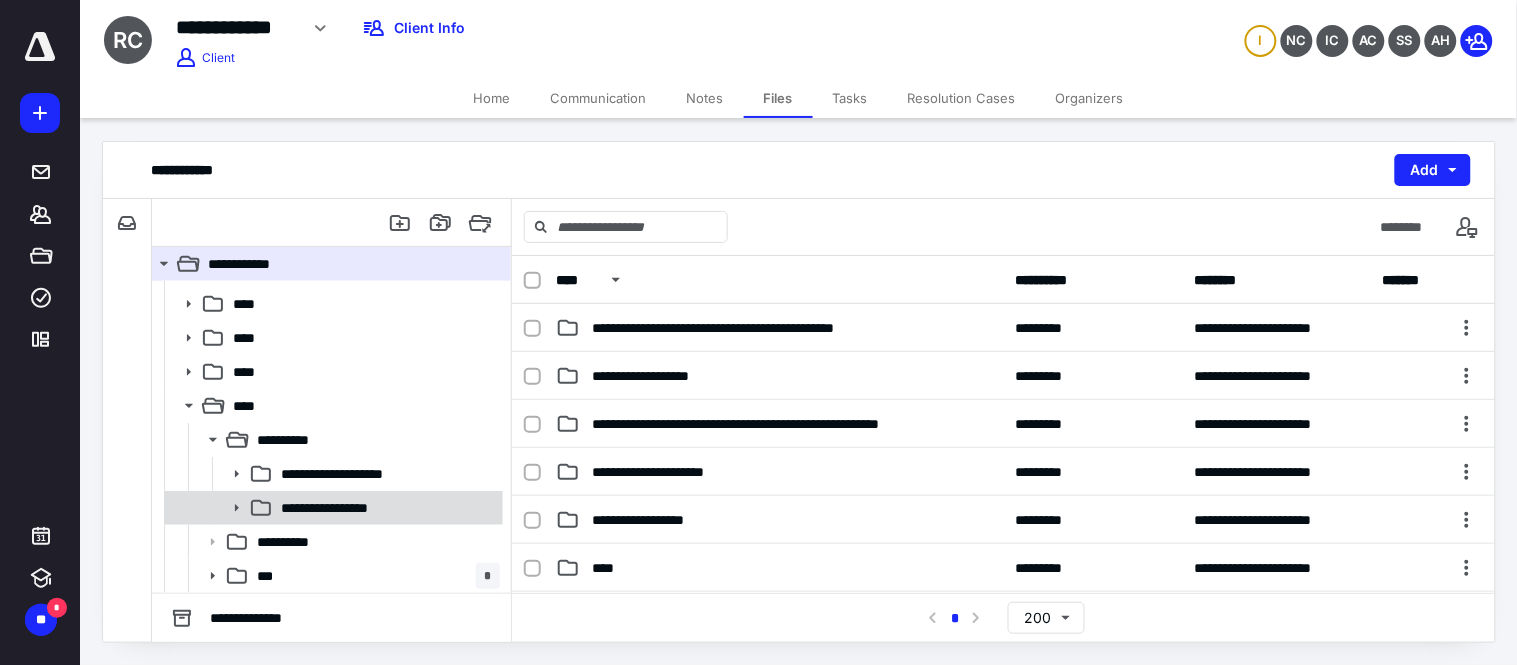 click 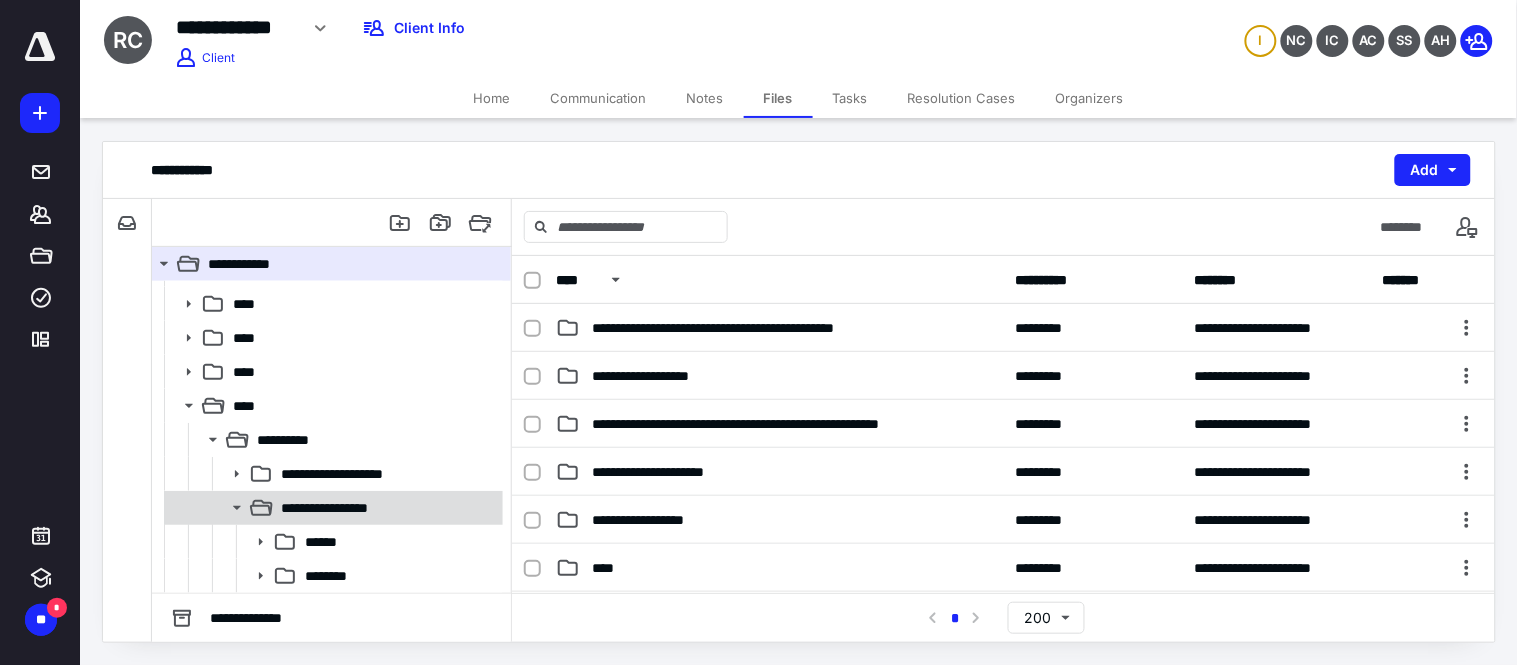 scroll, scrollTop: 367, scrollLeft: 0, axis: vertical 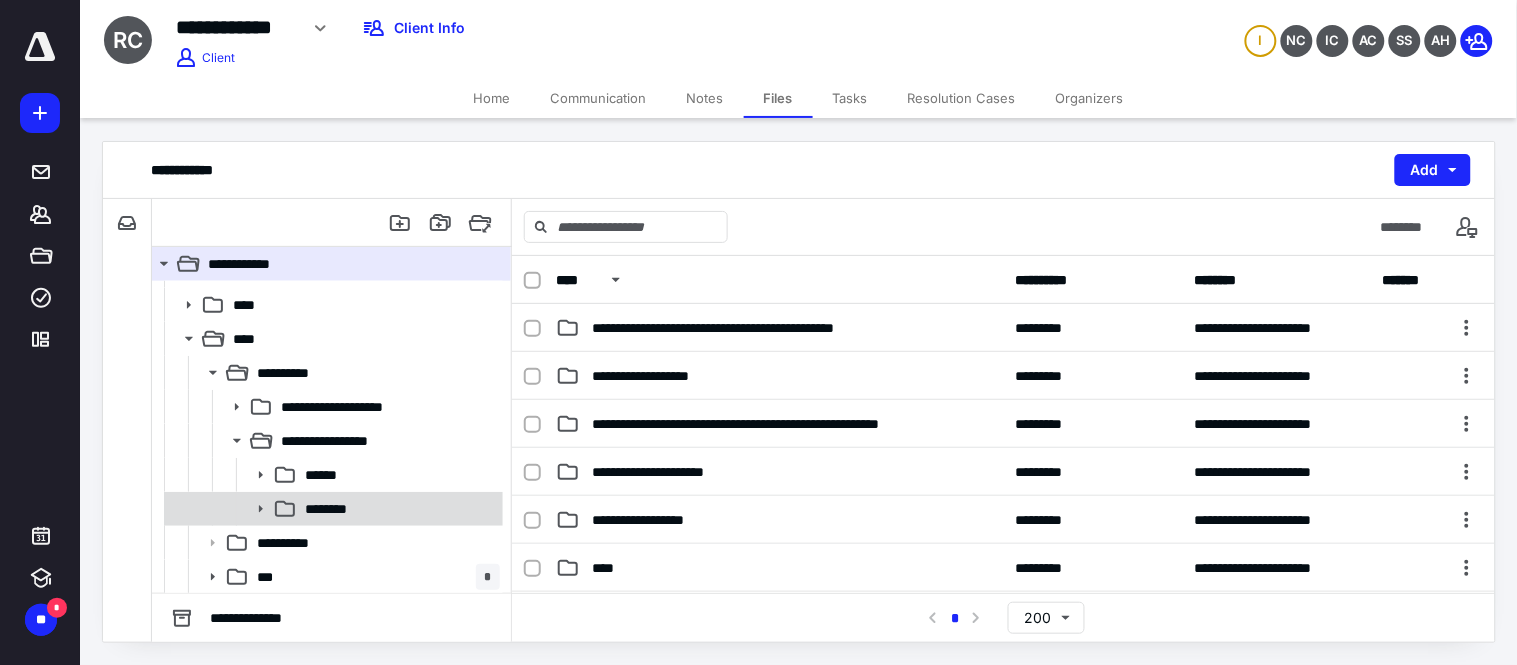 click 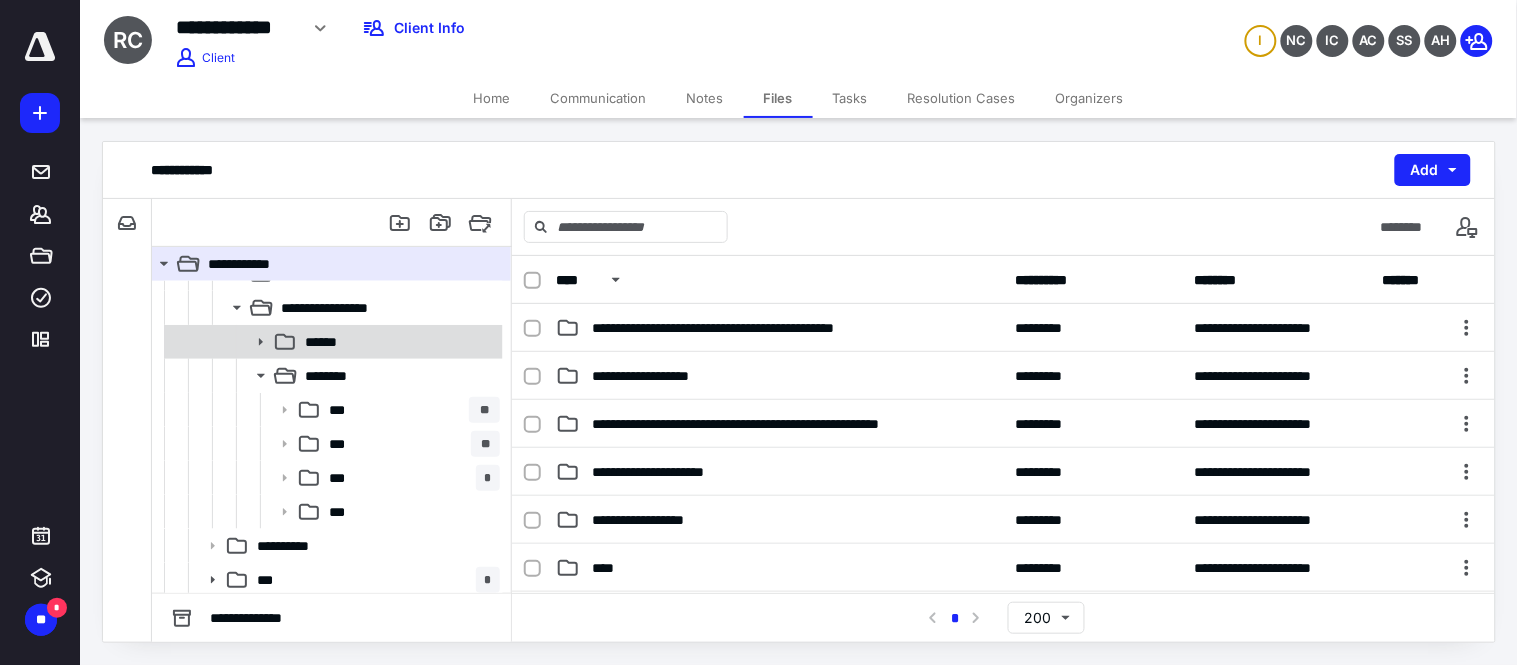 scroll, scrollTop: 503, scrollLeft: 0, axis: vertical 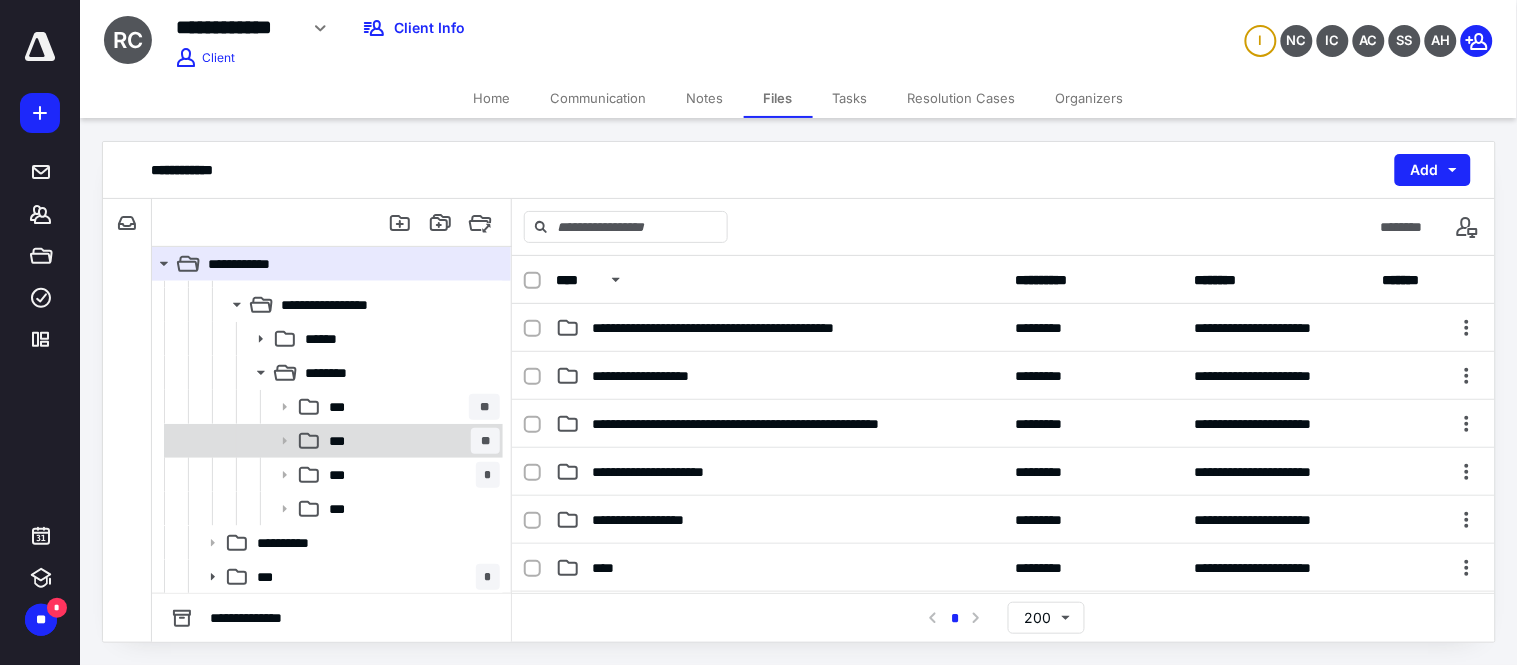 click on "*** **" at bounding box center [410, 441] 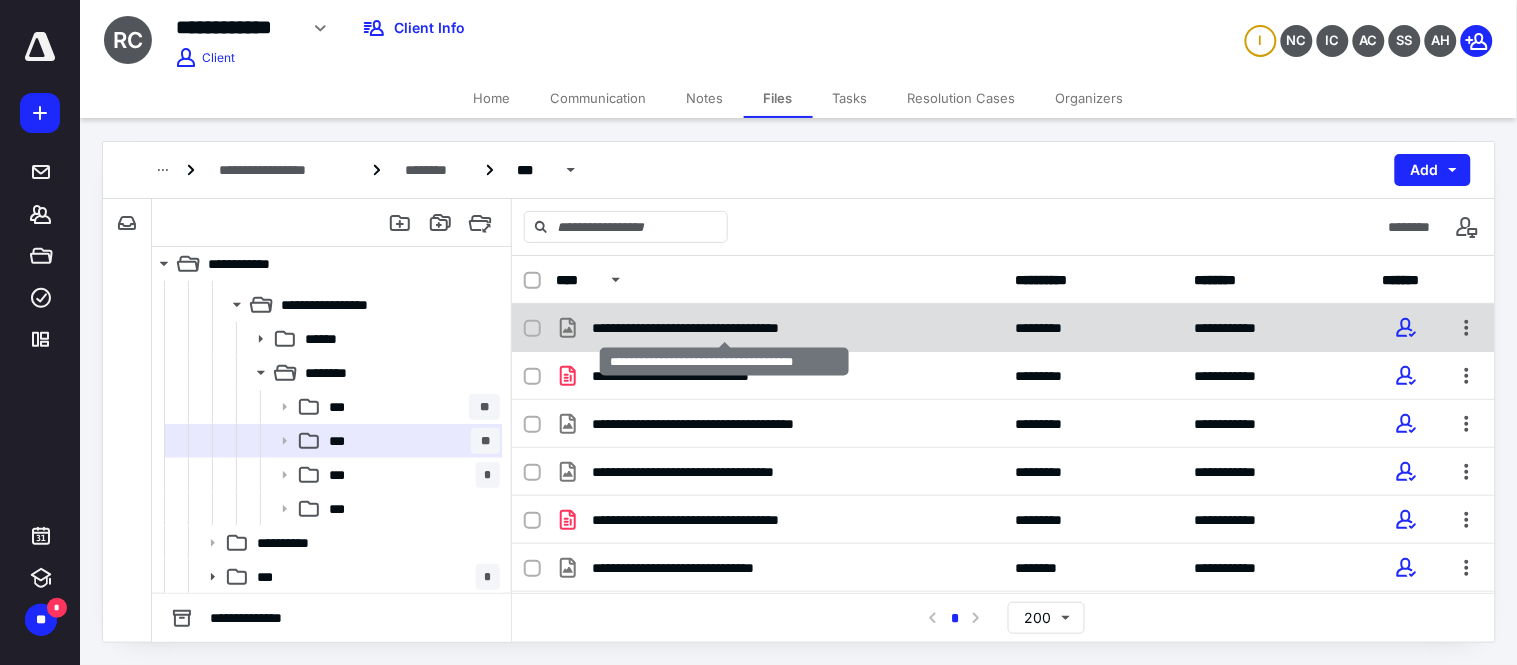 click on "**********" at bounding box center [723, 328] 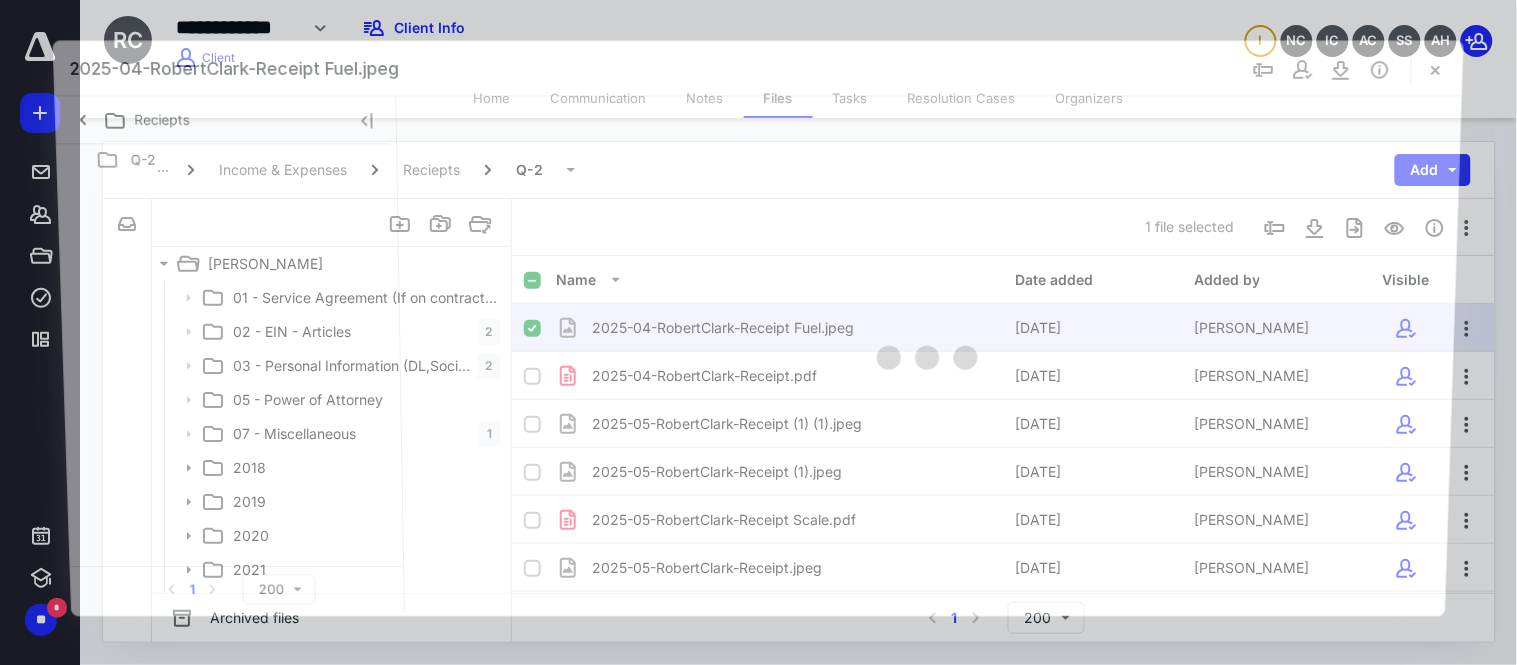 scroll, scrollTop: 503, scrollLeft: 0, axis: vertical 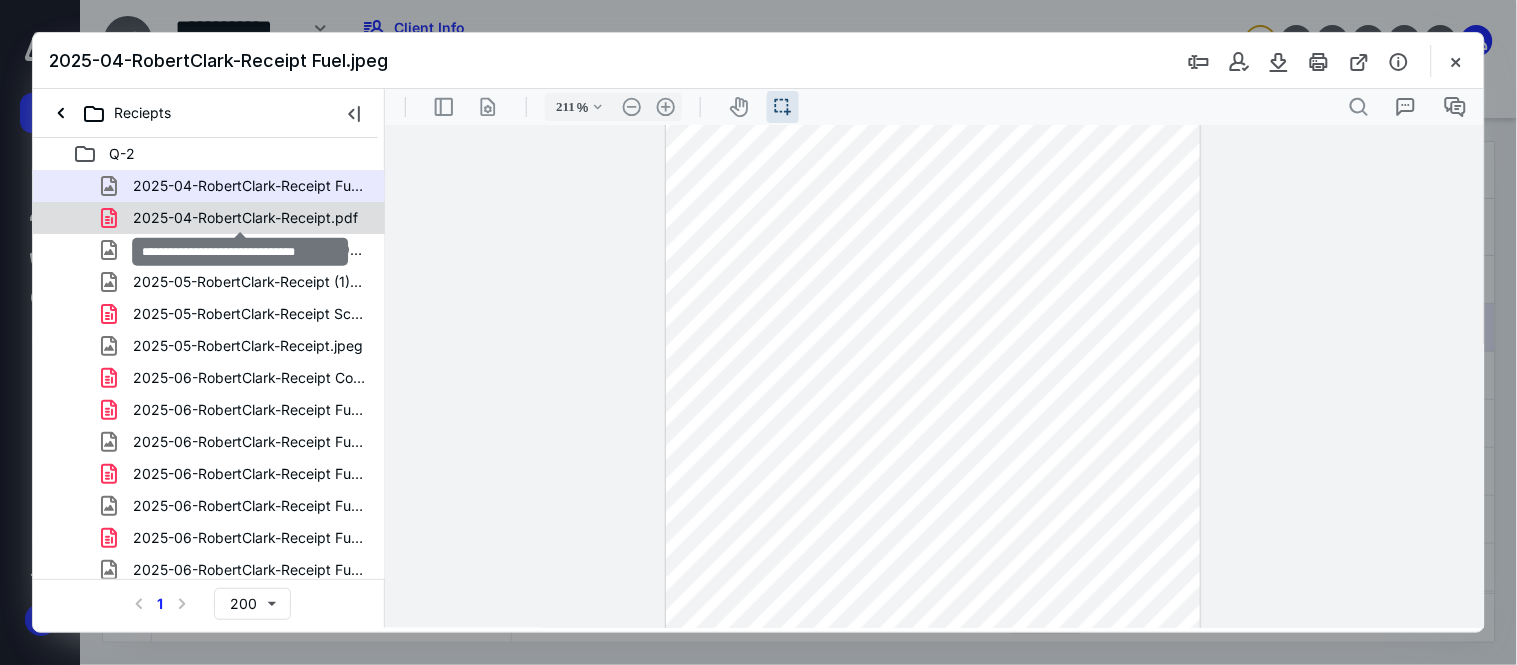 click on "2025-04-RobertClark-Receipt.pdf" at bounding box center [245, 218] 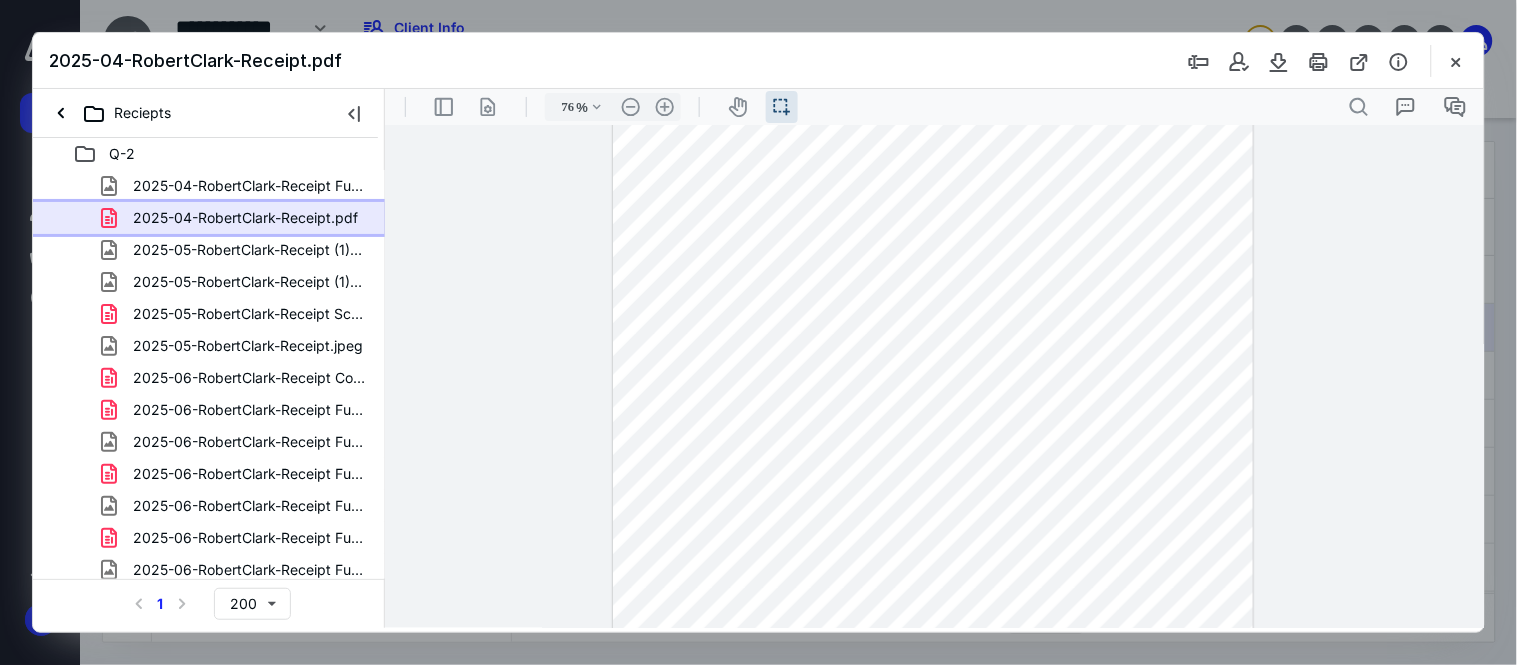 scroll, scrollTop: 332, scrollLeft: 0, axis: vertical 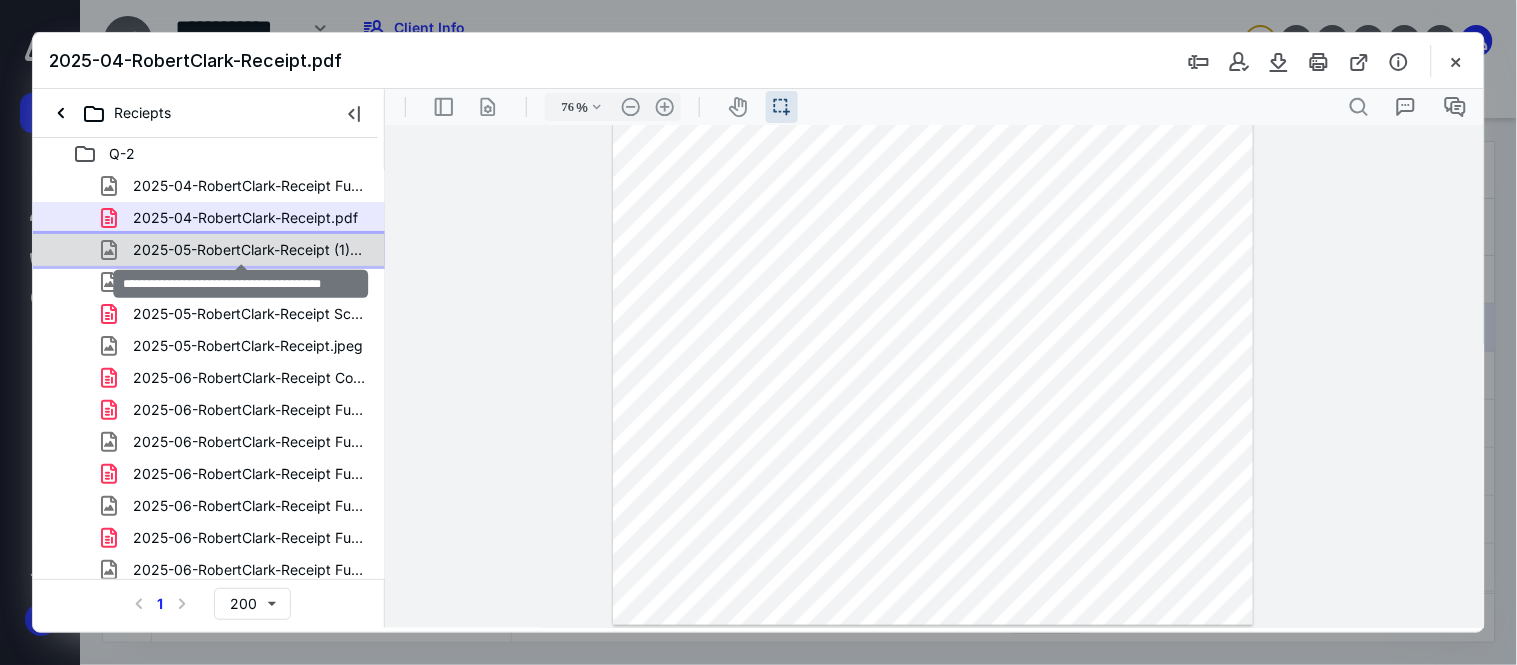 click on "2025-05-RobertClark-Receipt (1) (1).jpeg" at bounding box center [249, 250] 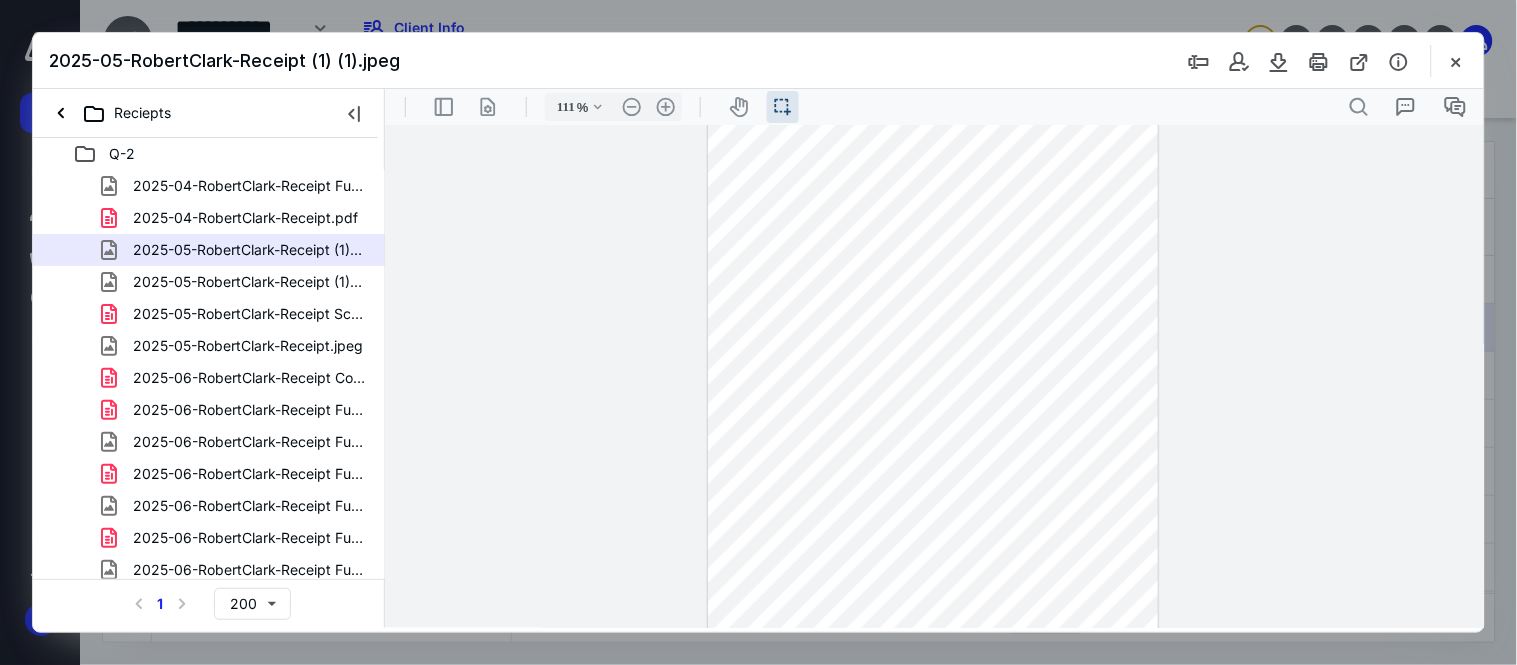 scroll, scrollTop: 333, scrollLeft: 0, axis: vertical 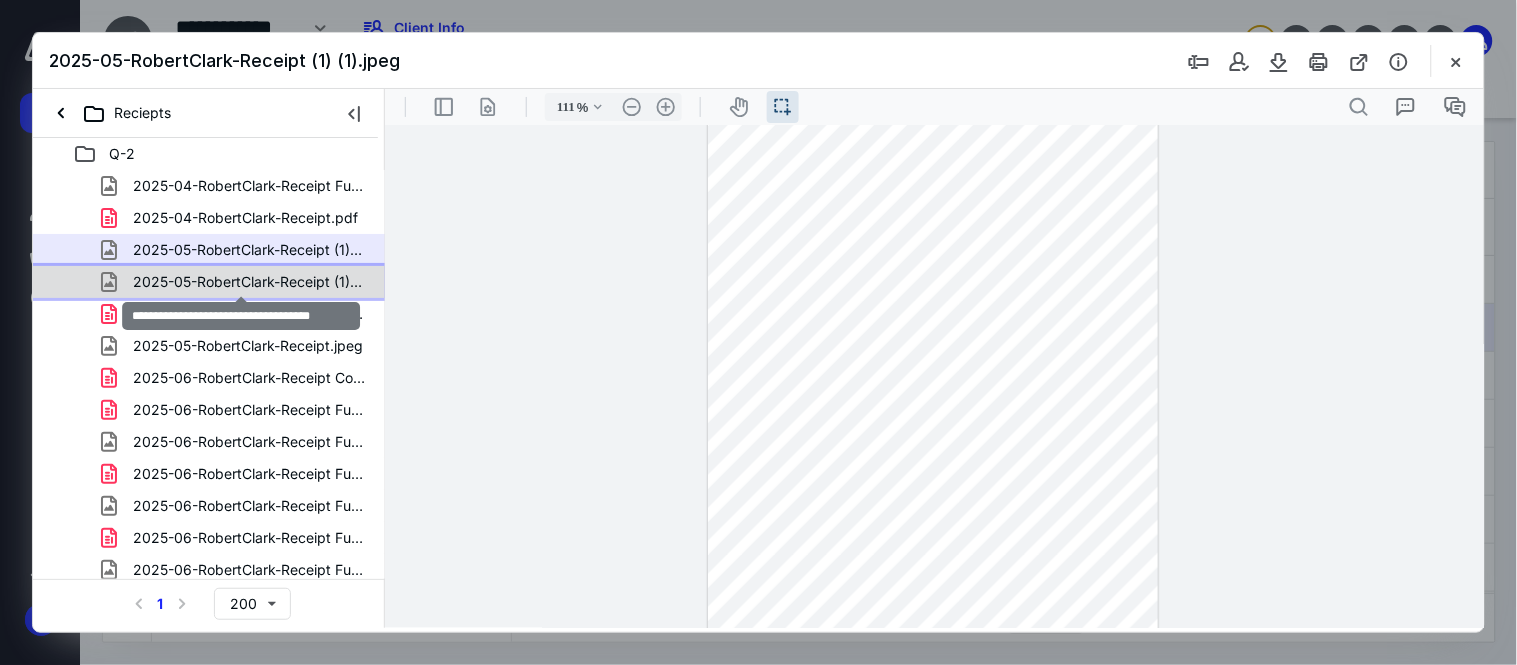 click on "2025-05-RobertClark-Receipt (1).jpeg" at bounding box center [249, 282] 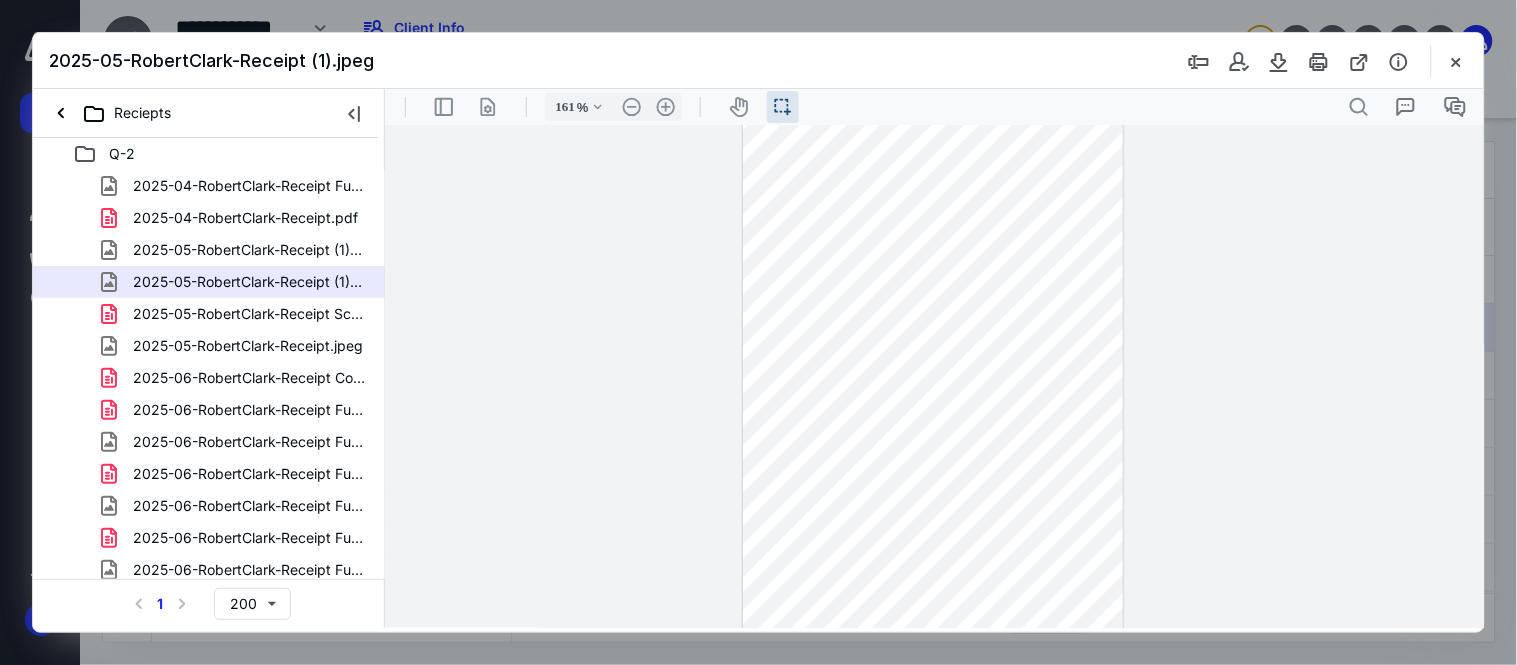 scroll, scrollTop: 778, scrollLeft: 0, axis: vertical 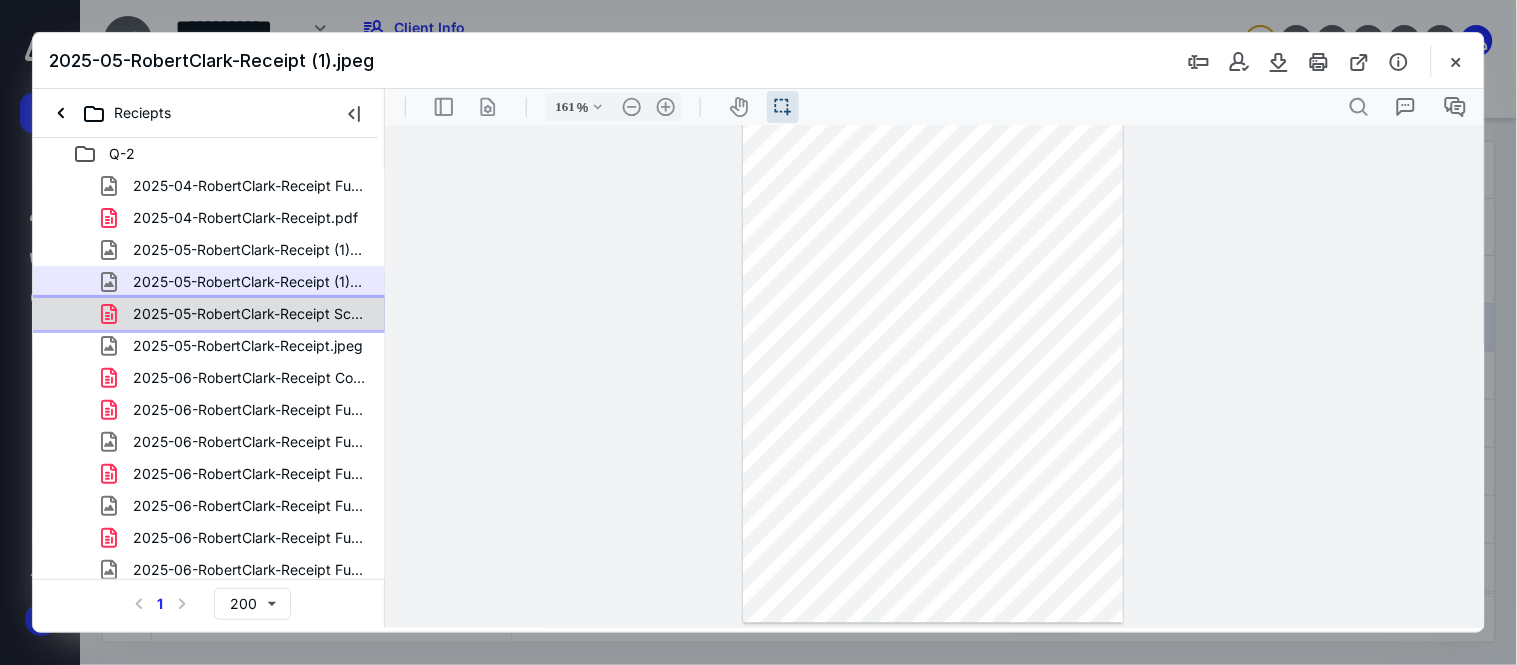 click on "2025-05-RobertClark-Receipt Scale.pdf" at bounding box center (249, 314) 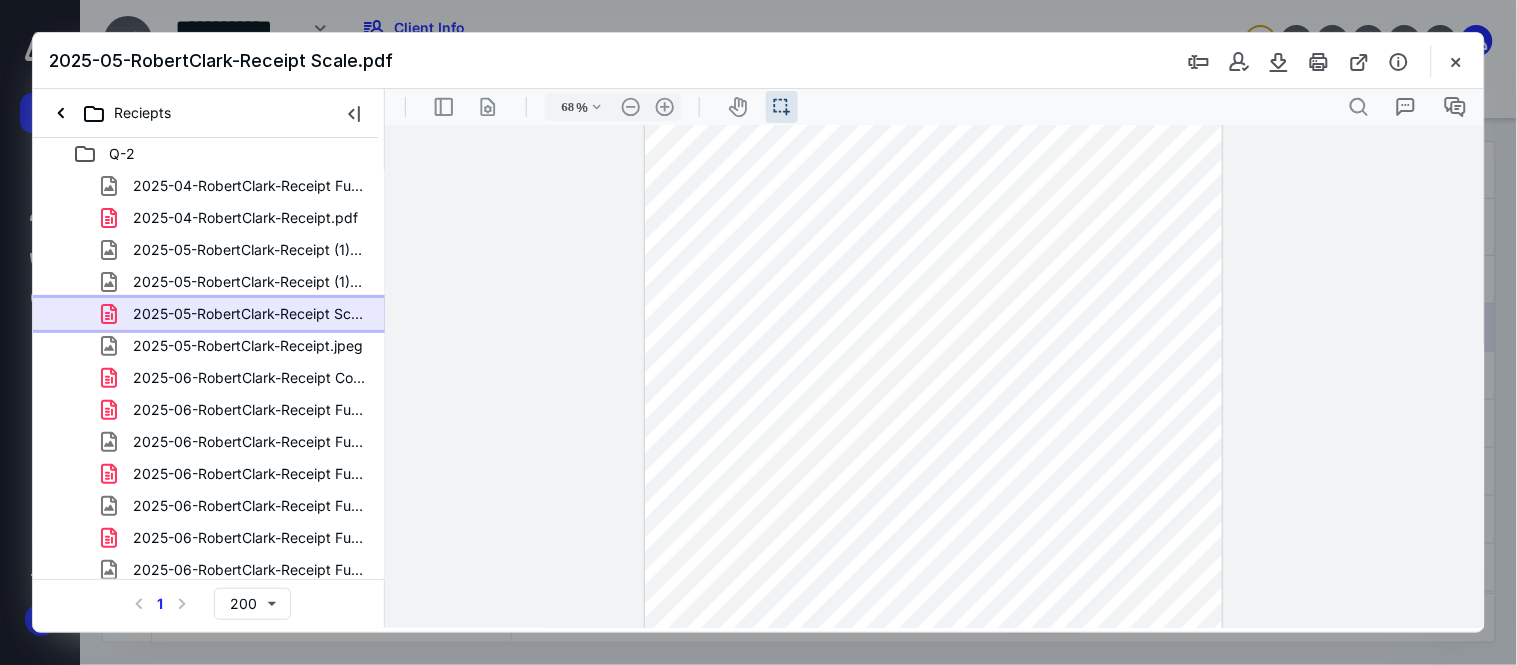 scroll, scrollTop: 26, scrollLeft: 0, axis: vertical 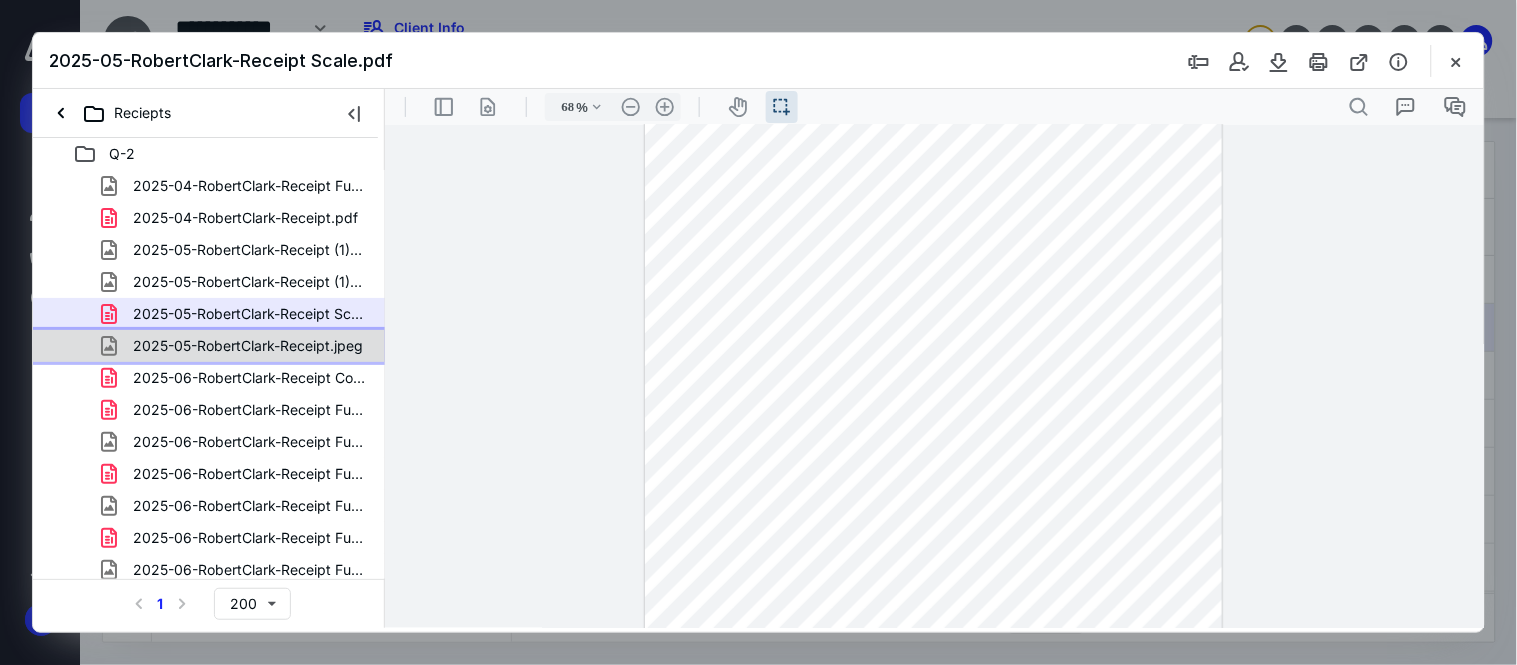click on "2025-05-RobertClark-Receipt.jpeg" at bounding box center (248, 346) 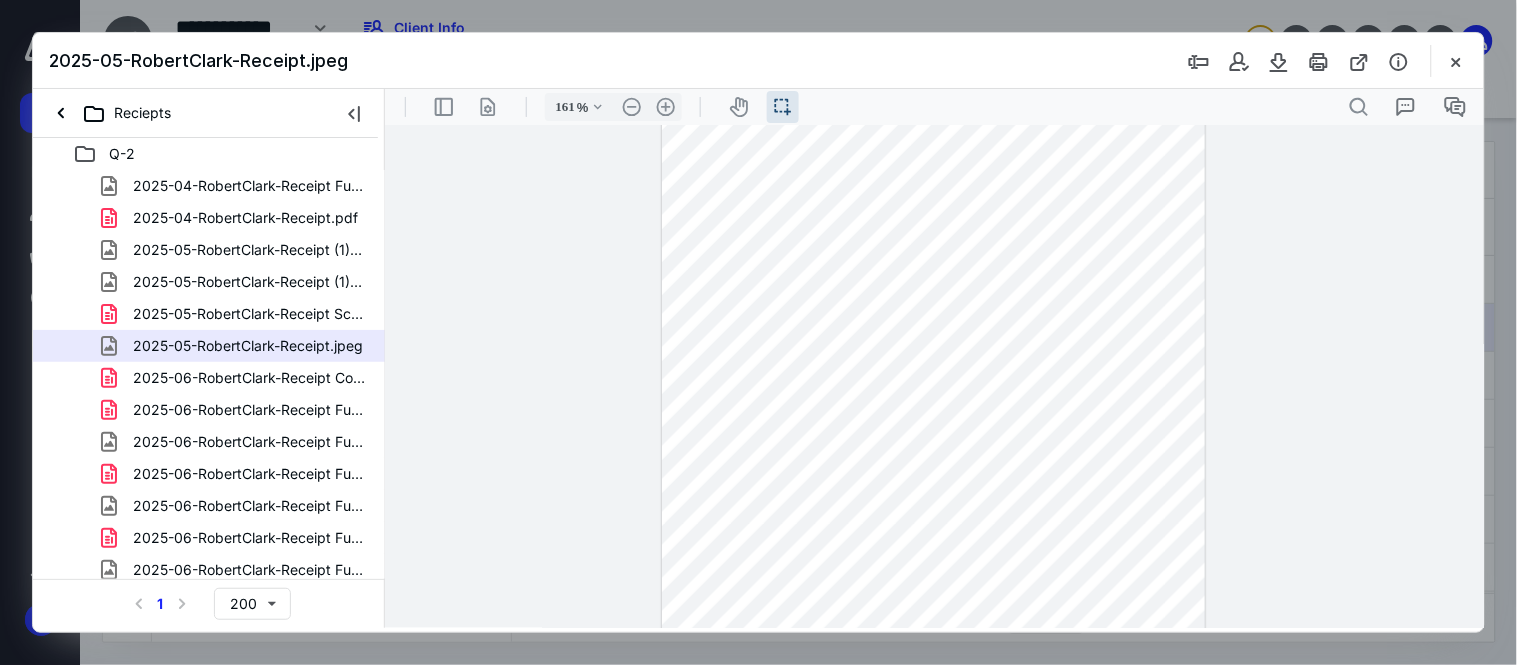 scroll, scrollTop: 333, scrollLeft: 0, axis: vertical 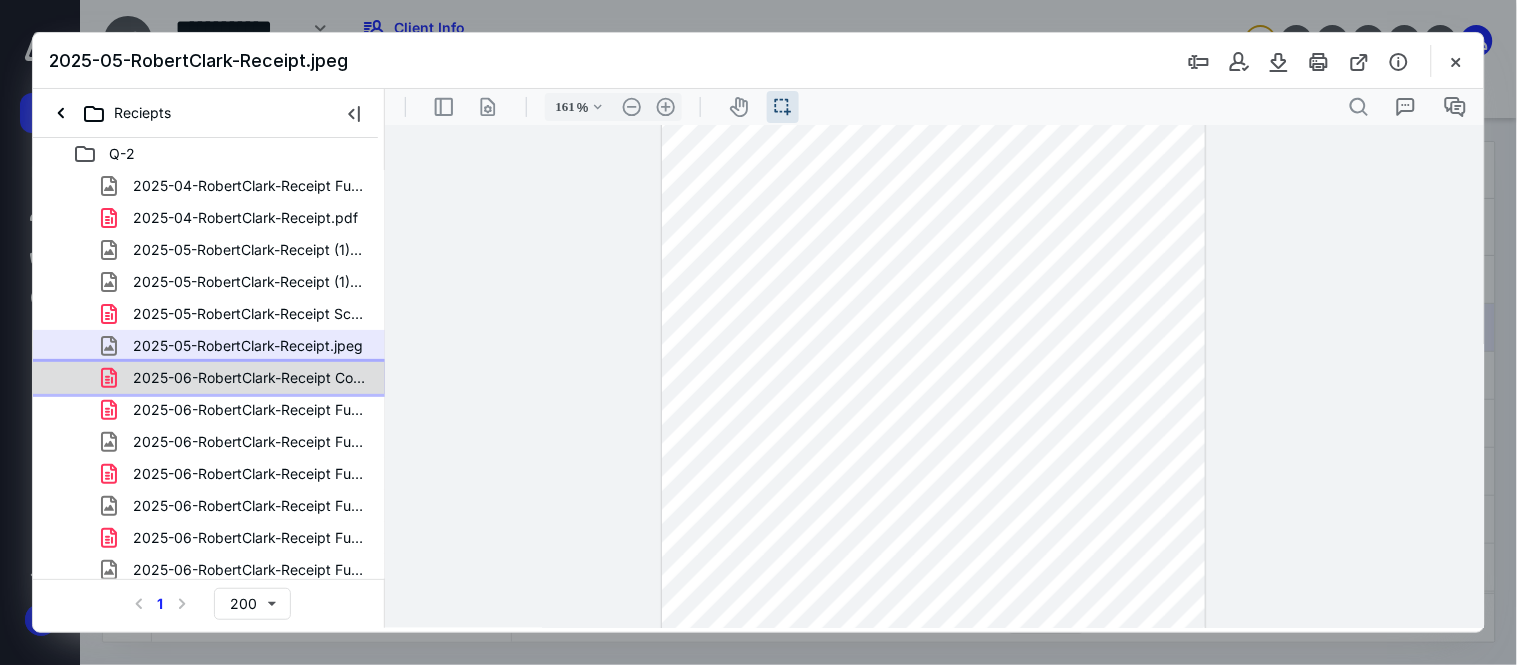 click on "2025-06-RobertClark-Receipt Cooler.pdf" at bounding box center (249, 378) 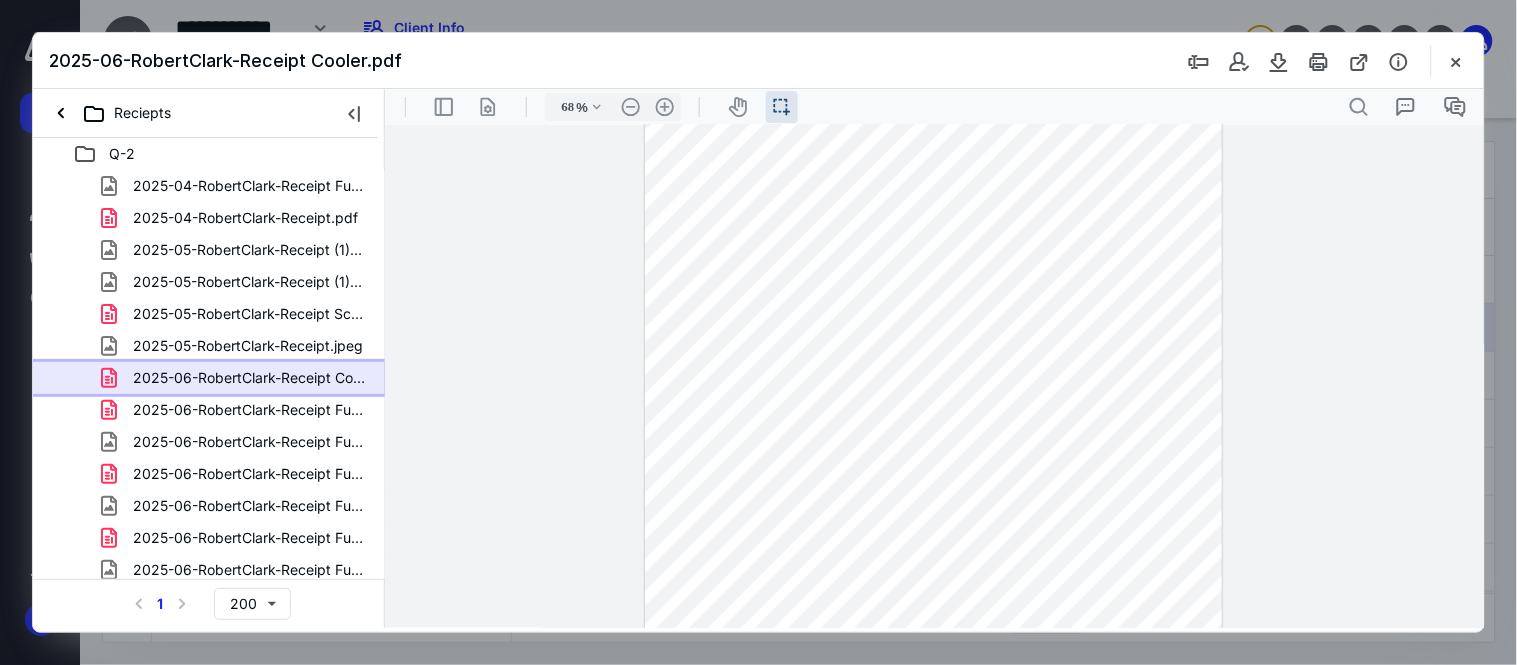 scroll, scrollTop: 194, scrollLeft: 0, axis: vertical 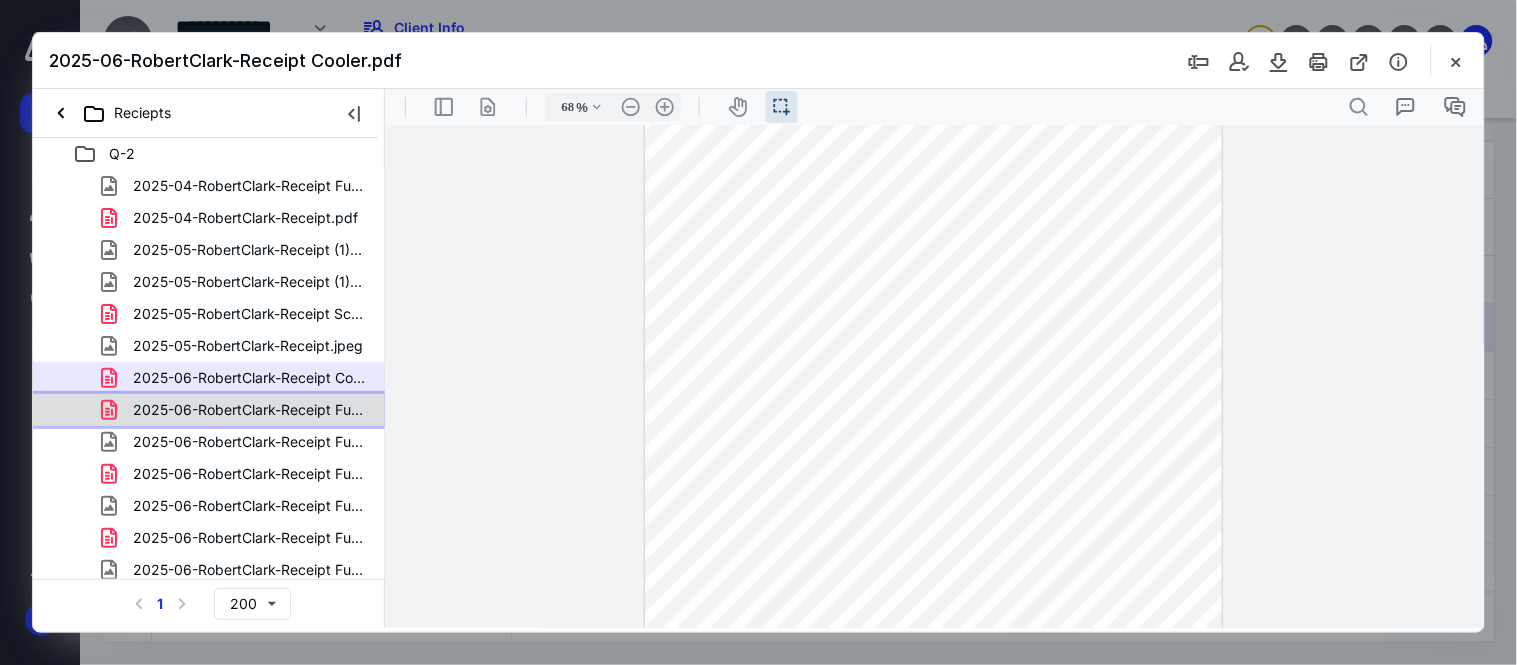 click on "2025-06-RobertClark-Receipt Fuel (1) (1).pdf" at bounding box center [237, 410] 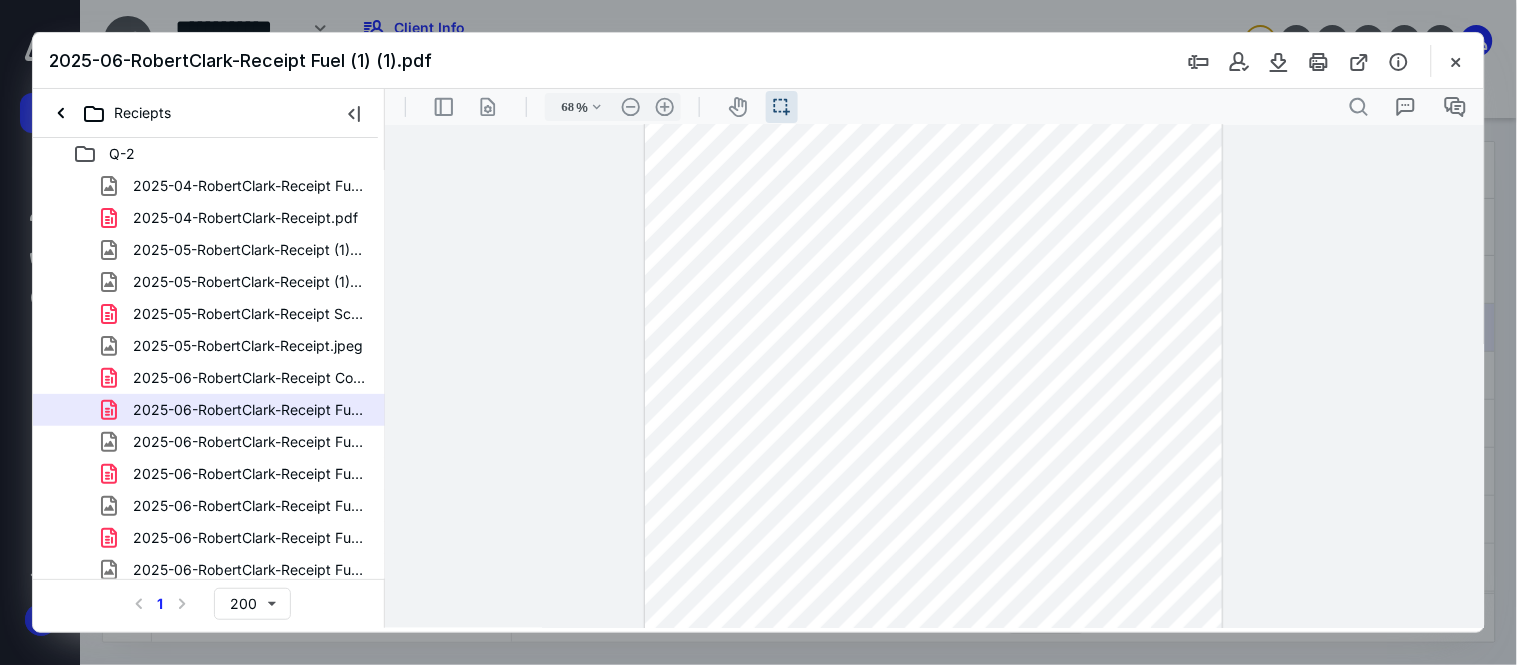 scroll, scrollTop: 26, scrollLeft: 0, axis: vertical 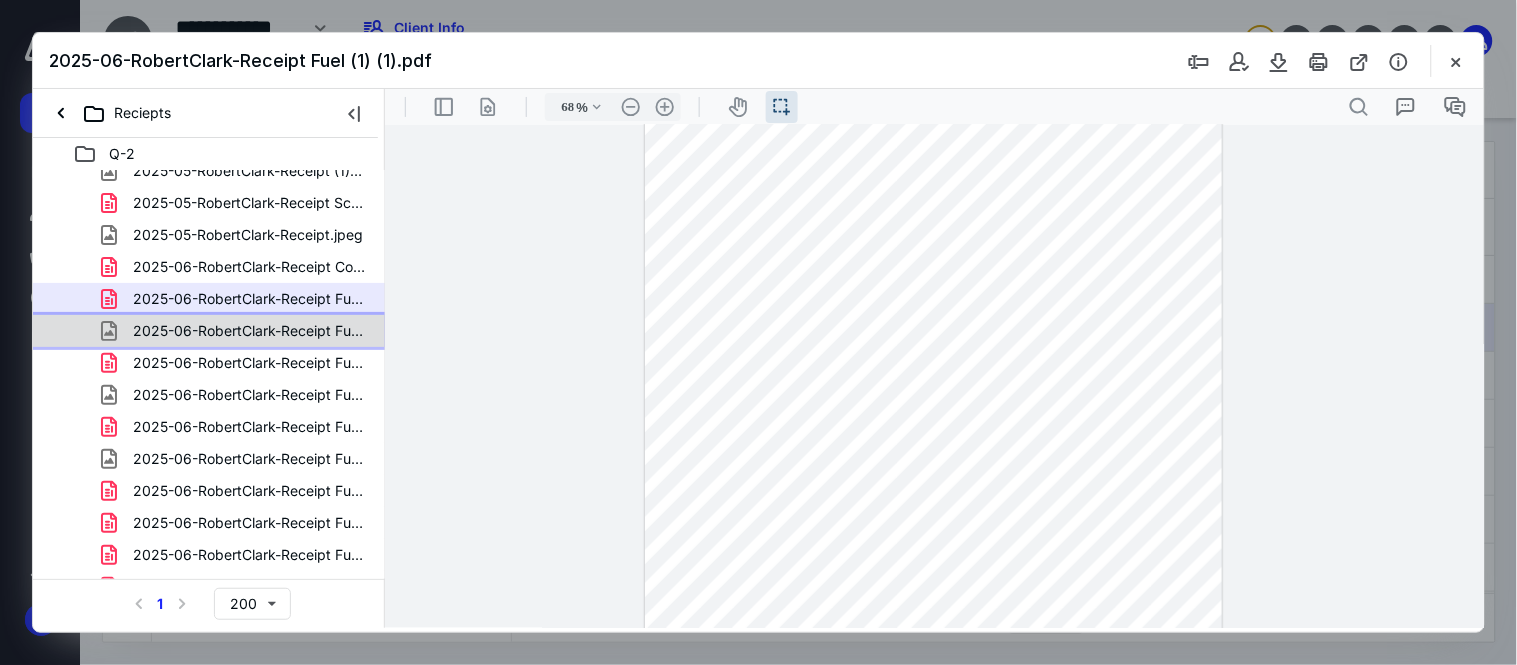 click on "2025-06-RobertClark-Receipt Fuel (1).jpeg" at bounding box center [249, 331] 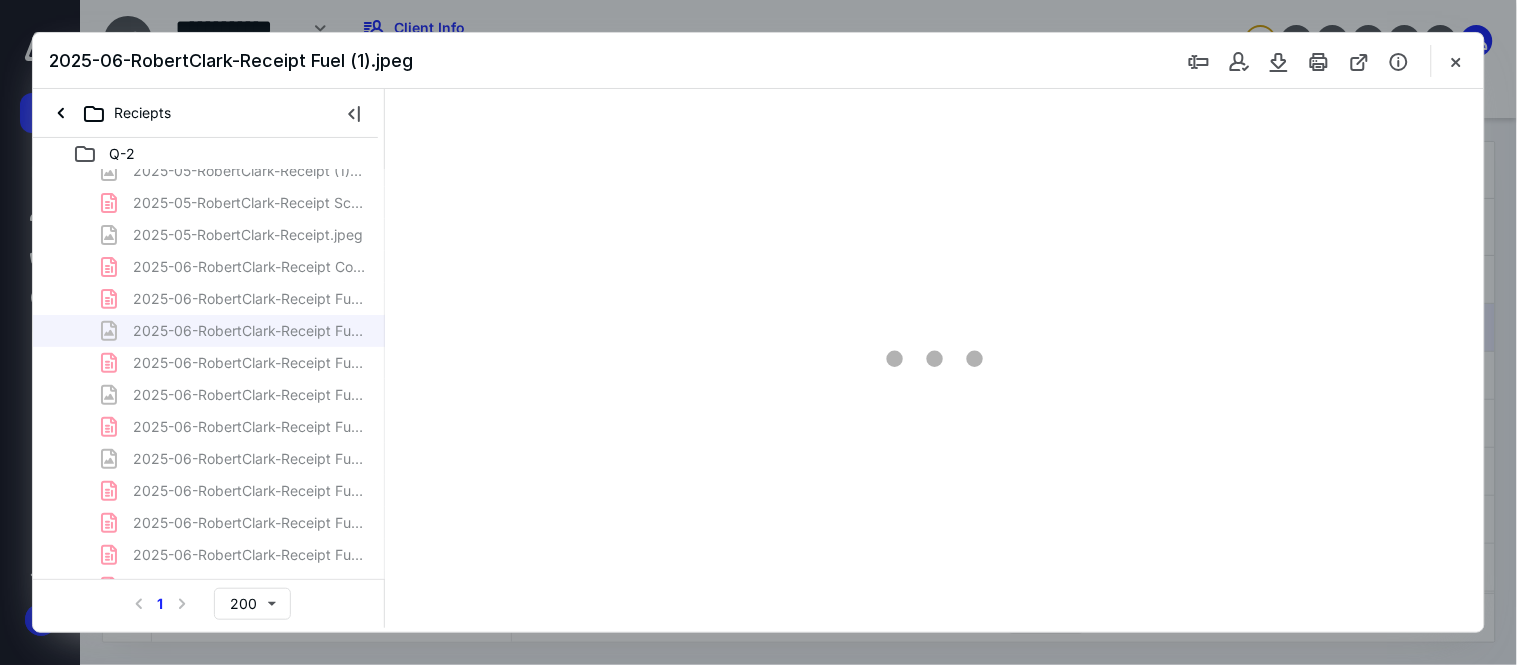 scroll, scrollTop: 0, scrollLeft: 0, axis: both 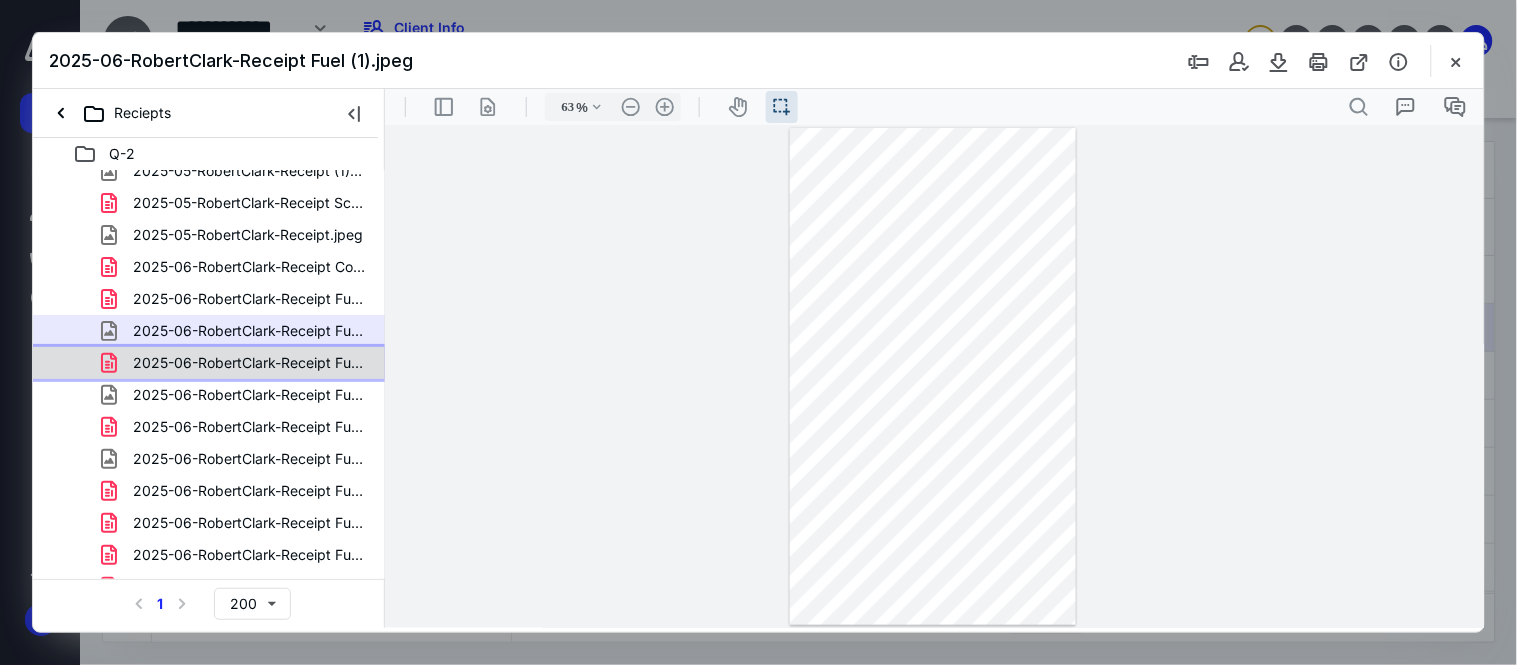 click on "2025-06-RobertClark-Receipt Fuel (1).pdf" at bounding box center (249, 363) 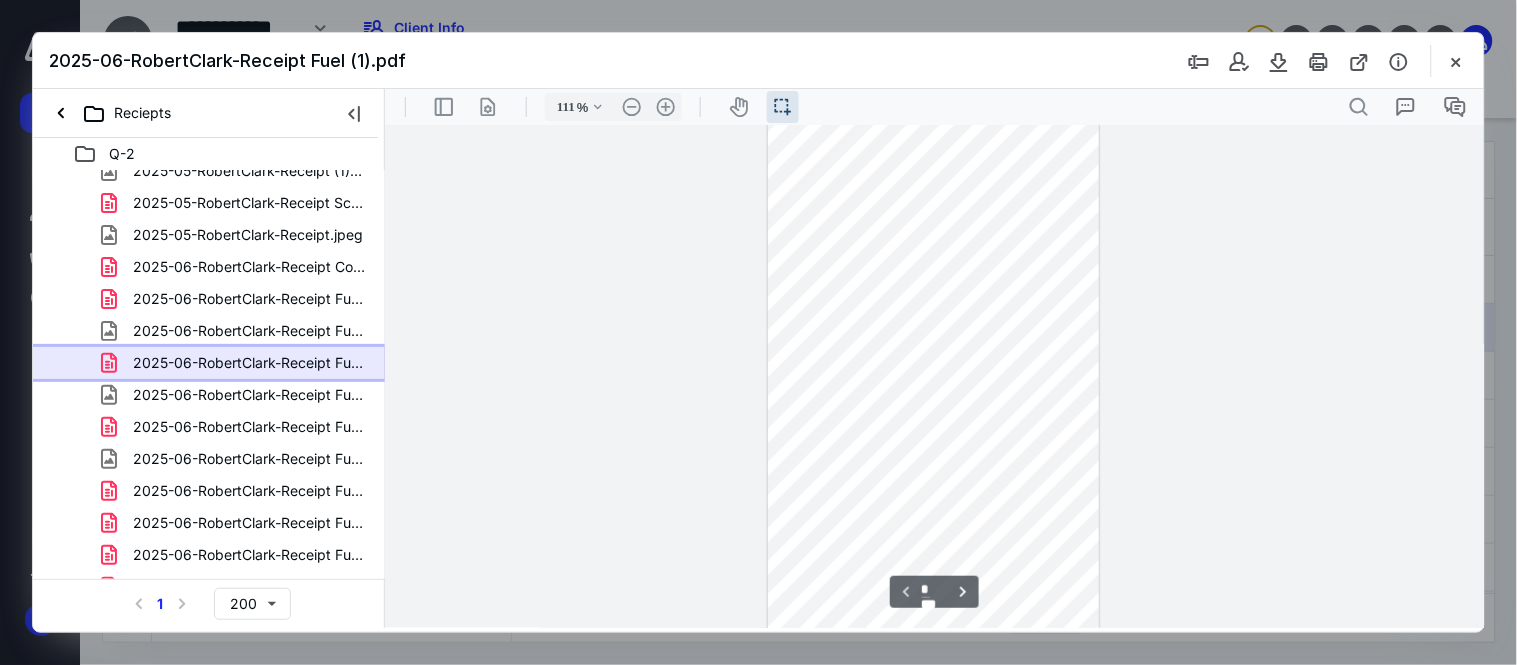 scroll, scrollTop: 85, scrollLeft: 0, axis: vertical 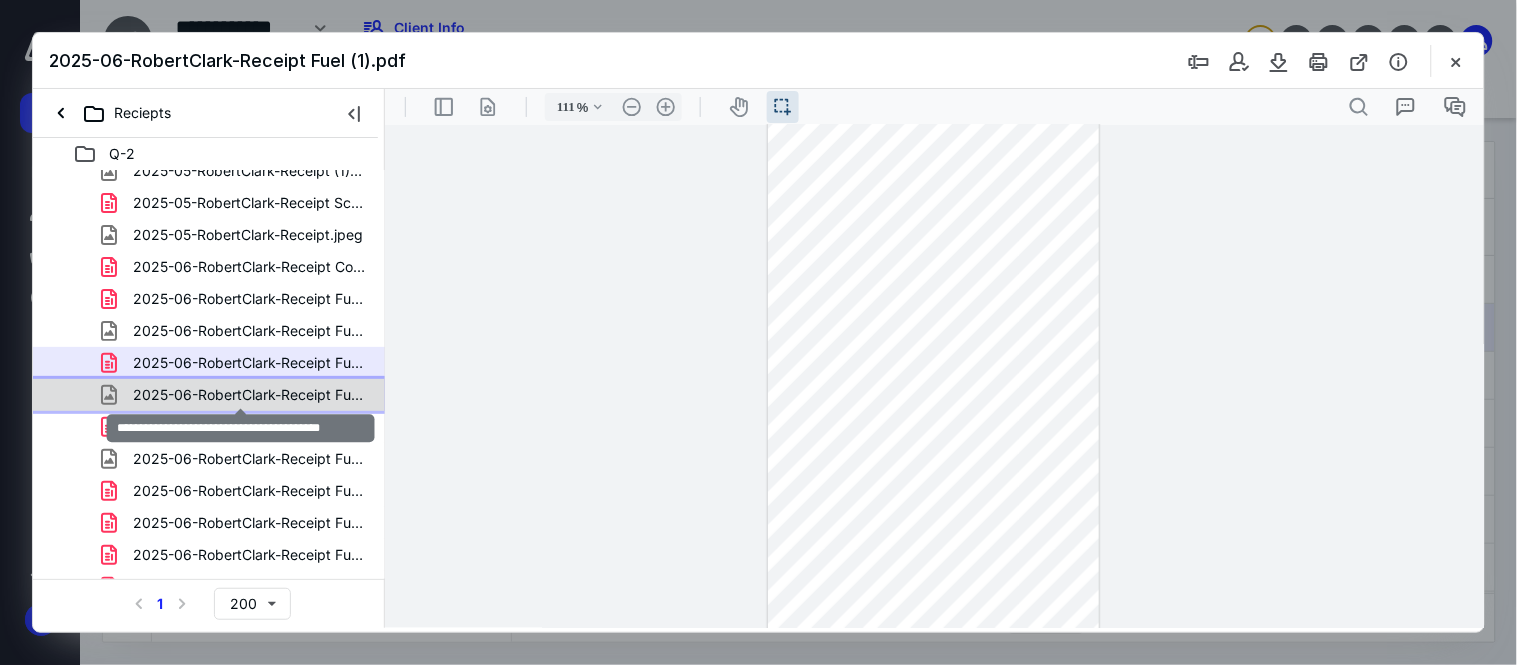 click on "2025-06-RobertClark-Receipt Fuel (2).jpeg" at bounding box center (249, 395) 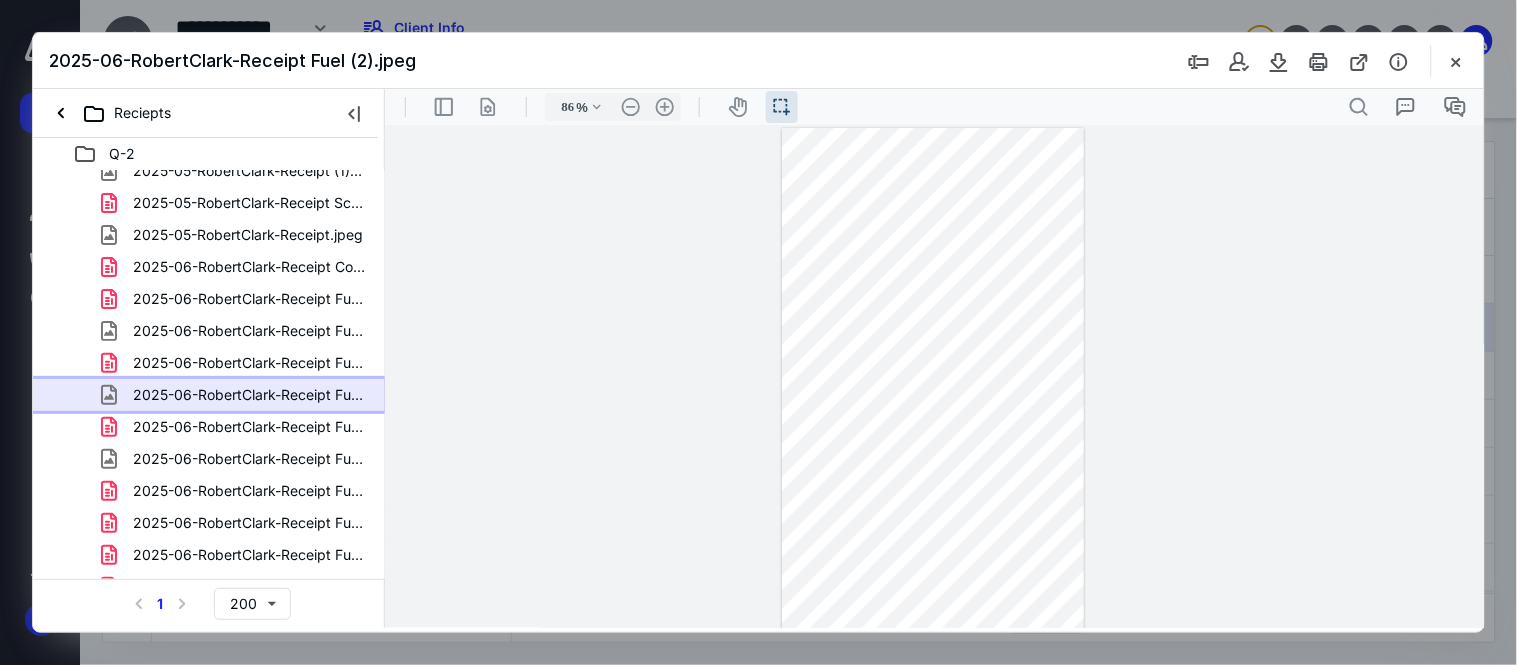 scroll, scrollTop: 66, scrollLeft: 0, axis: vertical 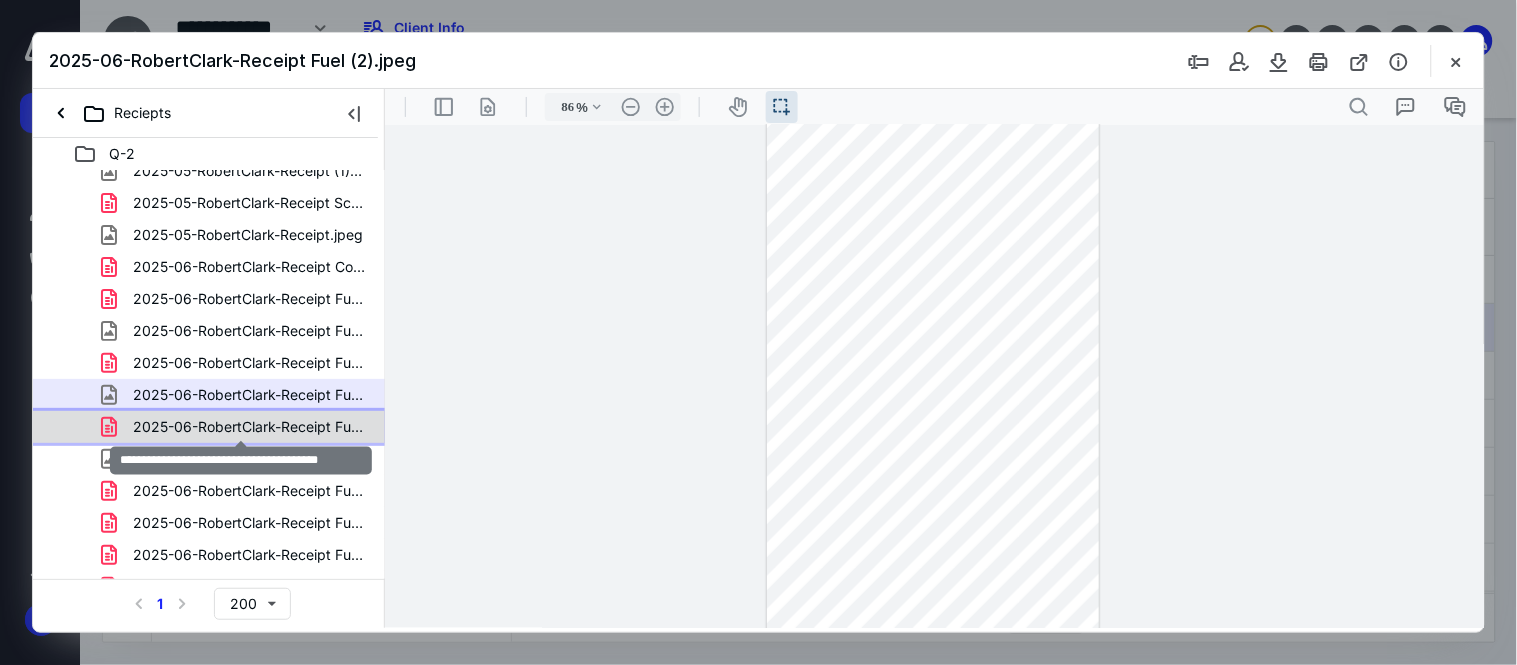 click on "2025-06-RobertClark-Receipt Fuel (2).pdf" at bounding box center [249, 427] 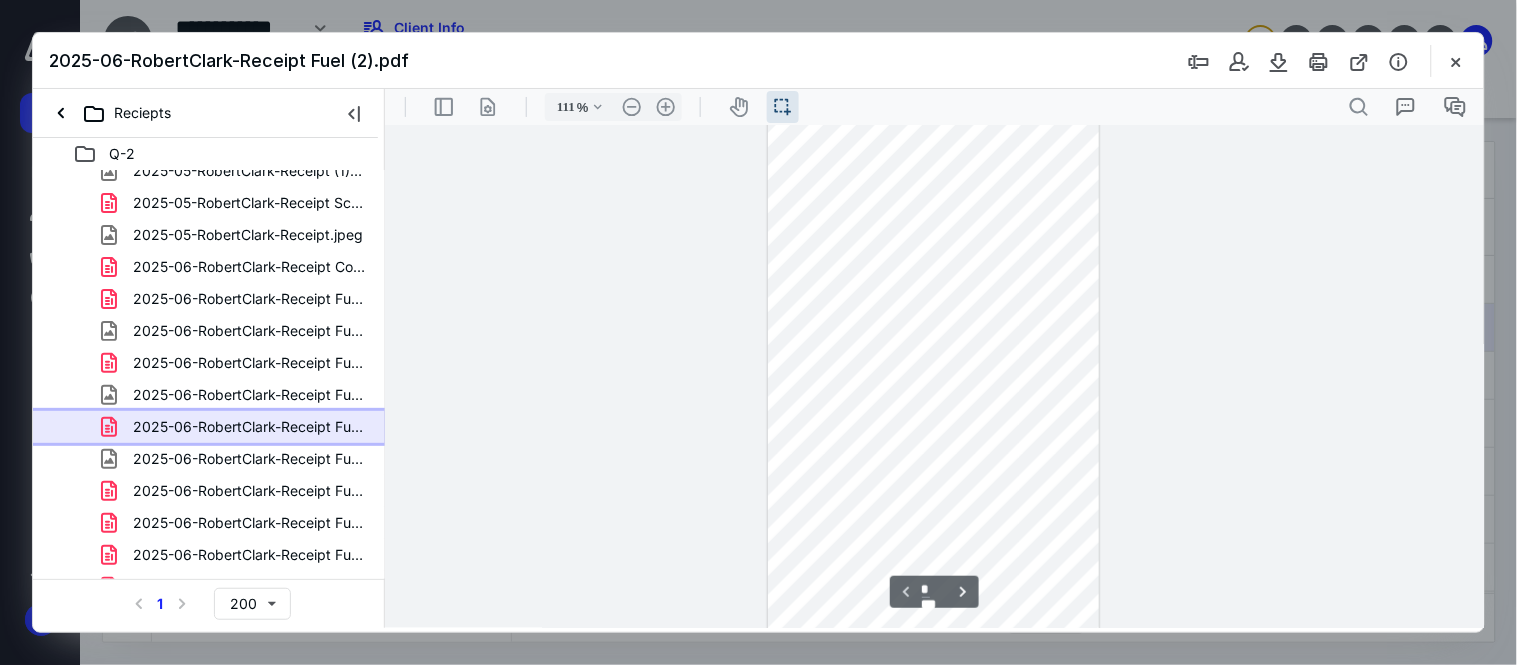 scroll, scrollTop: 82, scrollLeft: 0, axis: vertical 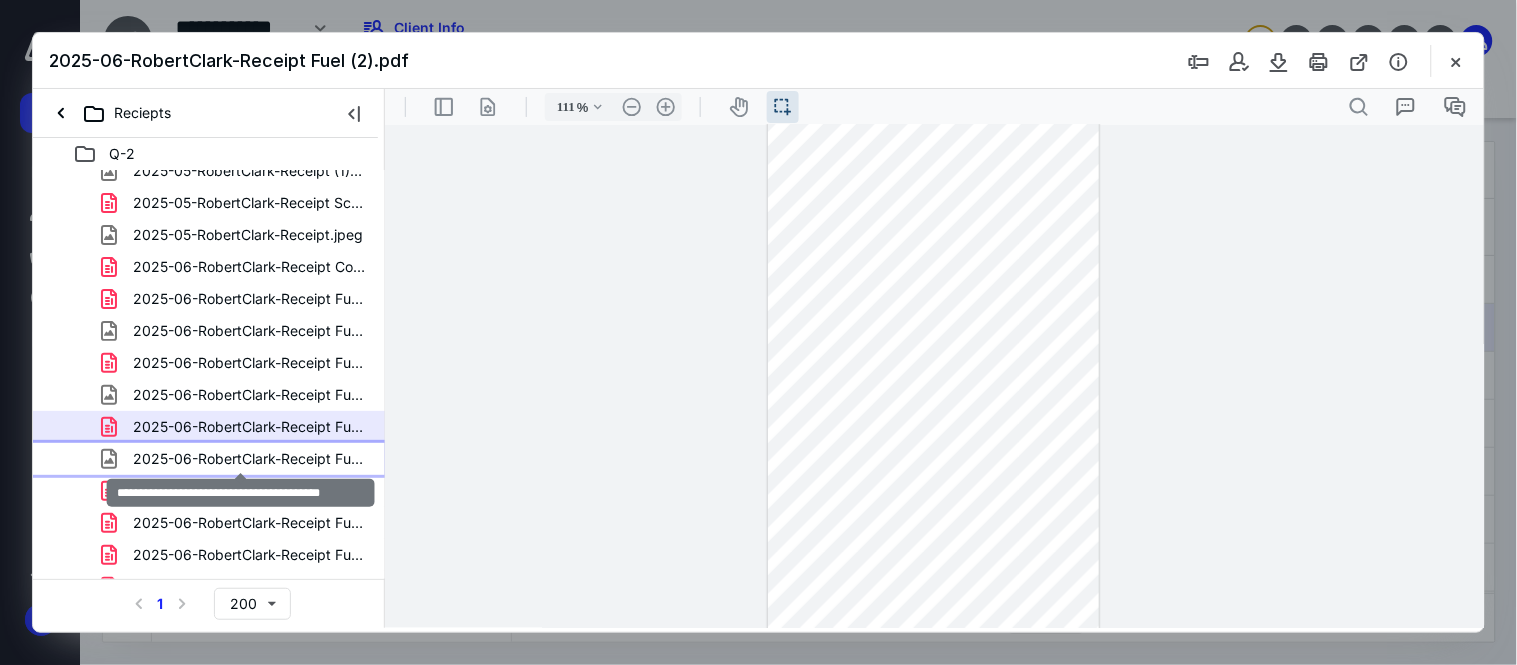 click on "2025-06-RobertClark-Receipt Fuel (3).jpeg" at bounding box center (249, 459) 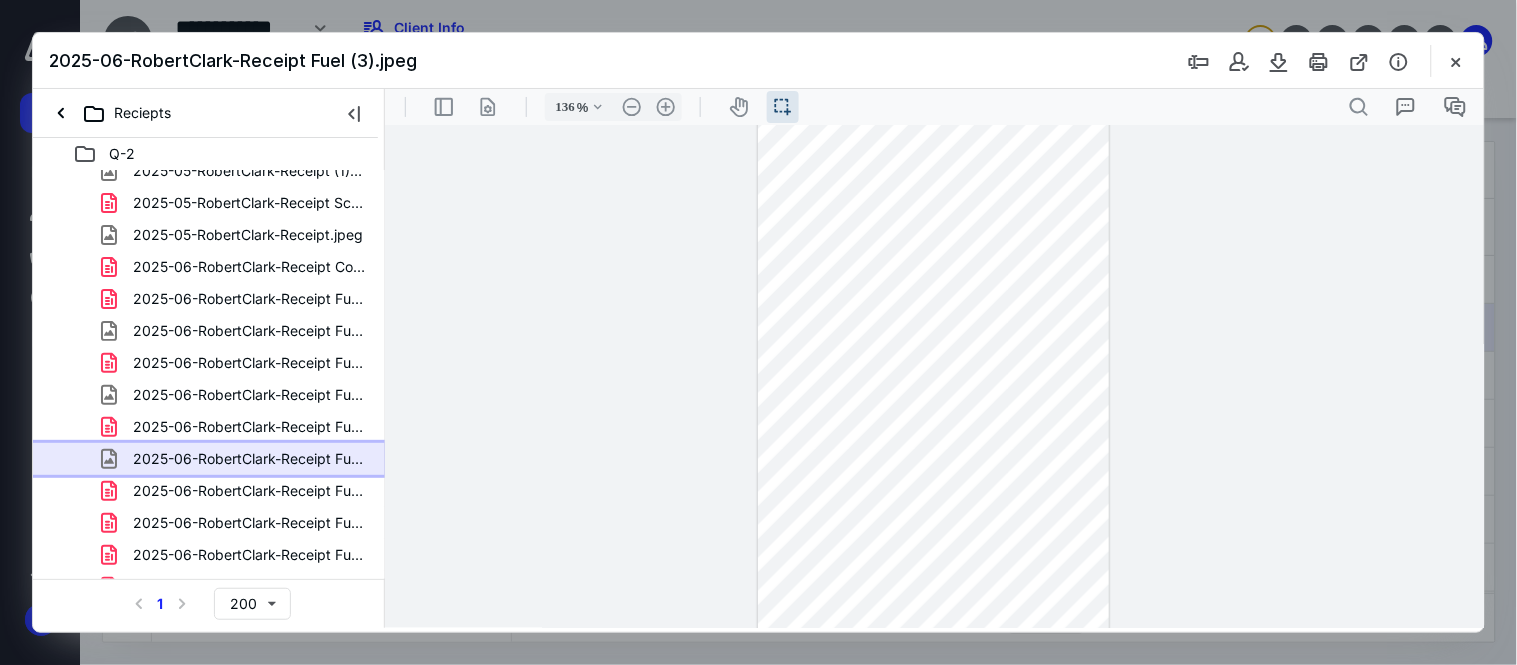 scroll, scrollTop: 74, scrollLeft: 0, axis: vertical 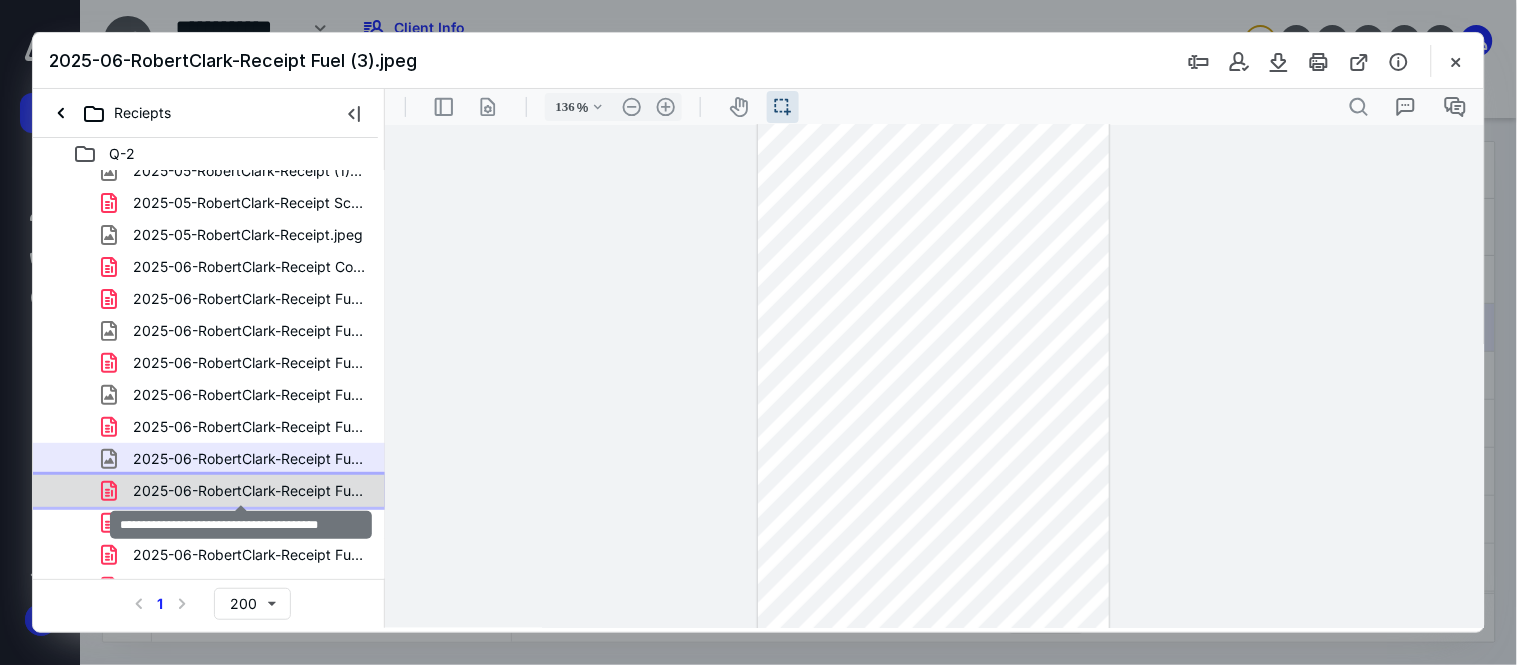 click on "2025-06-RobertClark-Receipt Fuel (3).pdf" at bounding box center (249, 491) 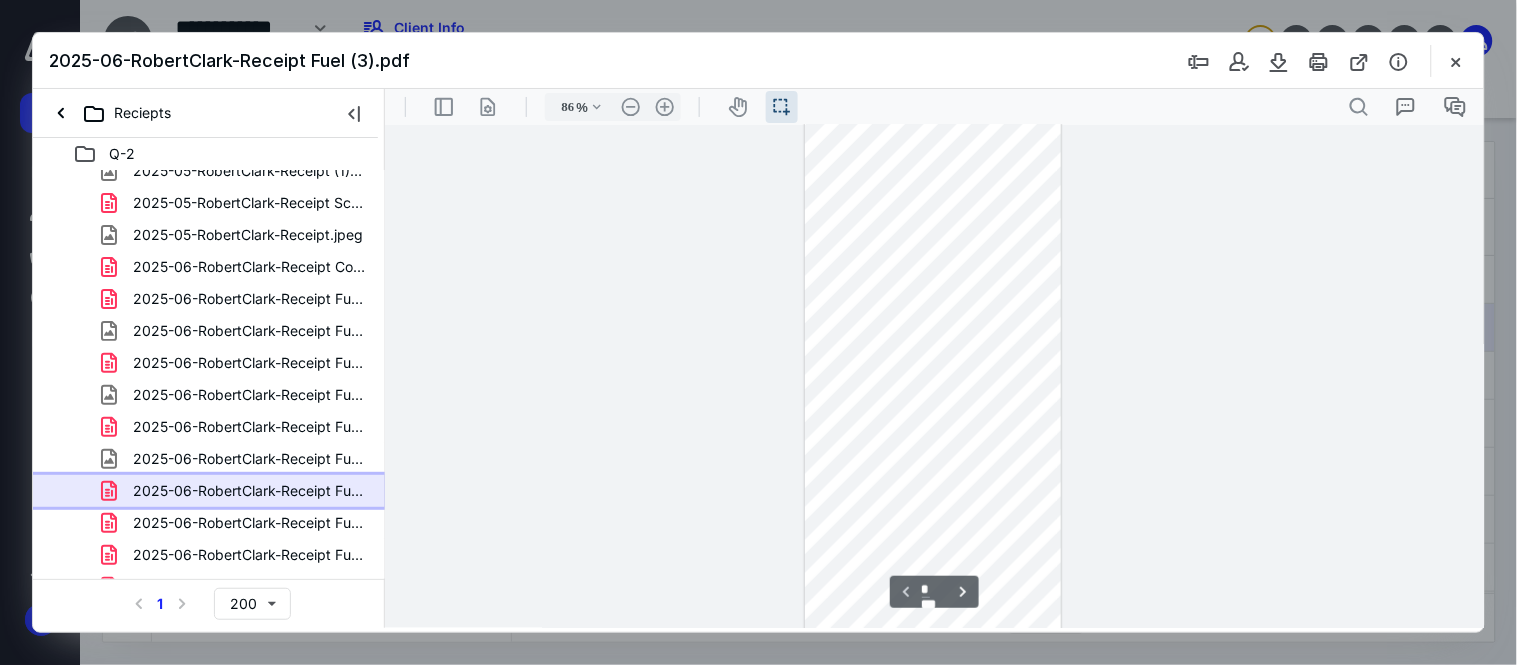scroll, scrollTop: 0, scrollLeft: 0, axis: both 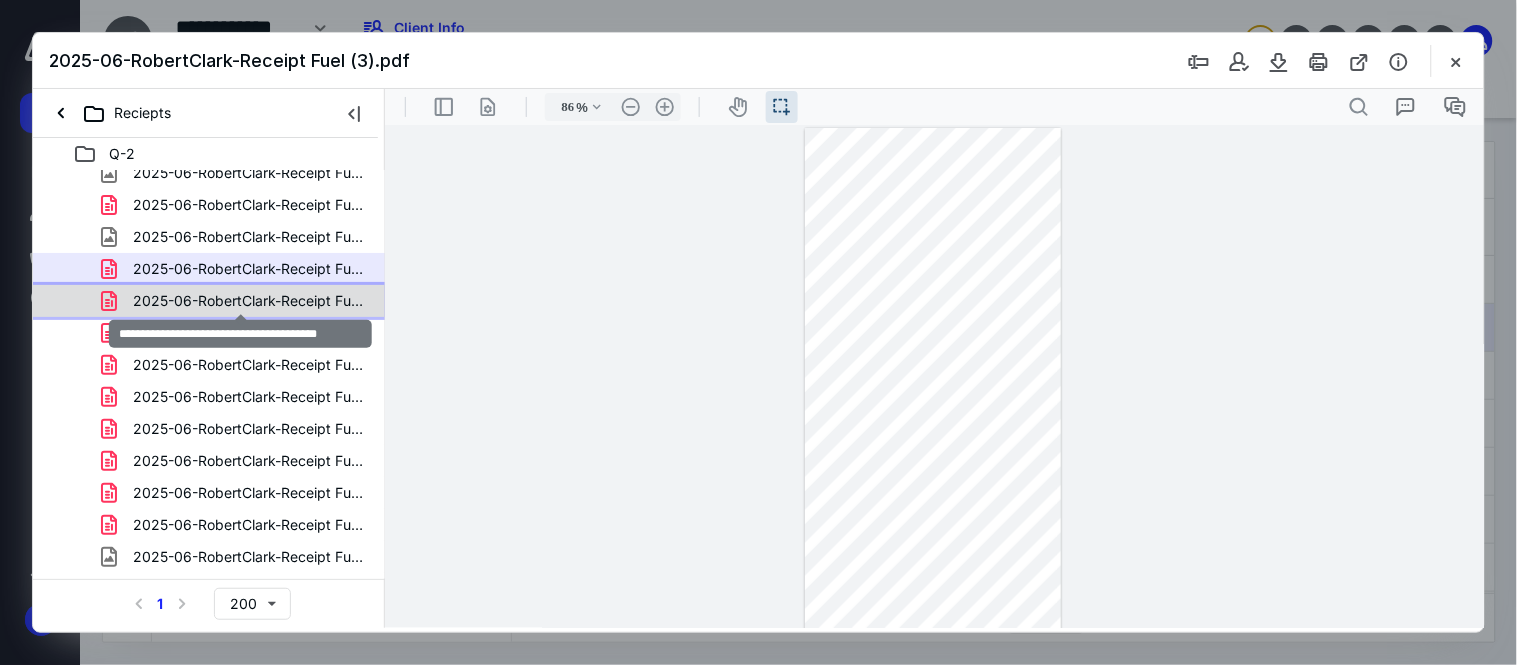 click on "2025-06-RobertClark-Receipt Fuel (4).pdf" at bounding box center (249, 301) 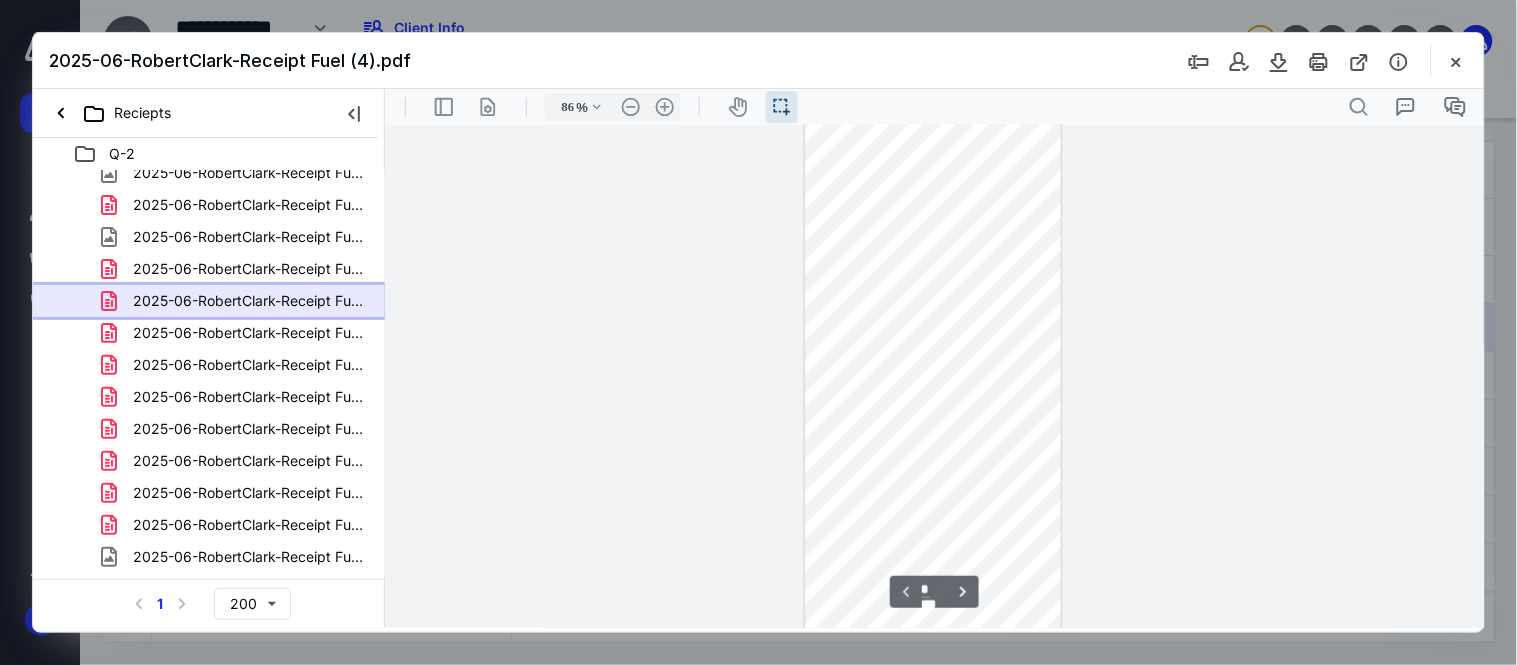 scroll, scrollTop: 53, scrollLeft: 0, axis: vertical 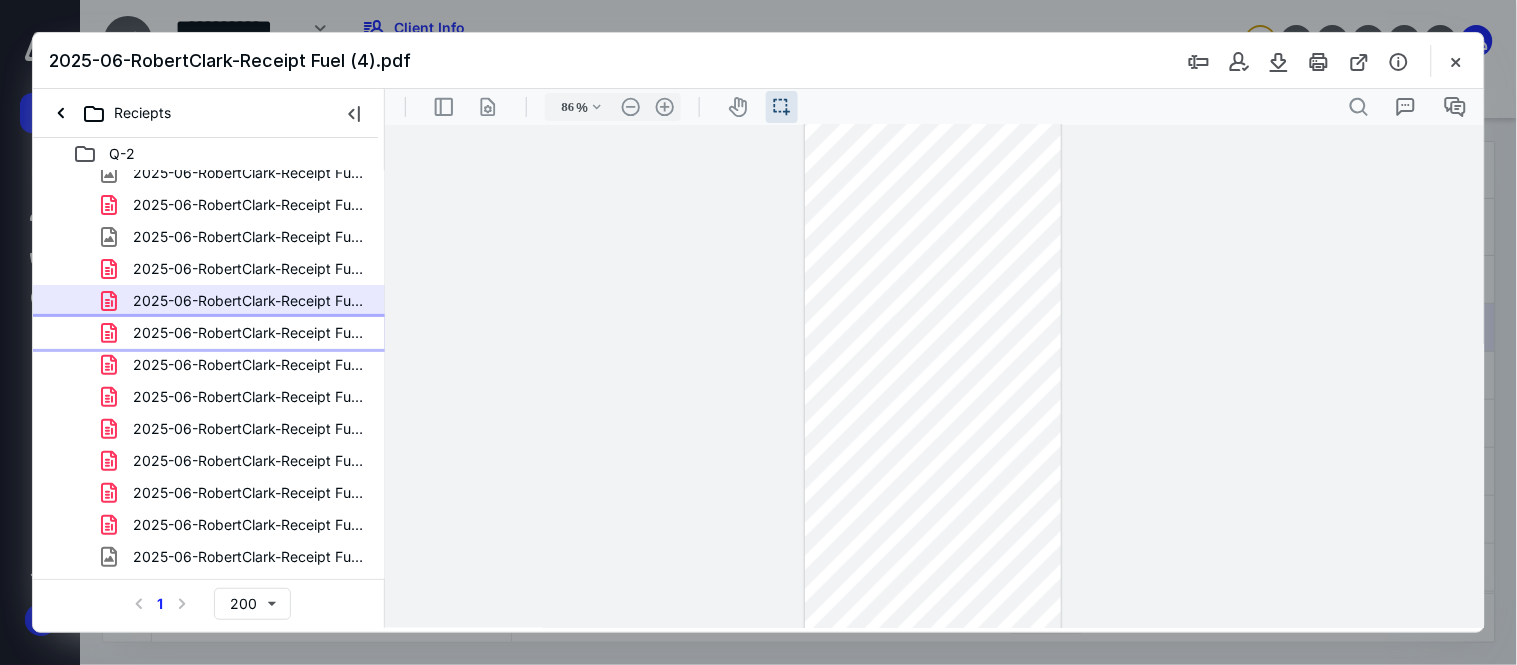 click on "2025-06-RobertClark-Receipt Fuel (5).pdf" at bounding box center [209, 333] 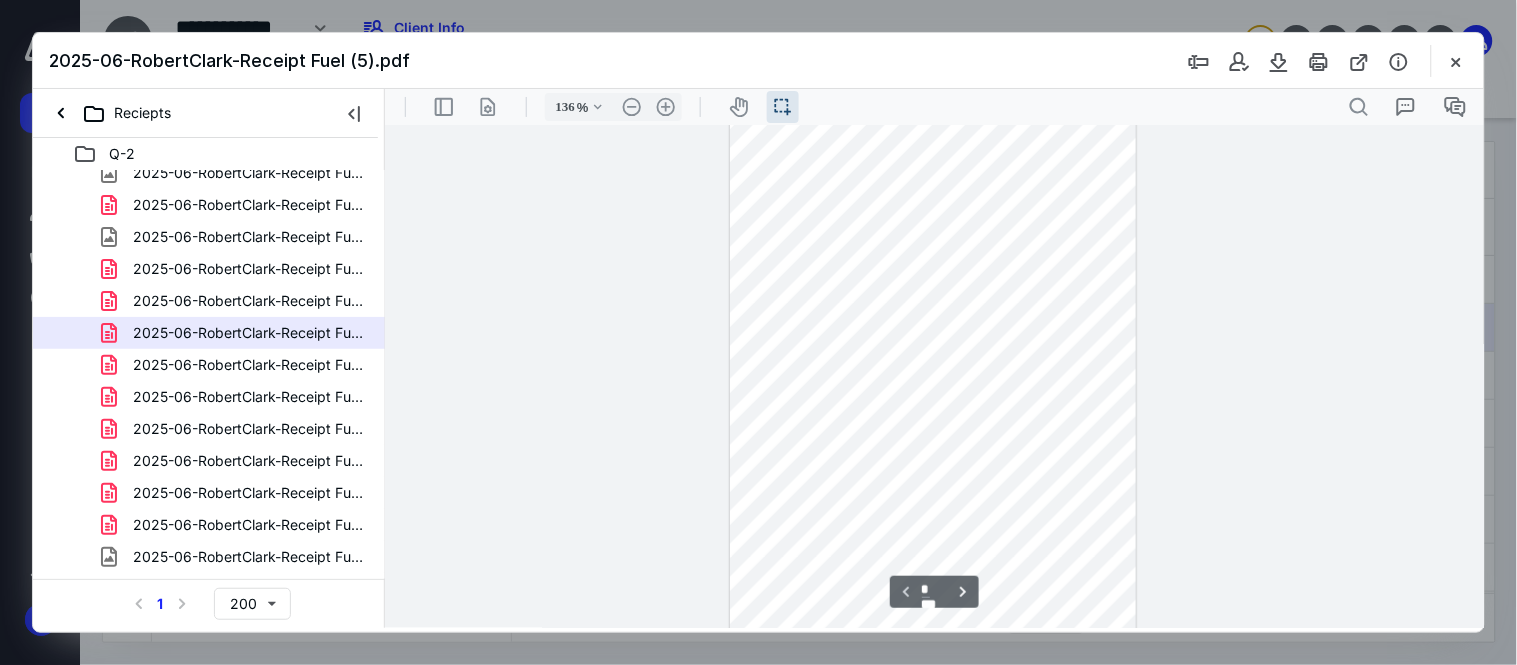 scroll, scrollTop: 333, scrollLeft: 0, axis: vertical 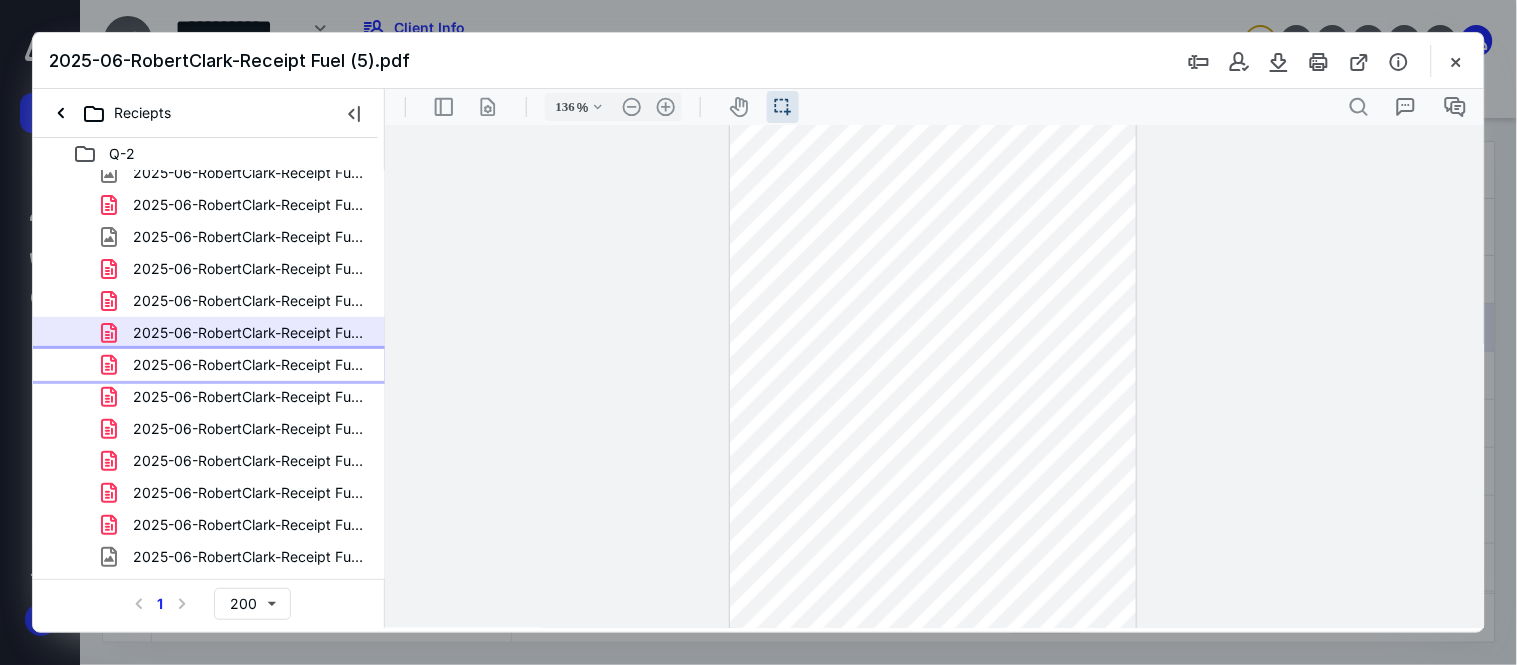 drag, startPoint x: 328, startPoint y: 357, endPoint x: 341, endPoint y: 351, distance: 14.3178215 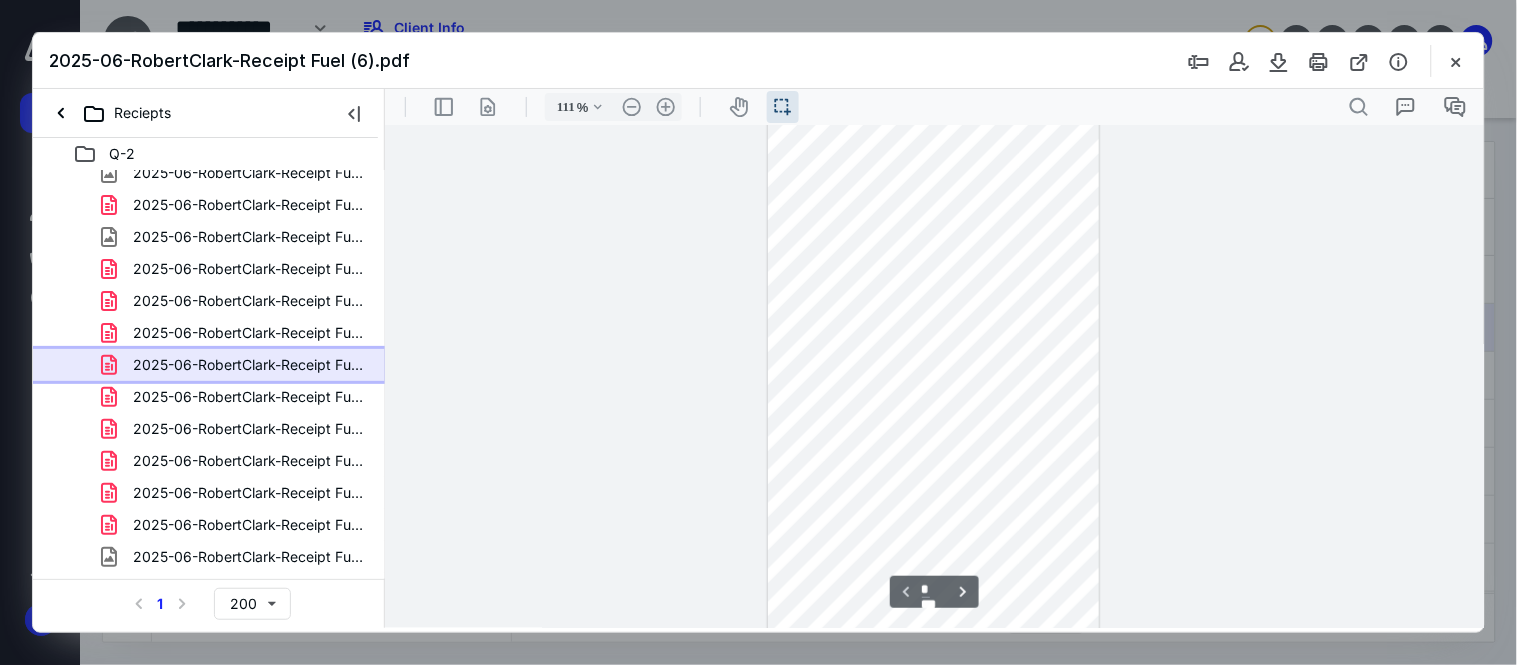 scroll, scrollTop: 62, scrollLeft: 0, axis: vertical 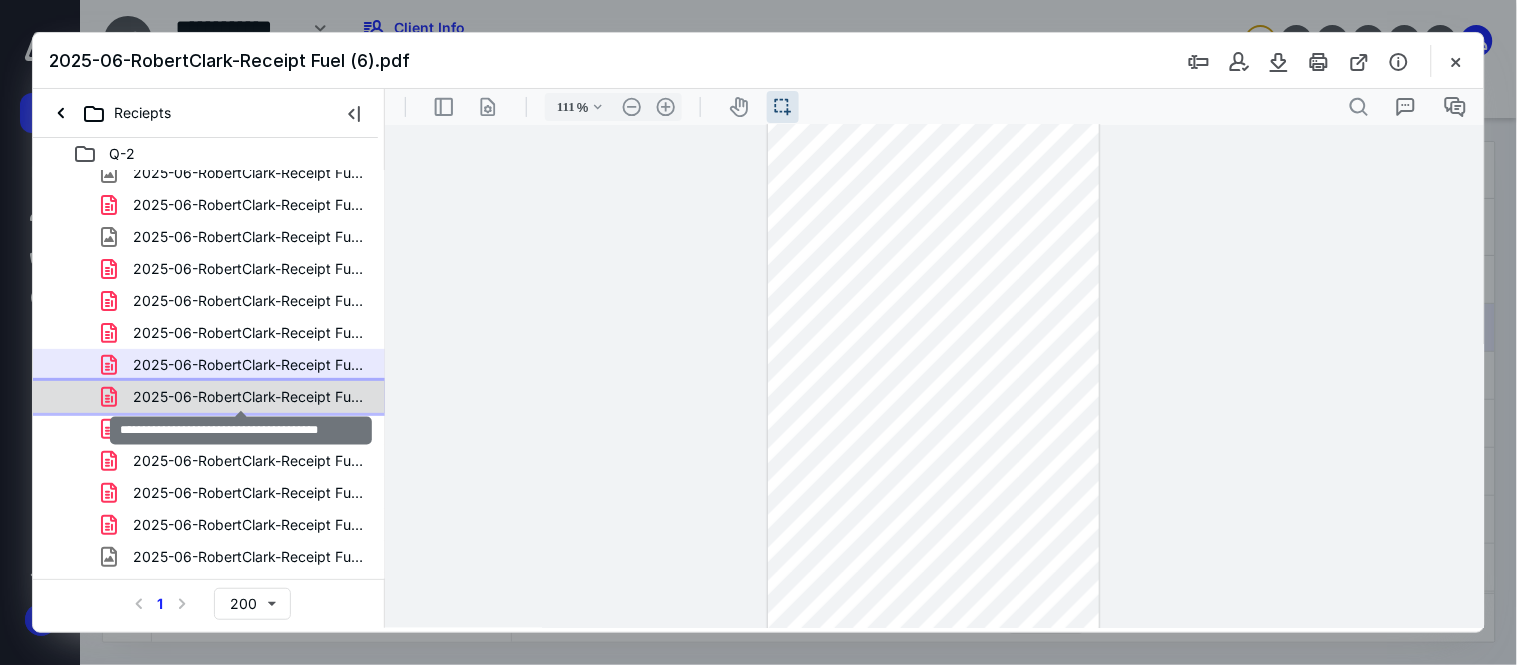 click on "2025-06-RobertClark-Receipt Fuel (7).pdf" at bounding box center [249, 397] 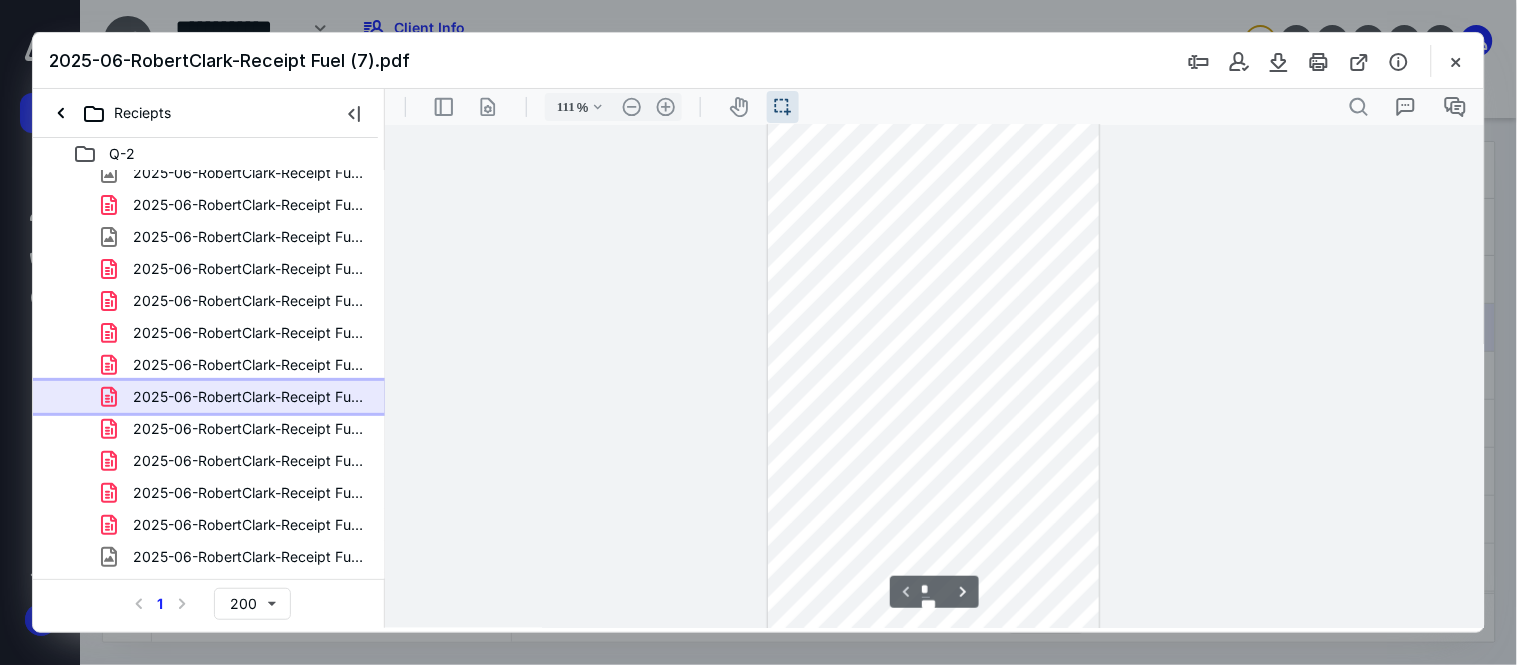scroll, scrollTop: 106, scrollLeft: 0, axis: vertical 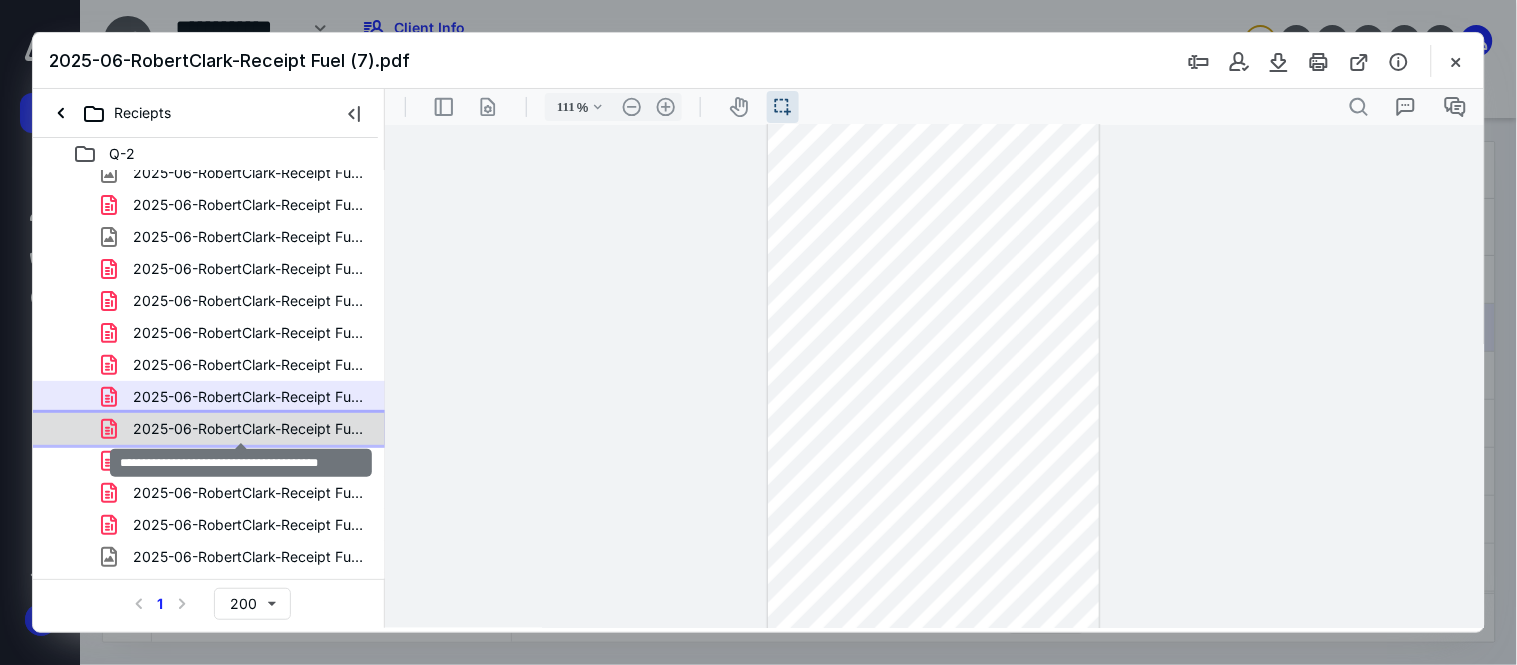 click on "2025-06-RobertClark-Receipt Fuel (8).pdf" at bounding box center [249, 429] 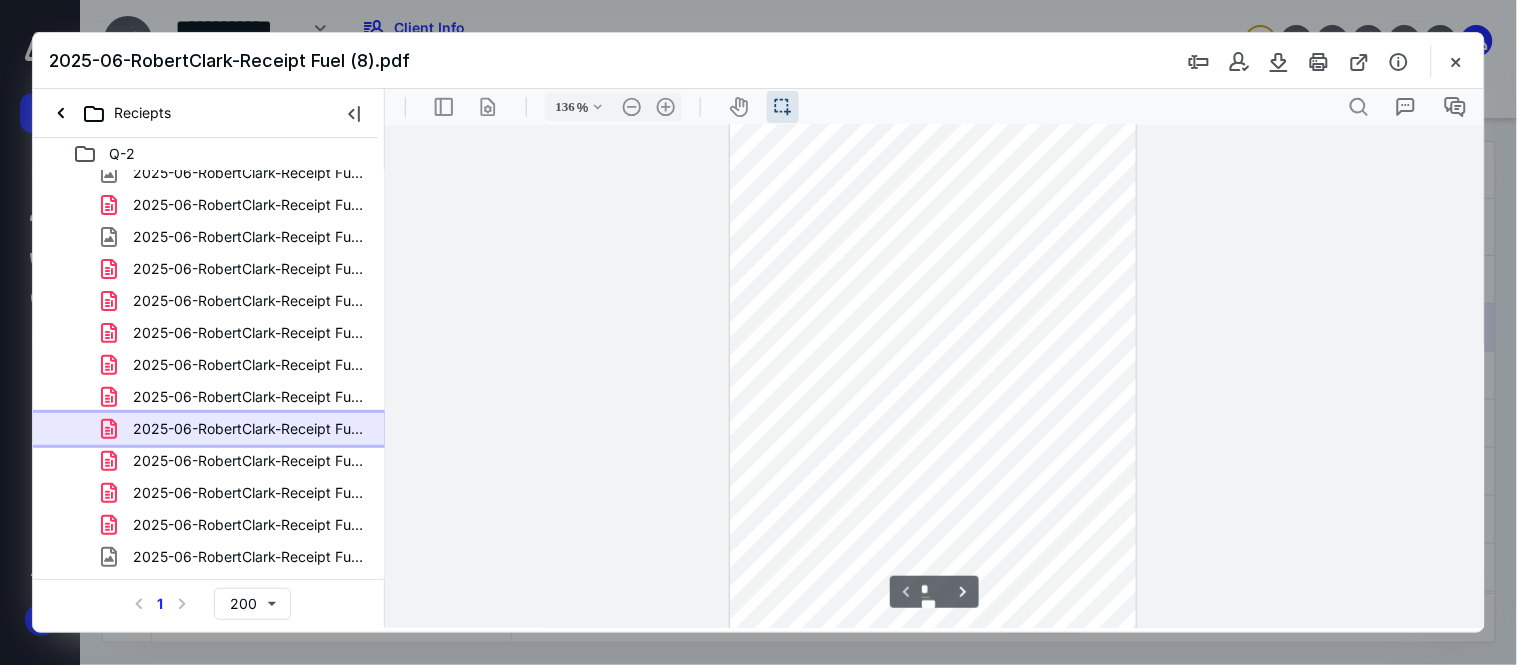 scroll, scrollTop: 114, scrollLeft: 0, axis: vertical 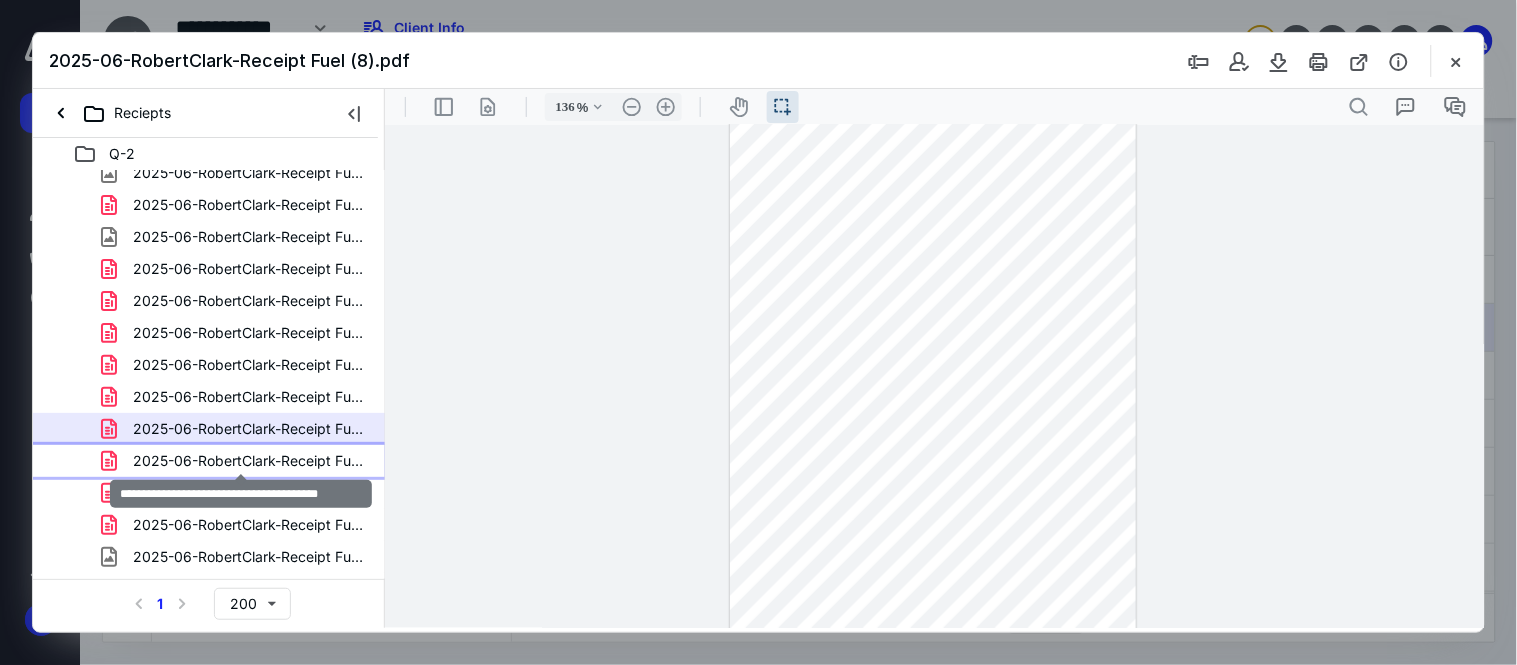 drag, startPoint x: 266, startPoint y: 455, endPoint x: 244, endPoint y: 456, distance: 22.022715 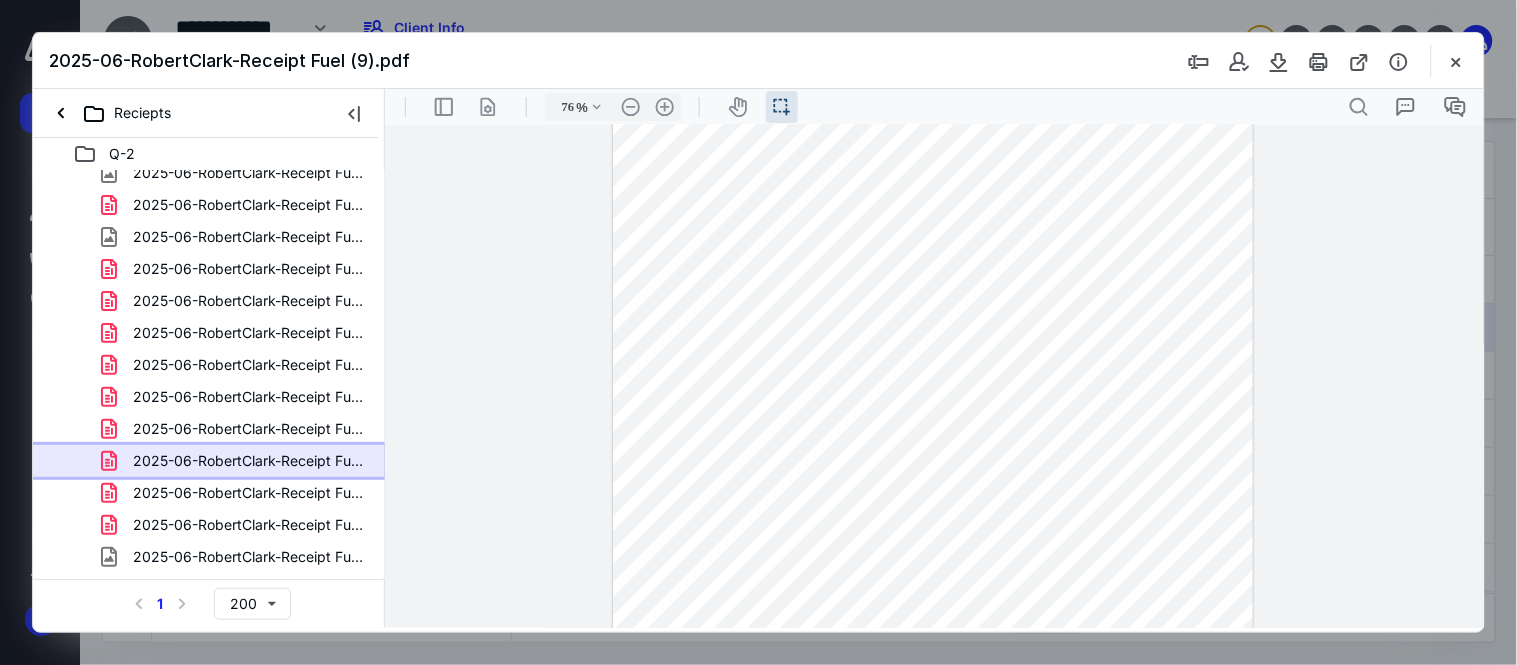 scroll, scrollTop: 123, scrollLeft: 0, axis: vertical 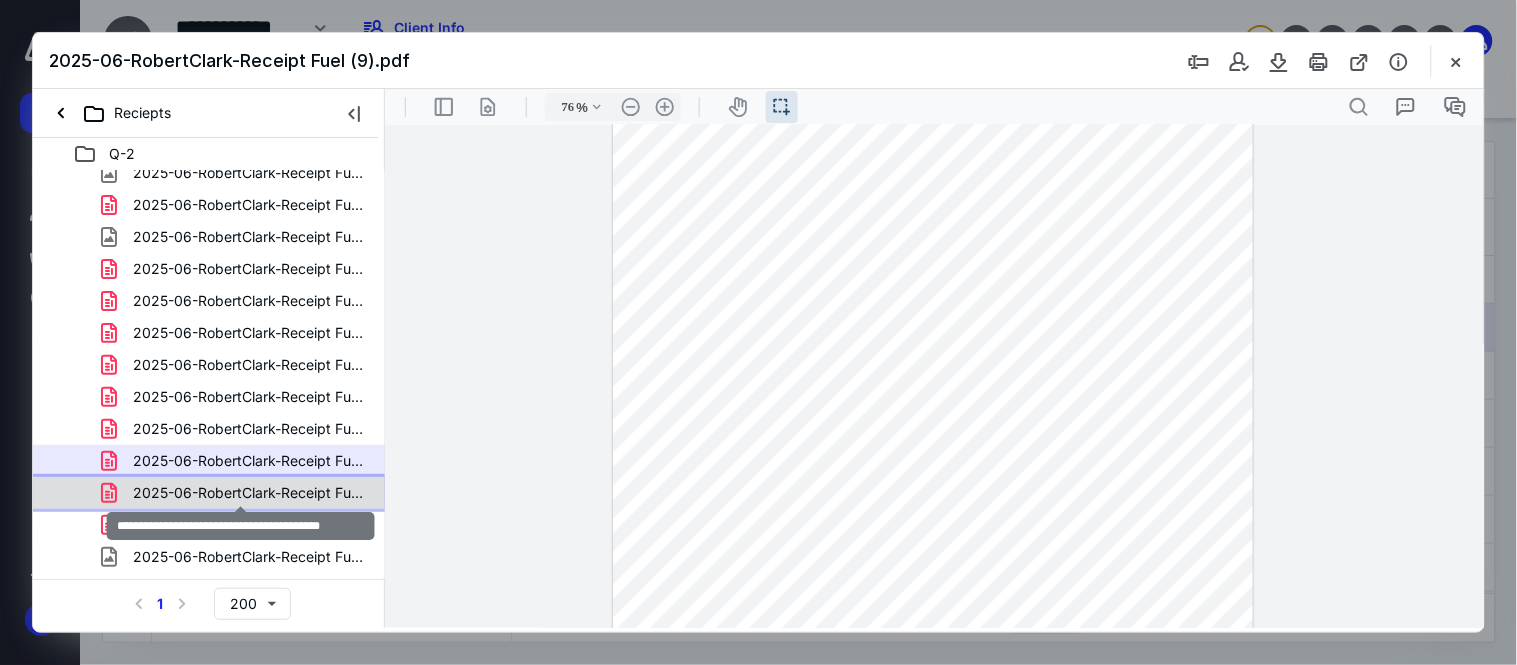 click on "2025-06-RobertClark-Receipt Fuel (10).pdf" at bounding box center (249, 493) 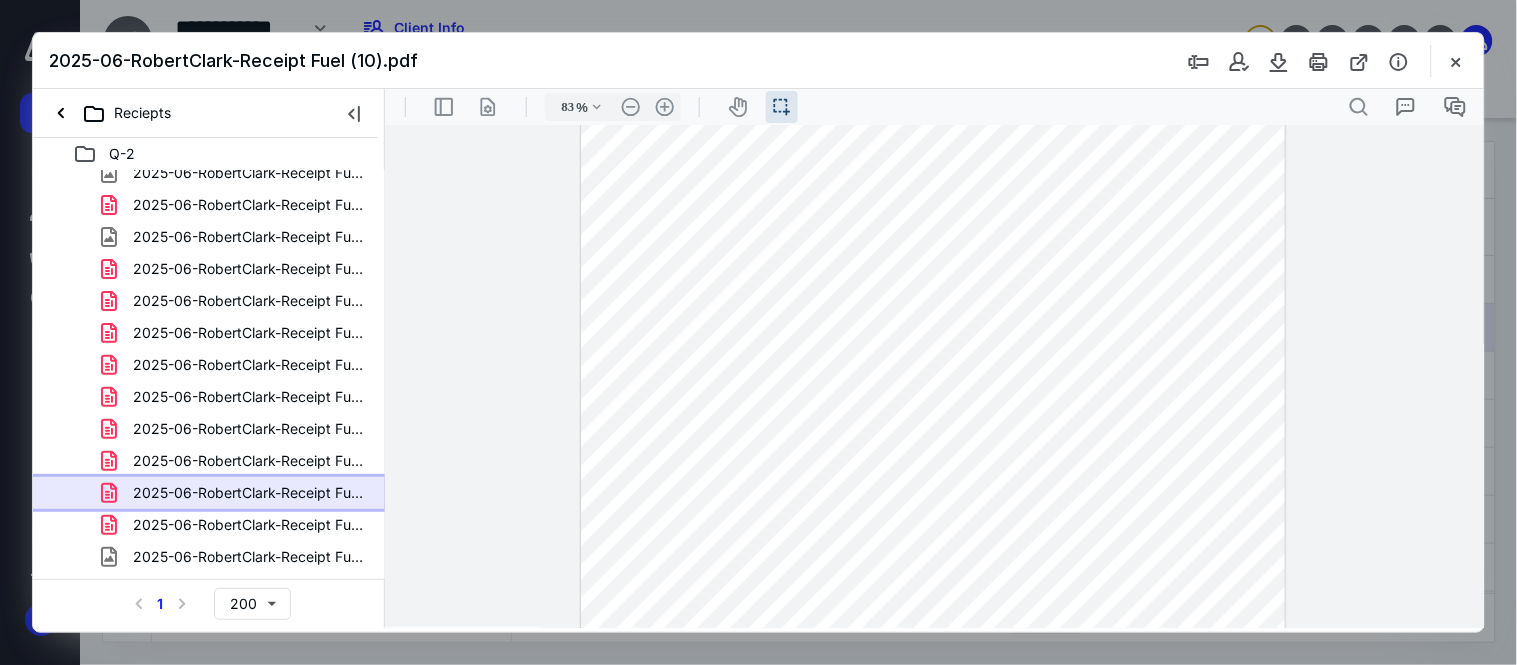 scroll, scrollTop: 108, scrollLeft: 0, axis: vertical 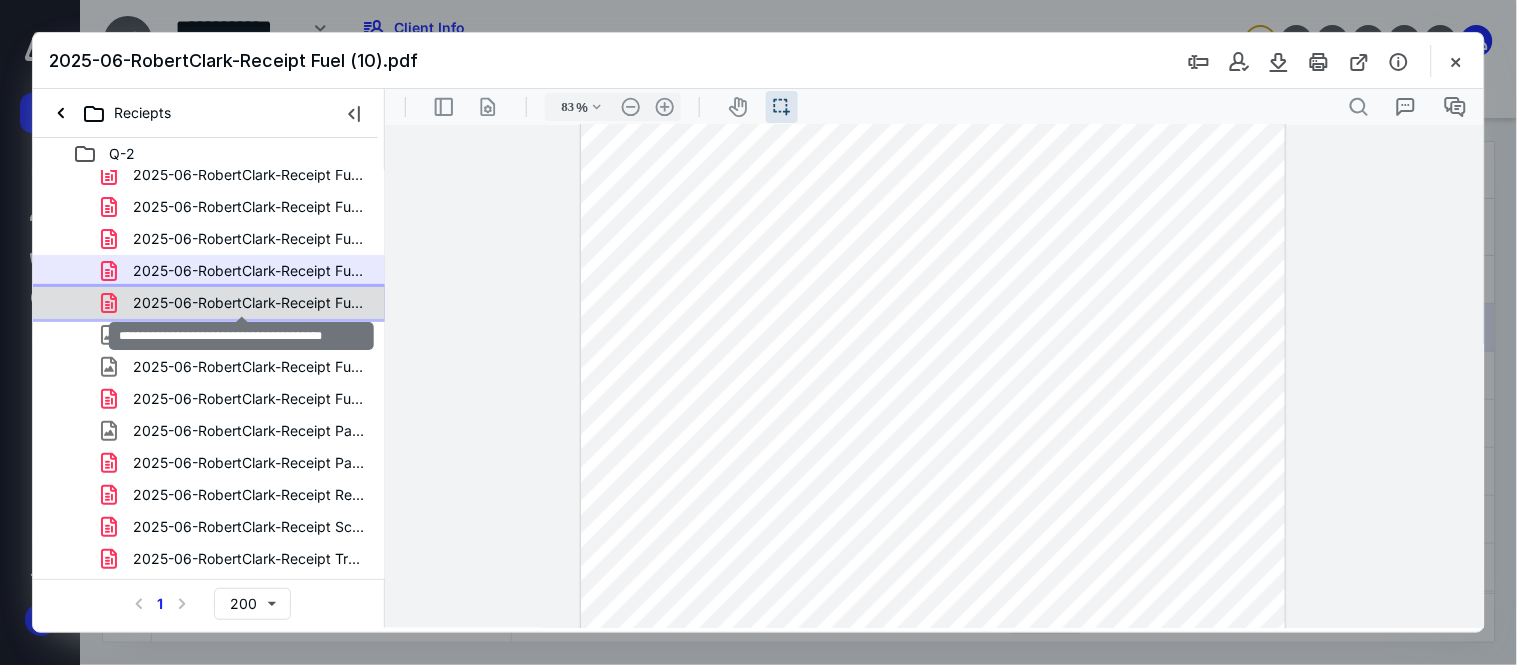 click on "2025-06-RobertClark-Receipt Fuel (11).pdf" at bounding box center [249, 303] 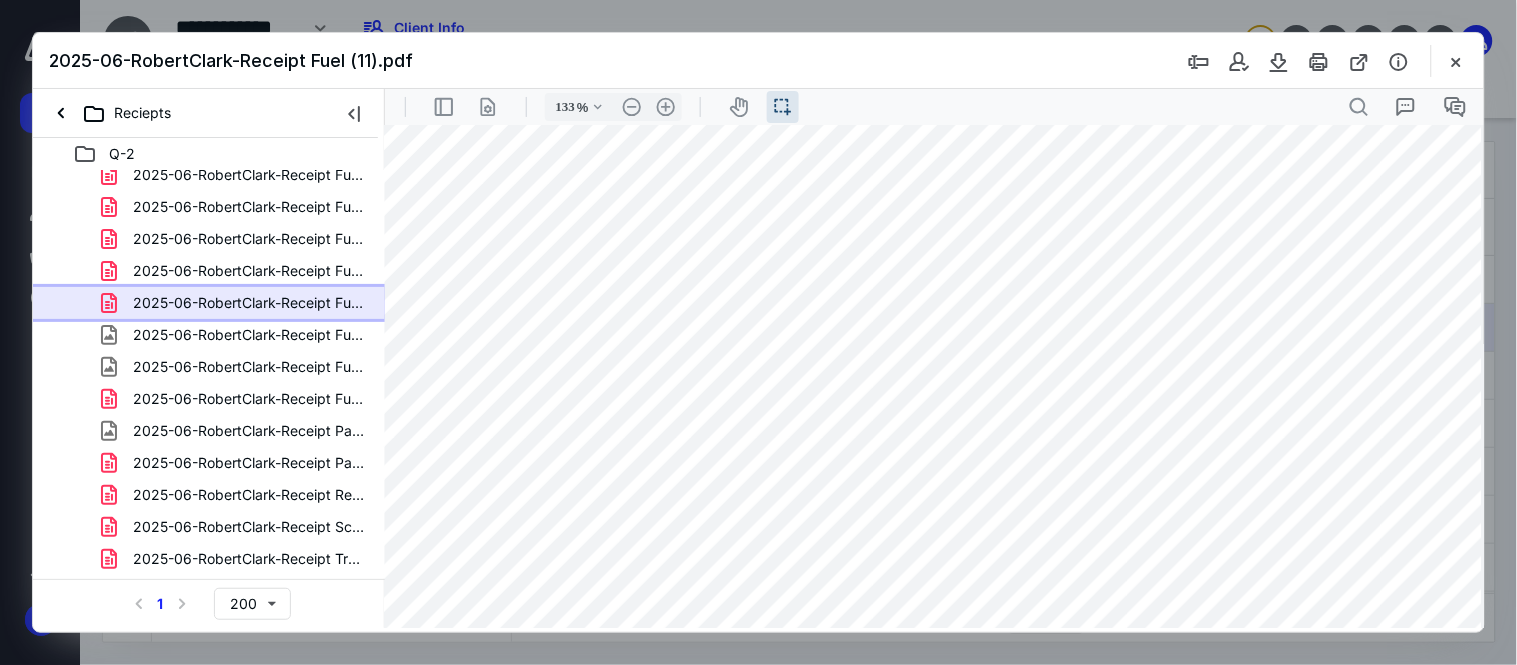 scroll, scrollTop: 307, scrollLeft: 21, axis: both 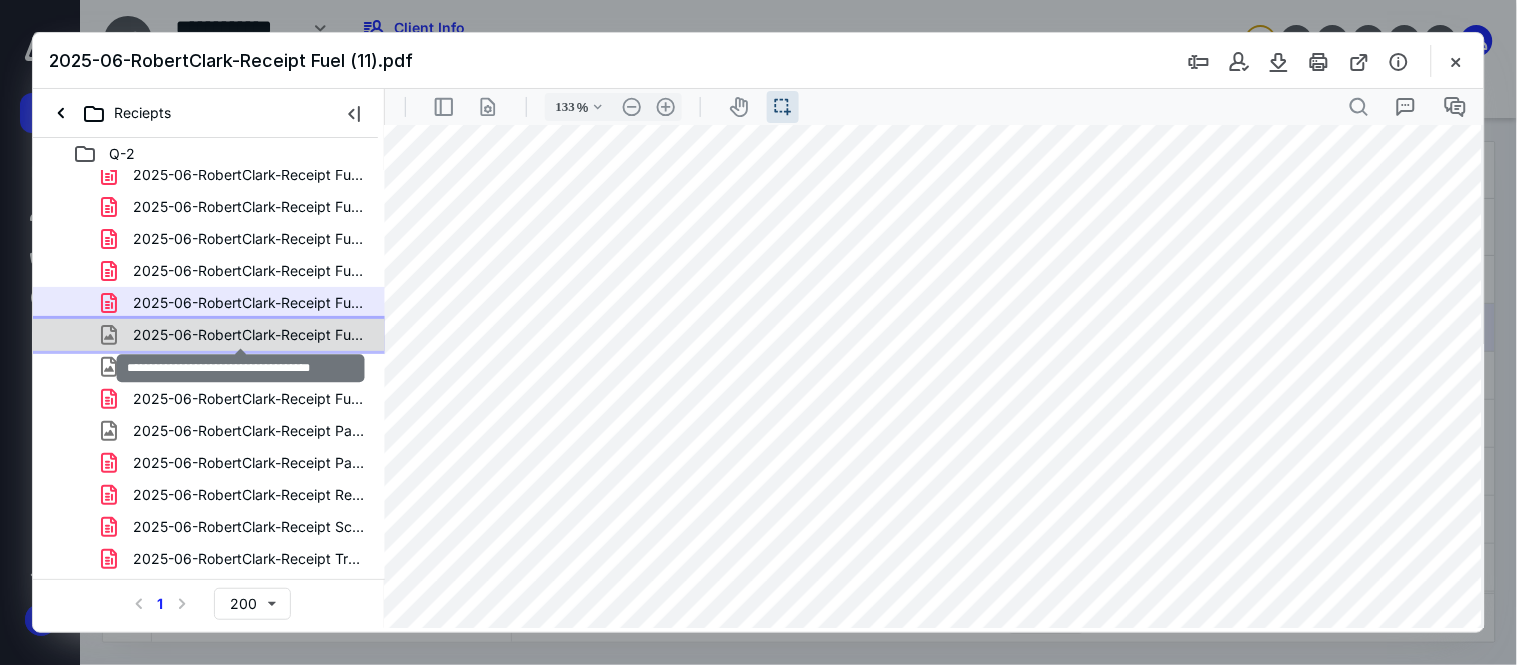 click on "2025-06-RobertClark-Receipt Fuel.jpeg" at bounding box center (249, 335) 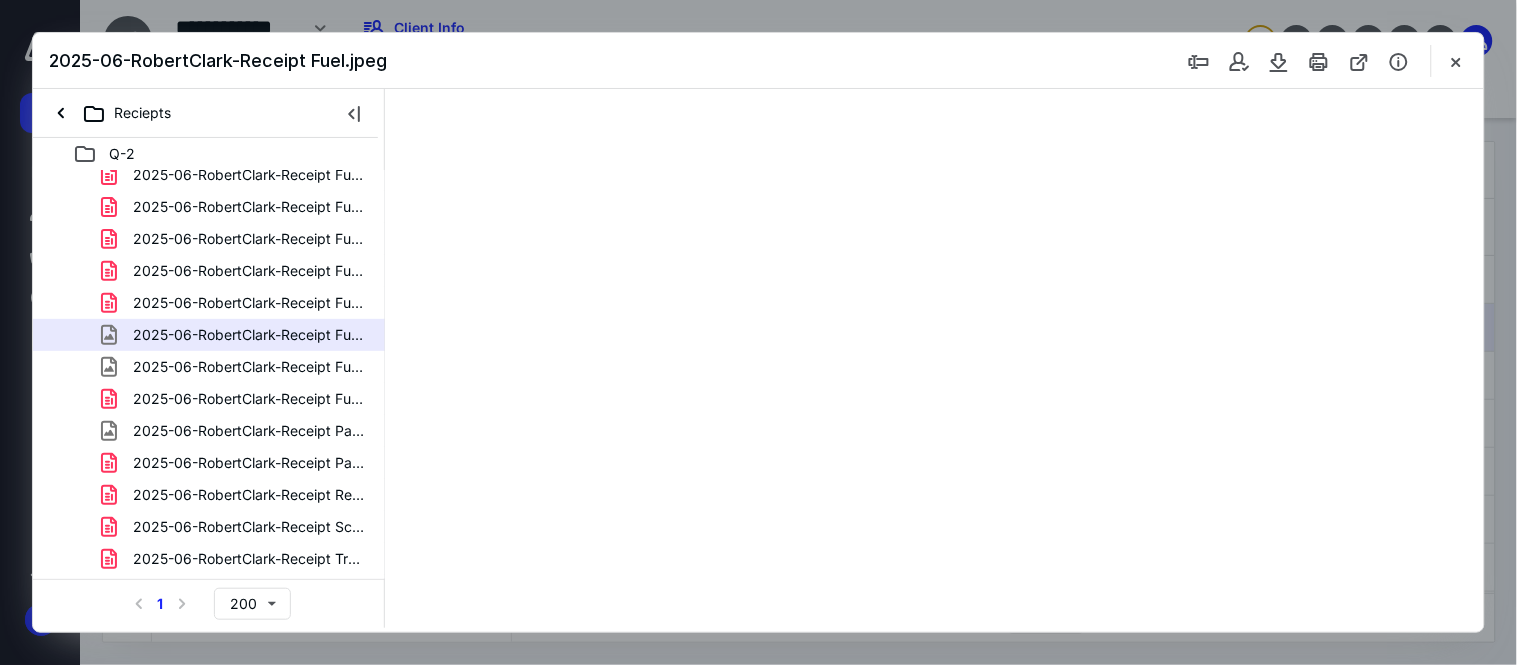 scroll, scrollTop: 0, scrollLeft: 0, axis: both 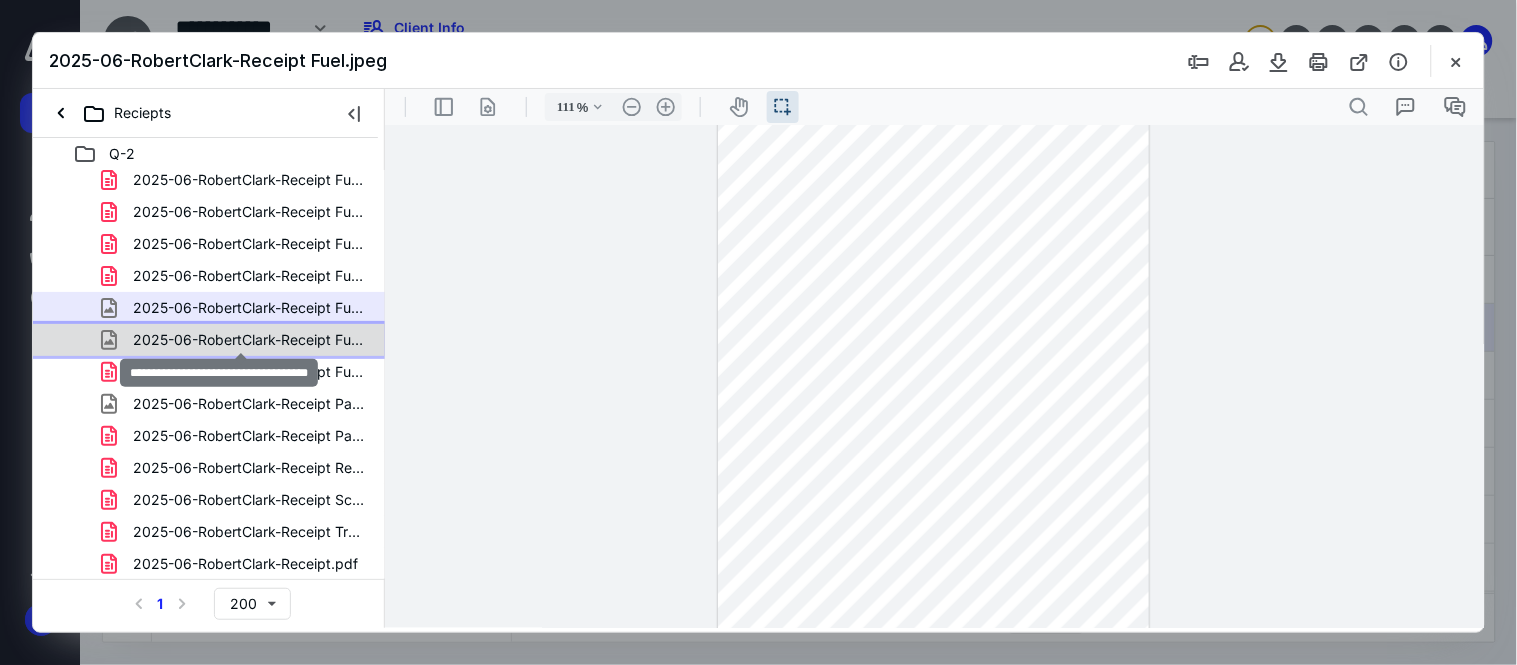 click on "2025-06-RobertClark-Receipt Fuel.jpg" at bounding box center [249, 340] 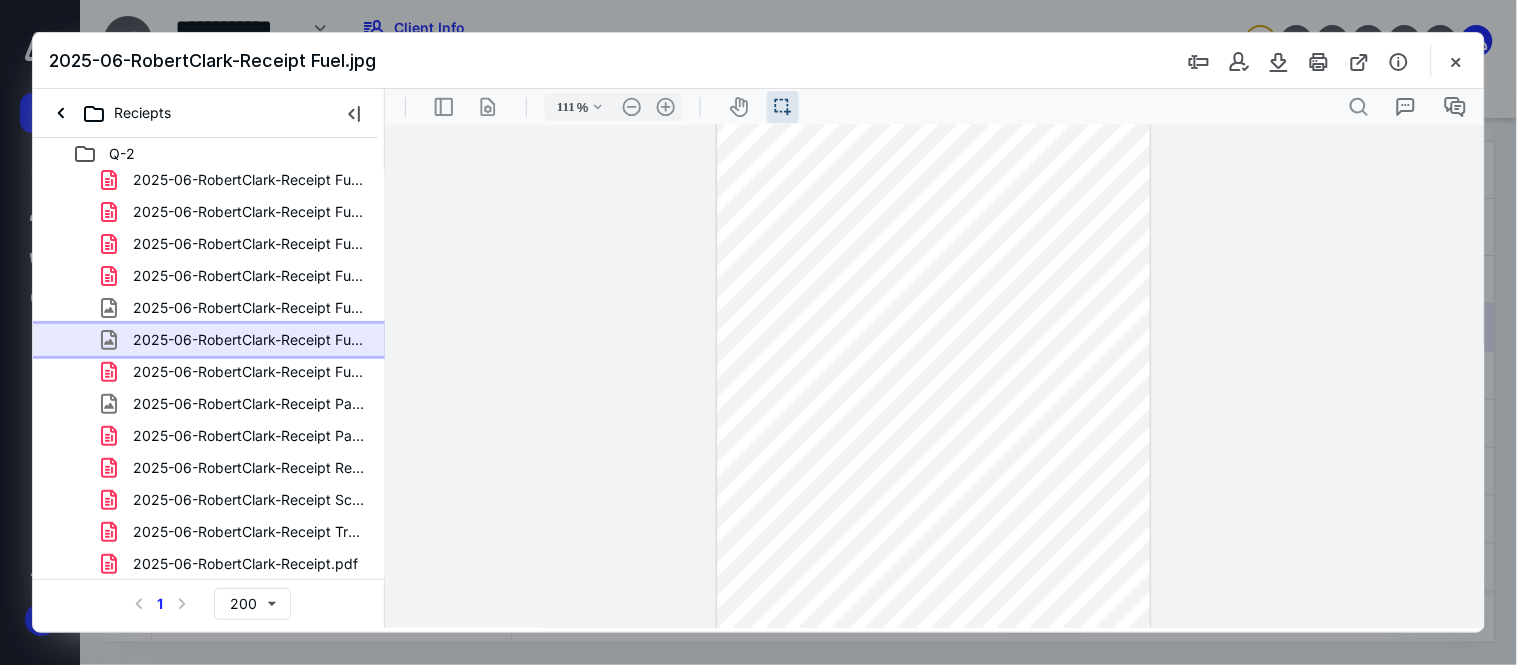 scroll, scrollTop: 168, scrollLeft: 0, axis: vertical 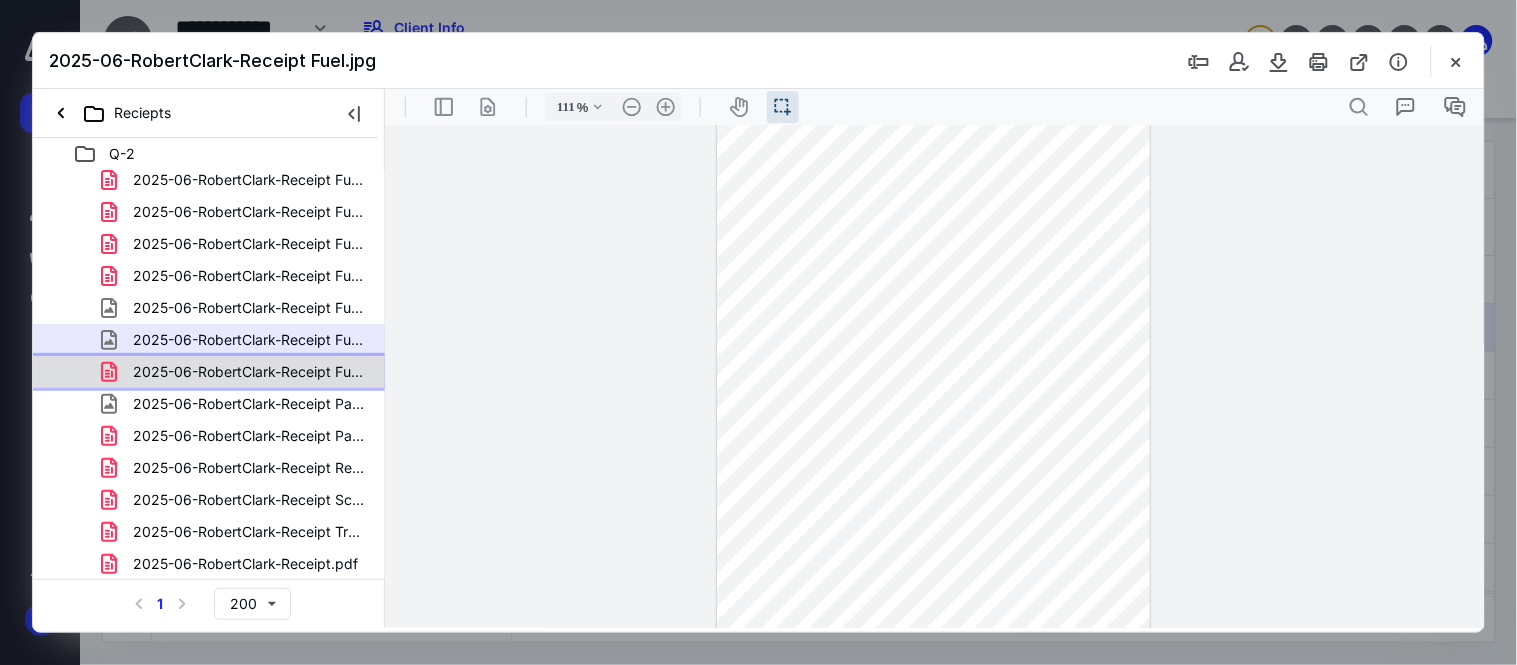 click on "2025-06-RobertClark-Receipt Fuel.pdf" at bounding box center [237, 372] 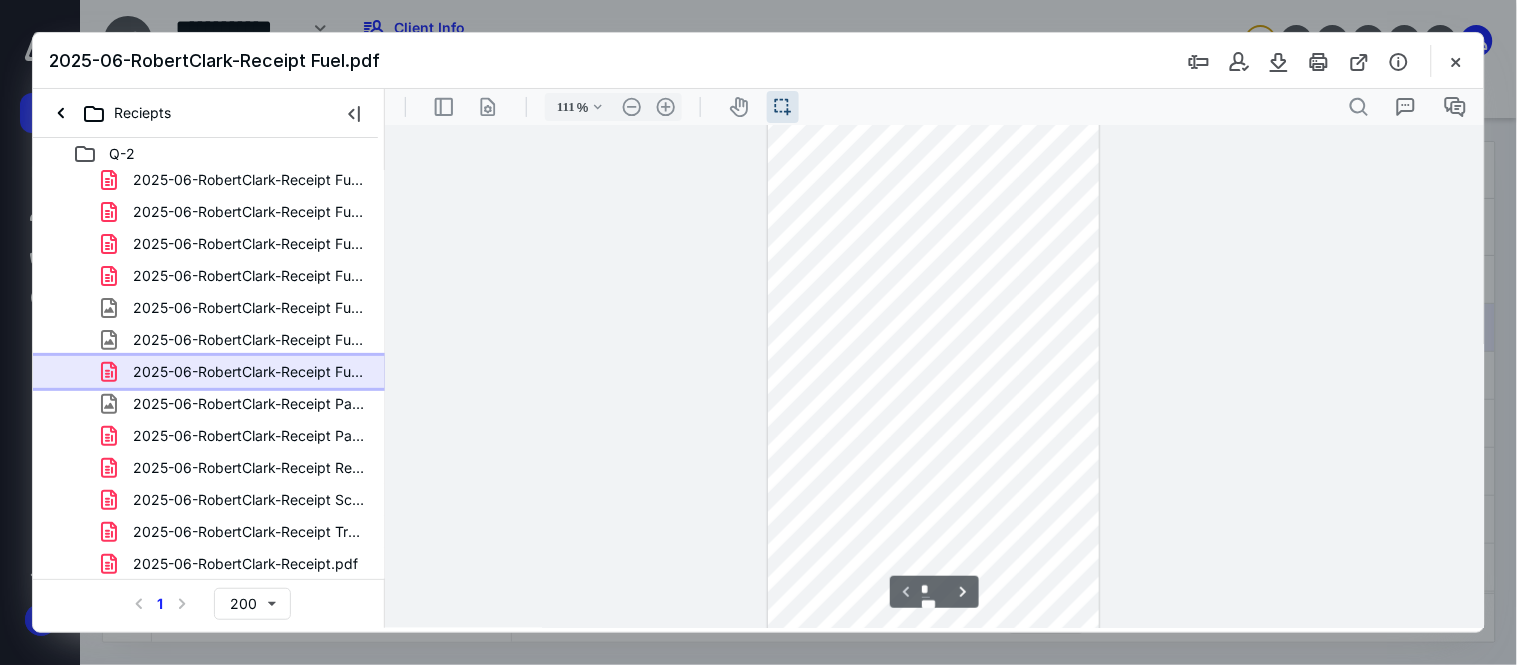 scroll, scrollTop: 86, scrollLeft: 0, axis: vertical 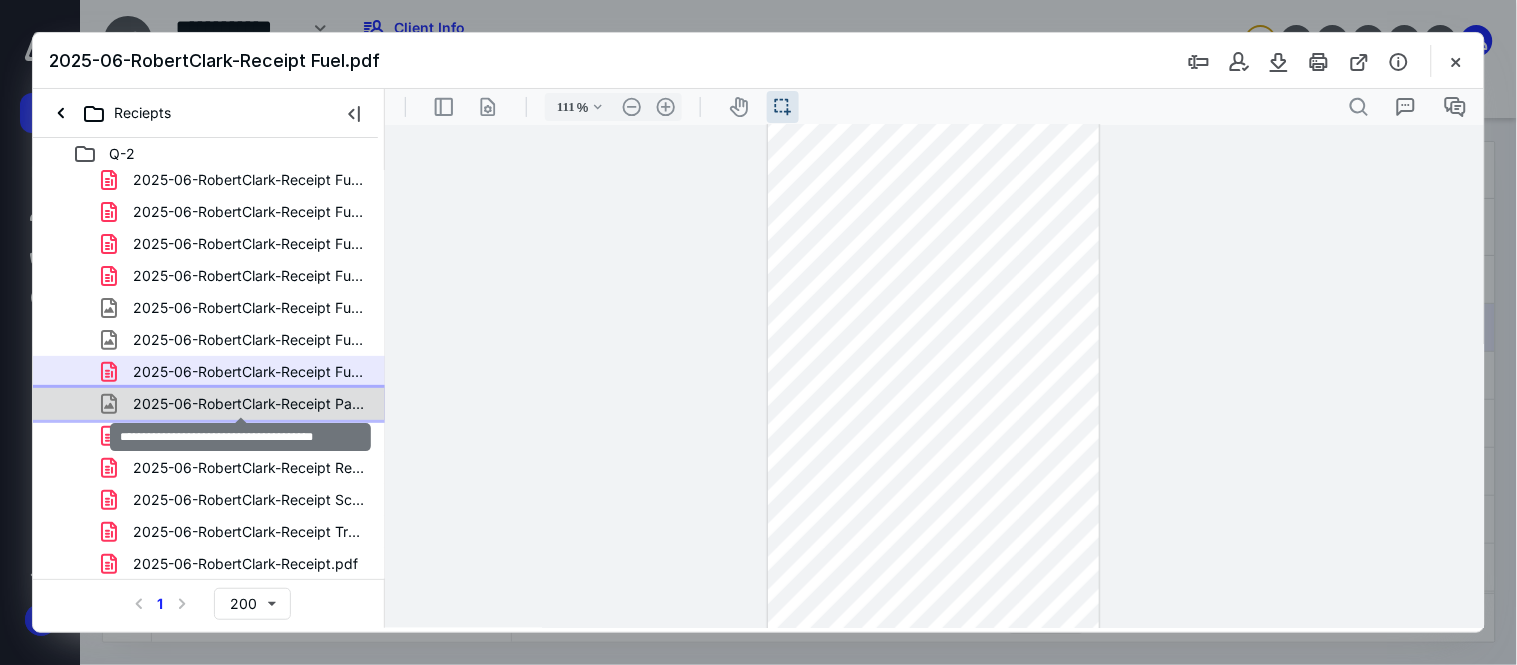 click on "2025-06-RobertClark-Receipt Parking.jpg" at bounding box center (249, 404) 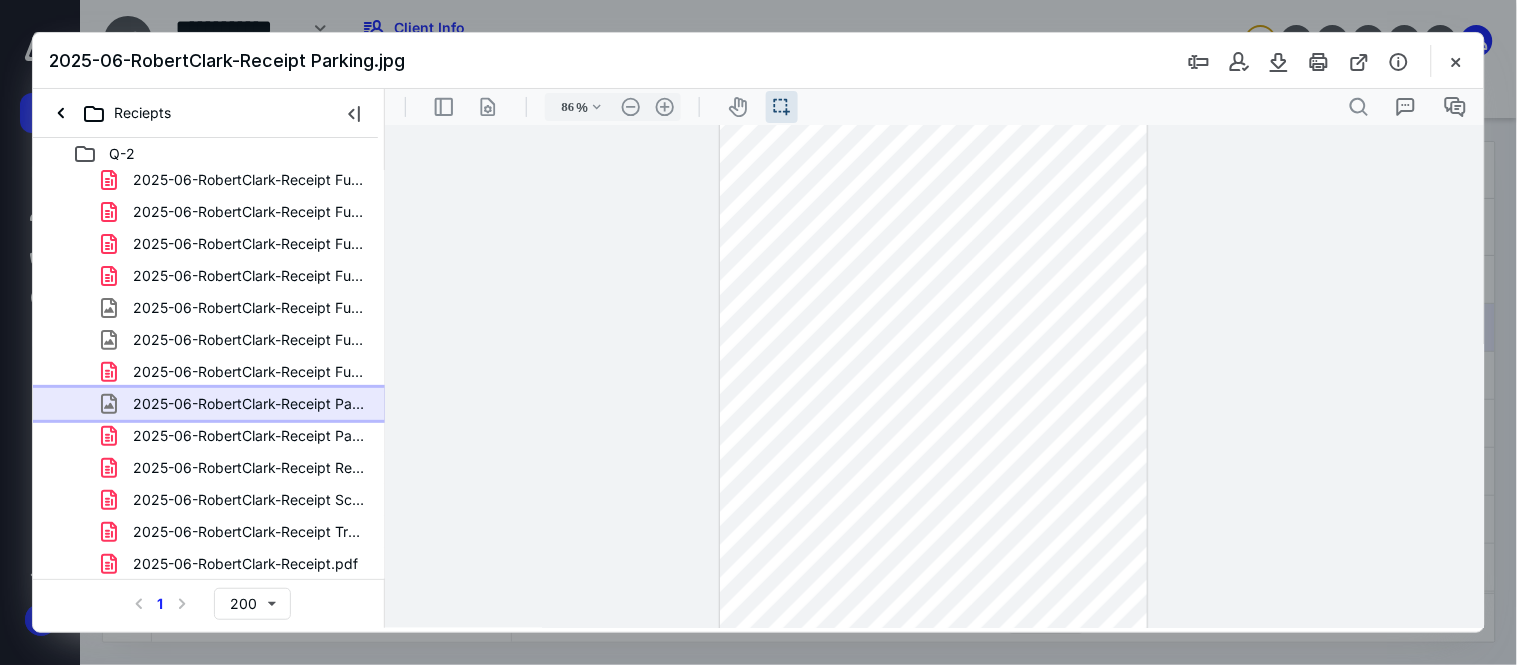 scroll, scrollTop: 178, scrollLeft: 0, axis: vertical 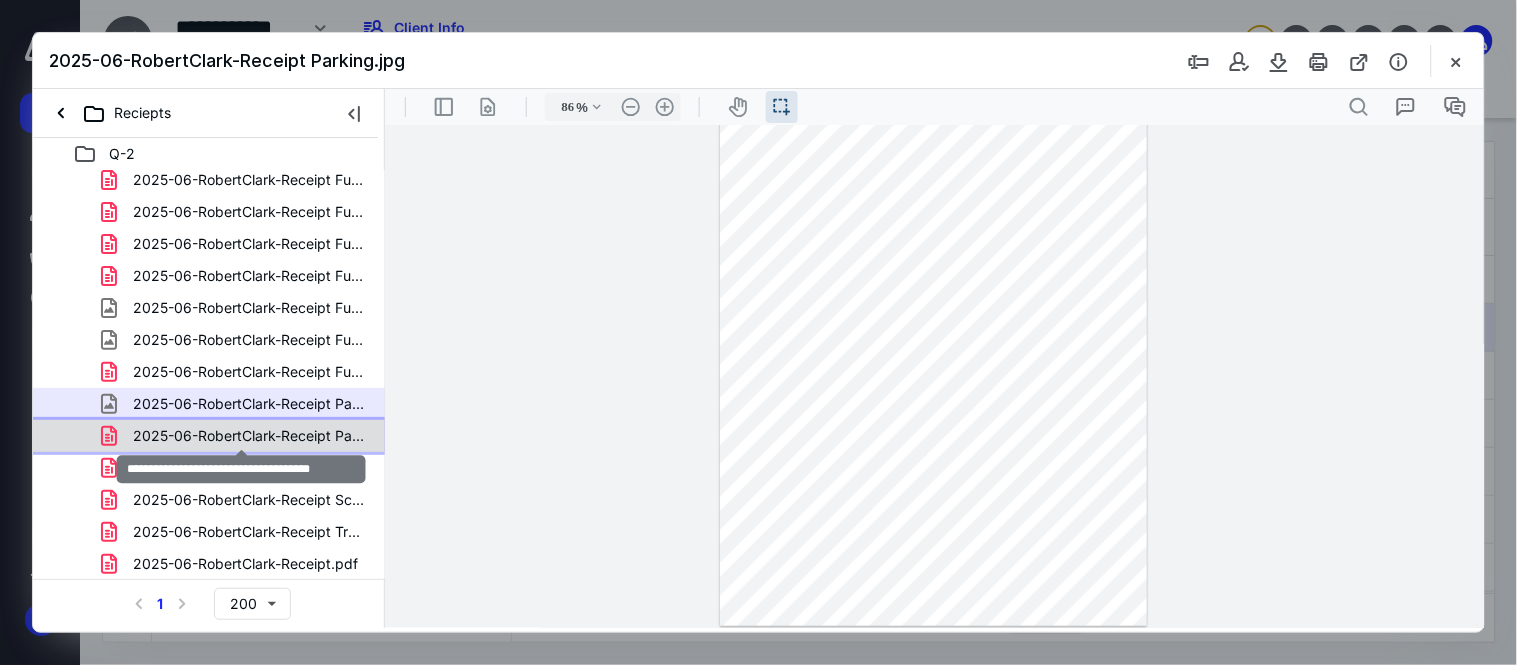 click on "2025-06-RobertClark-Receipt Parts.pdf" at bounding box center [249, 436] 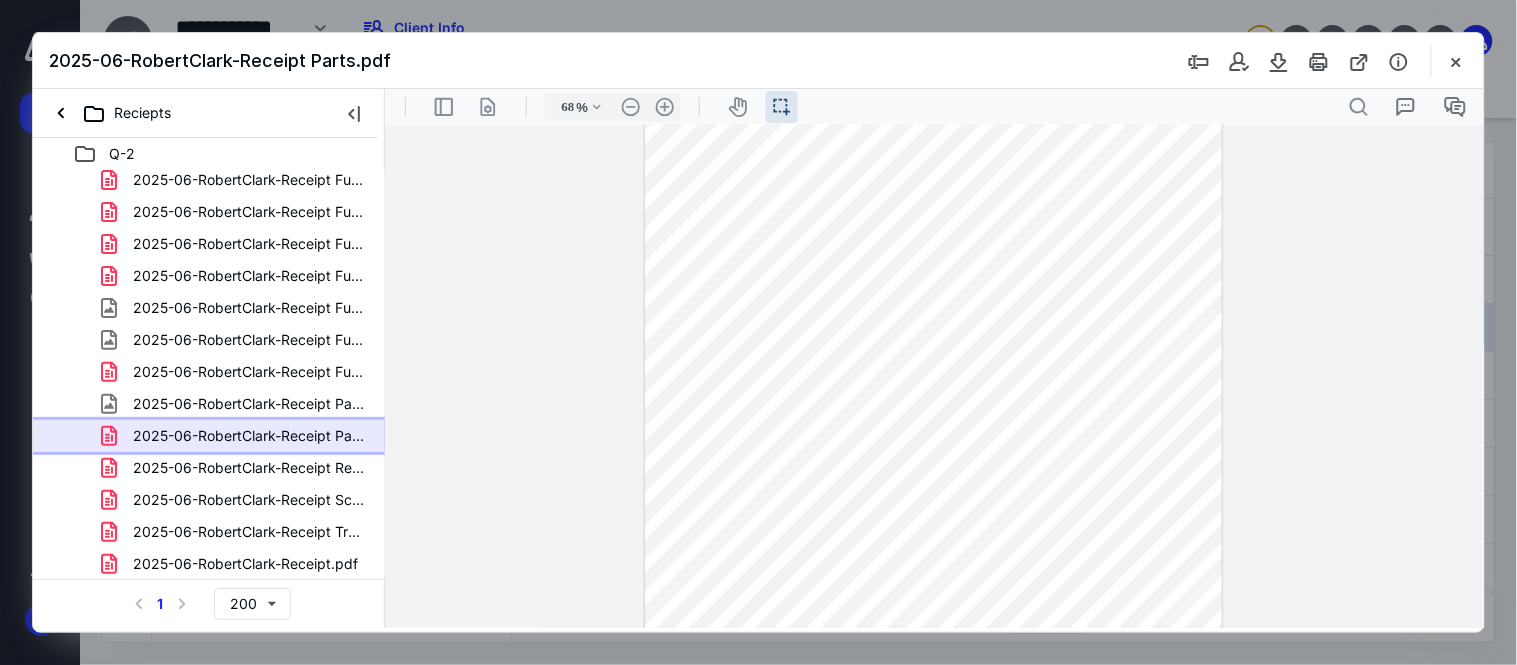 scroll, scrollTop: 75, scrollLeft: 0, axis: vertical 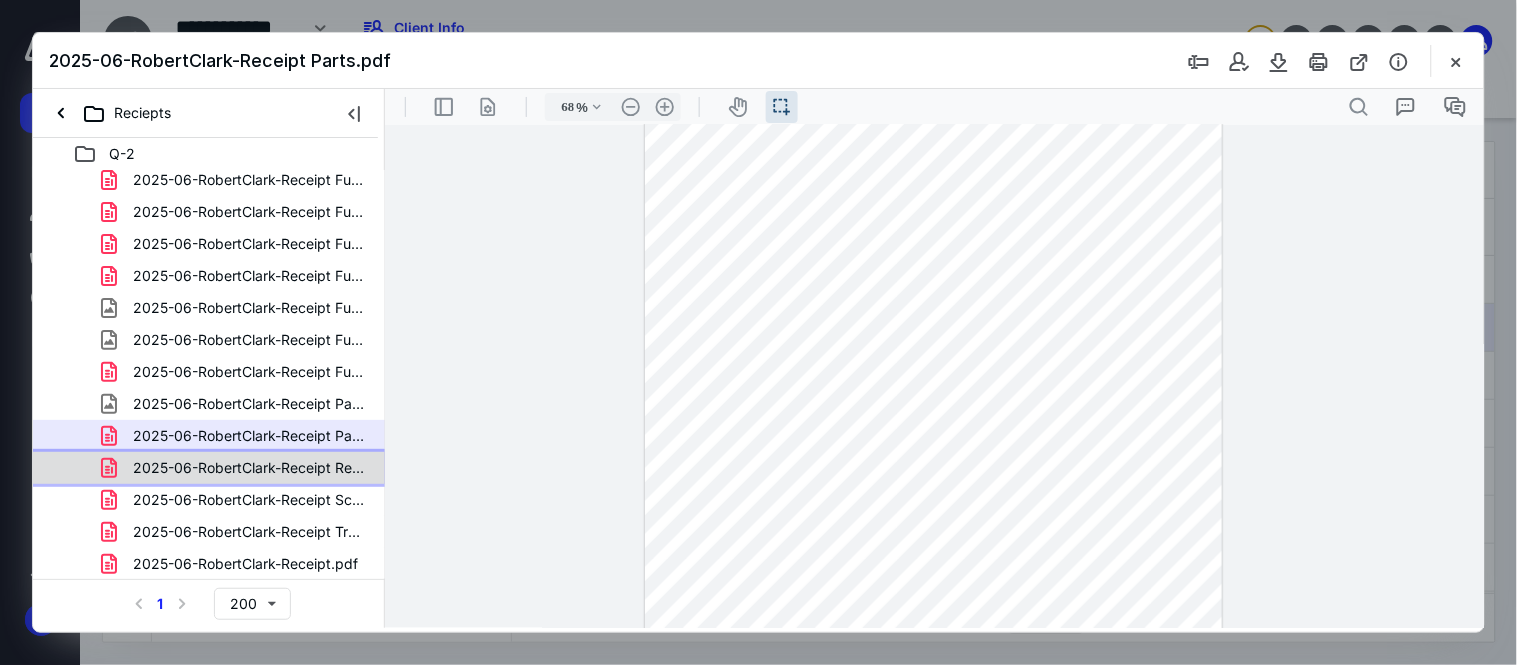 click on "2025-06-RobertClark-Receipt Reefer Fuel.pdf" at bounding box center (249, 468) 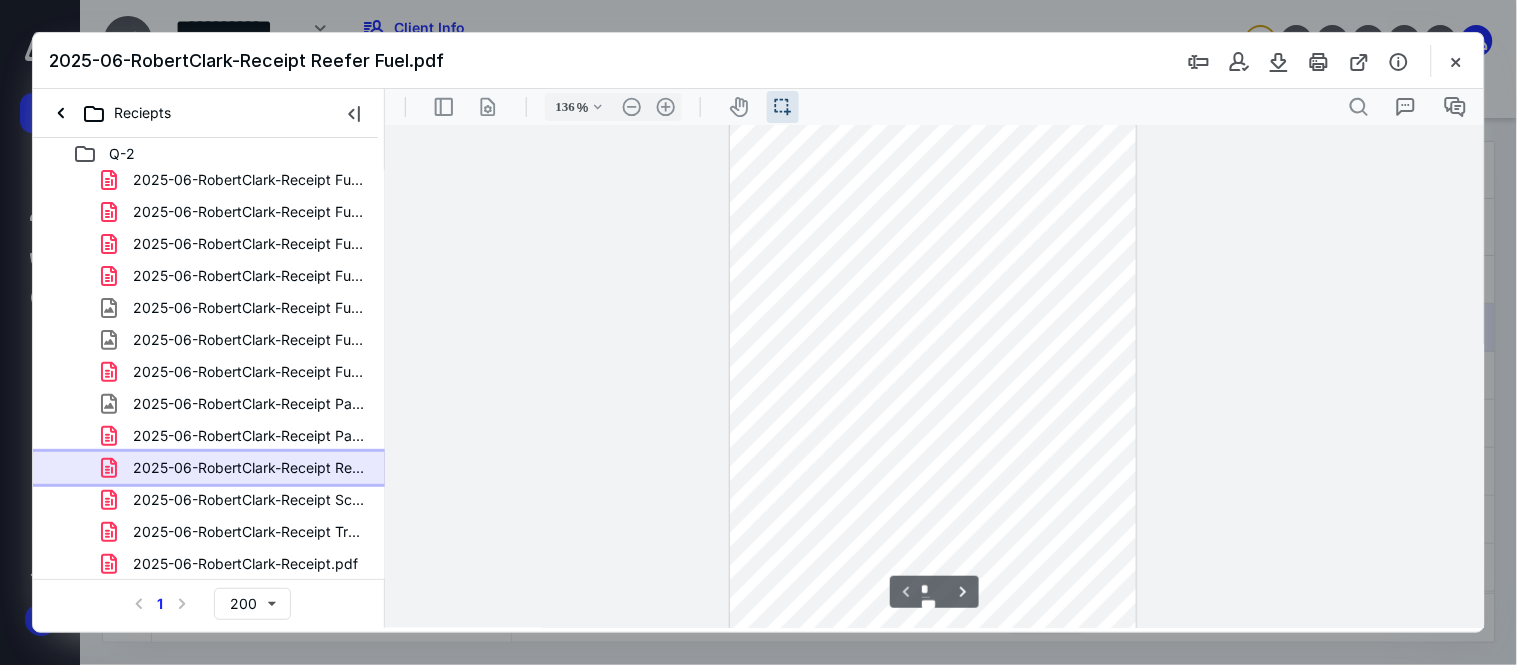 scroll, scrollTop: 120, scrollLeft: 0, axis: vertical 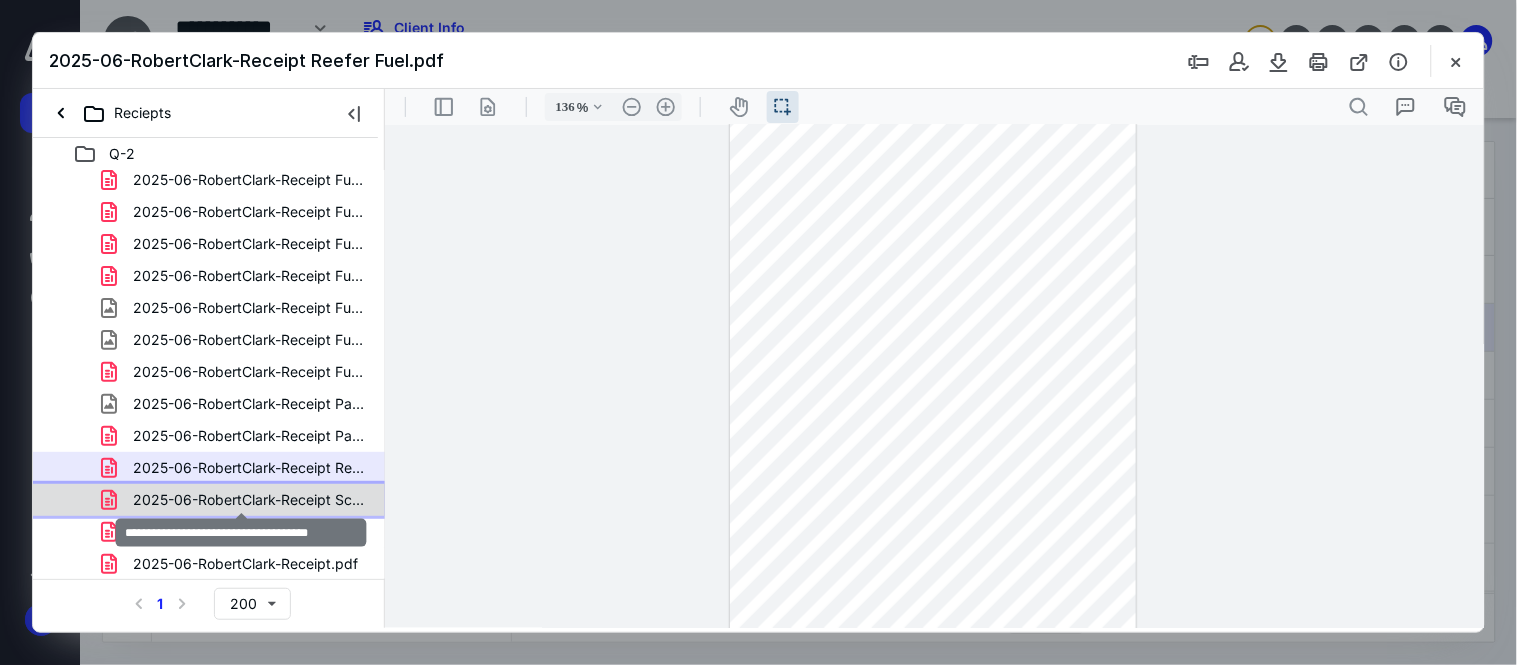 click on "2025-06-RobertClark-Receipt Scale.pdf" at bounding box center [249, 500] 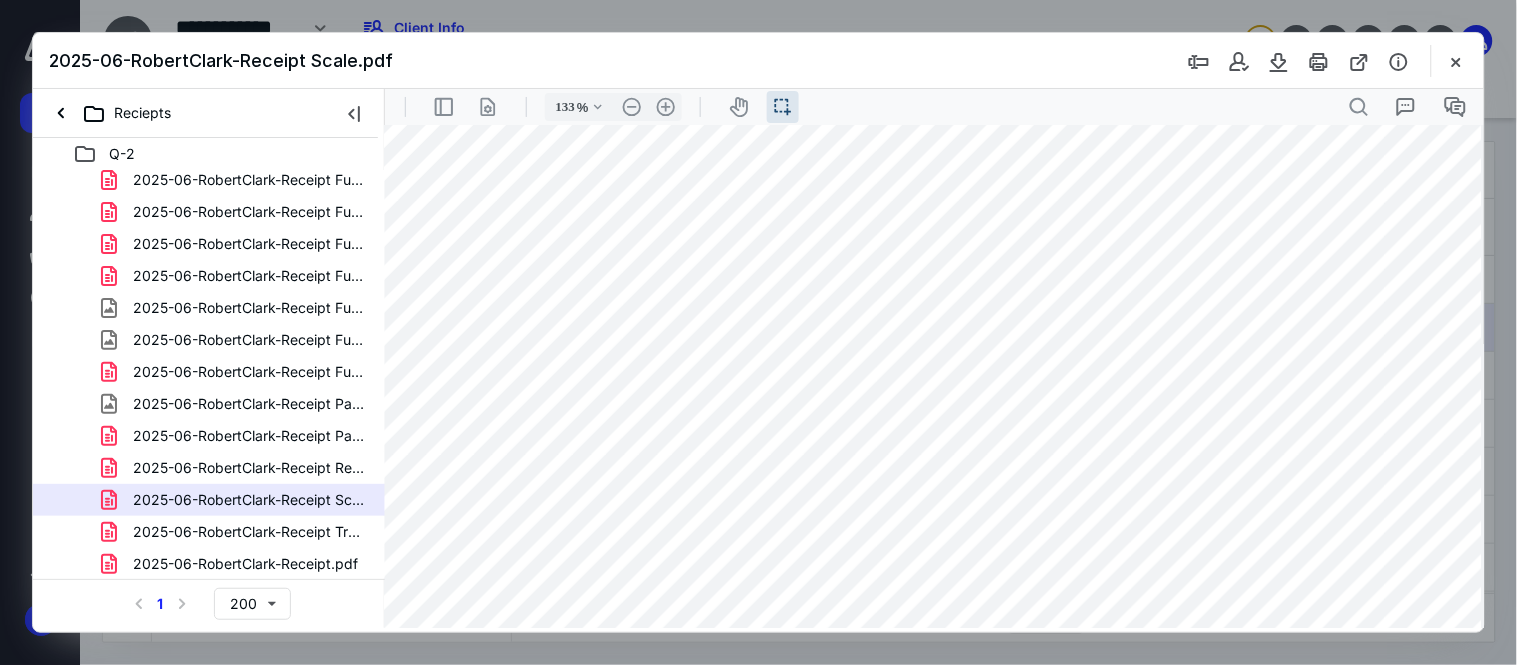 scroll, scrollTop: 402, scrollLeft: 17, axis: both 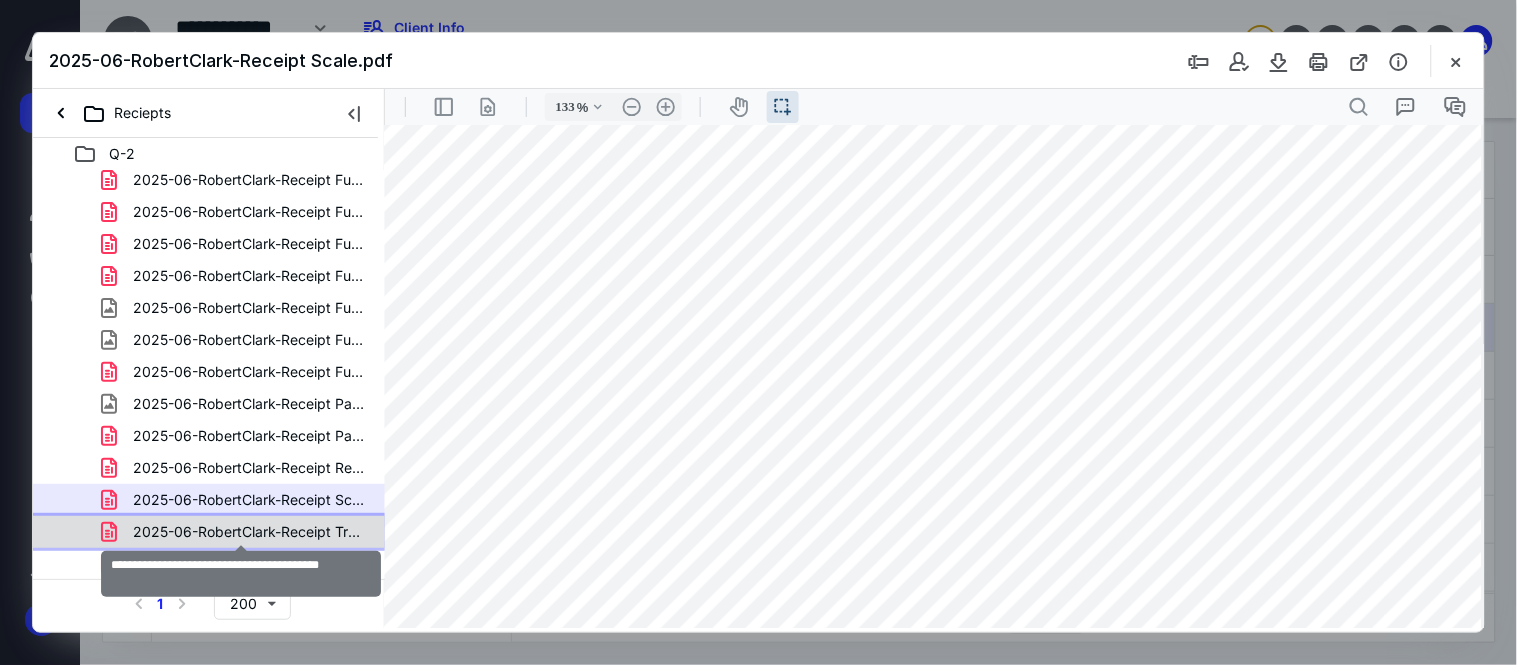 click on "2025-06-RobertClark-Receipt Truck Wash.pdf" at bounding box center [249, 532] 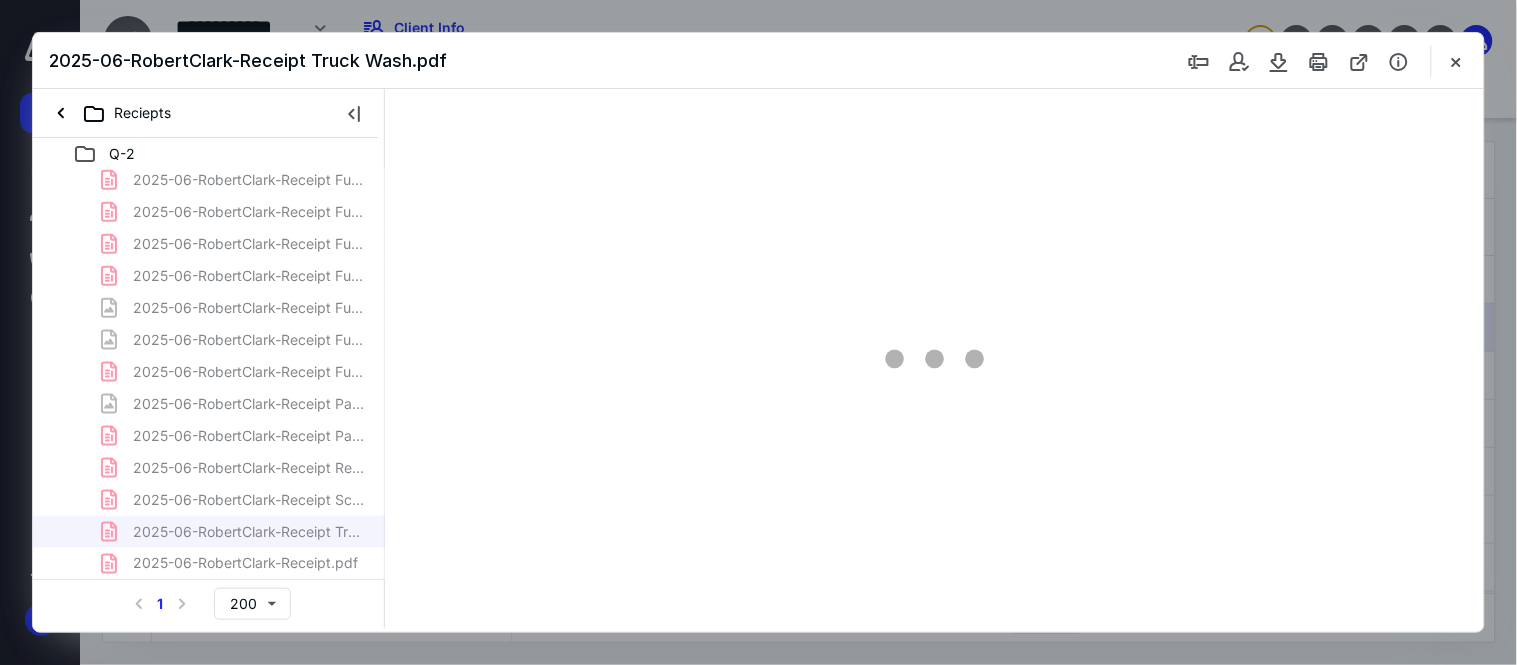 scroll, scrollTop: 0, scrollLeft: 0, axis: both 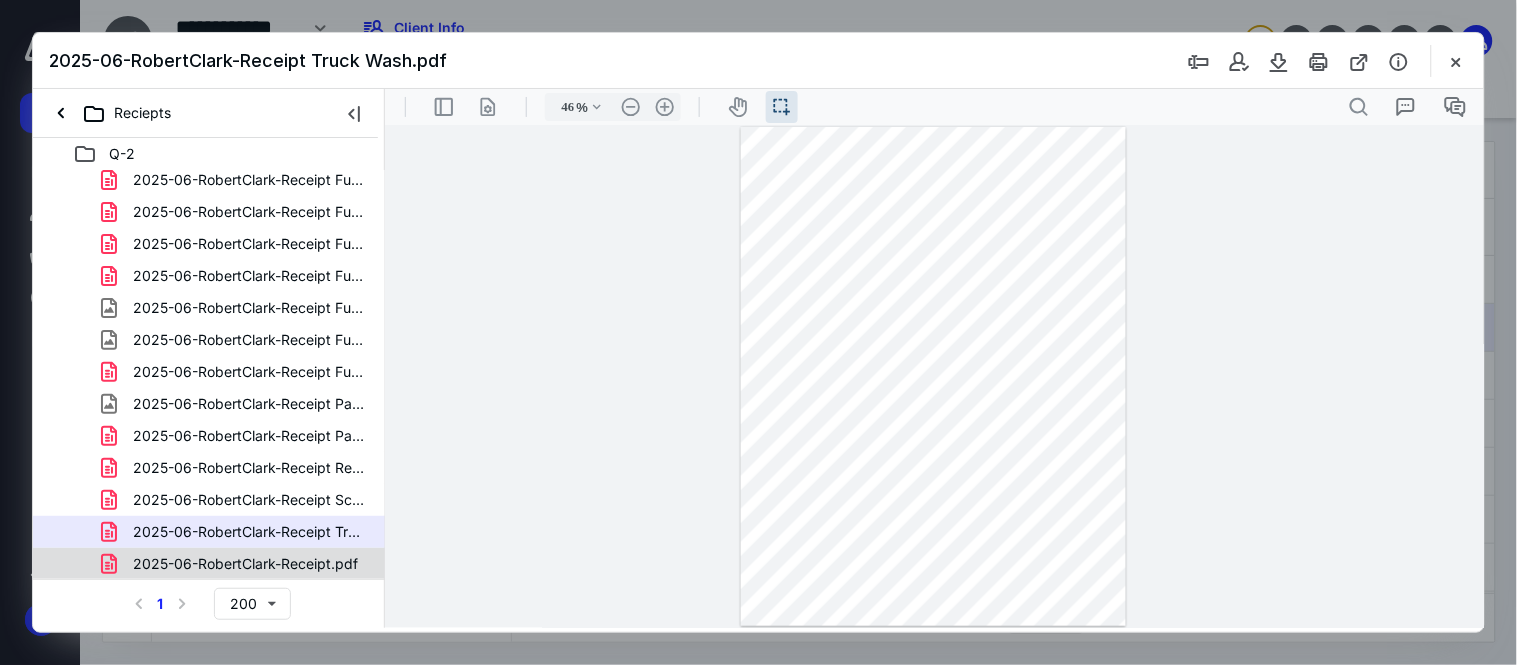 click on "2025-06-RobertClark-Receipt.pdf" at bounding box center (245, 564) 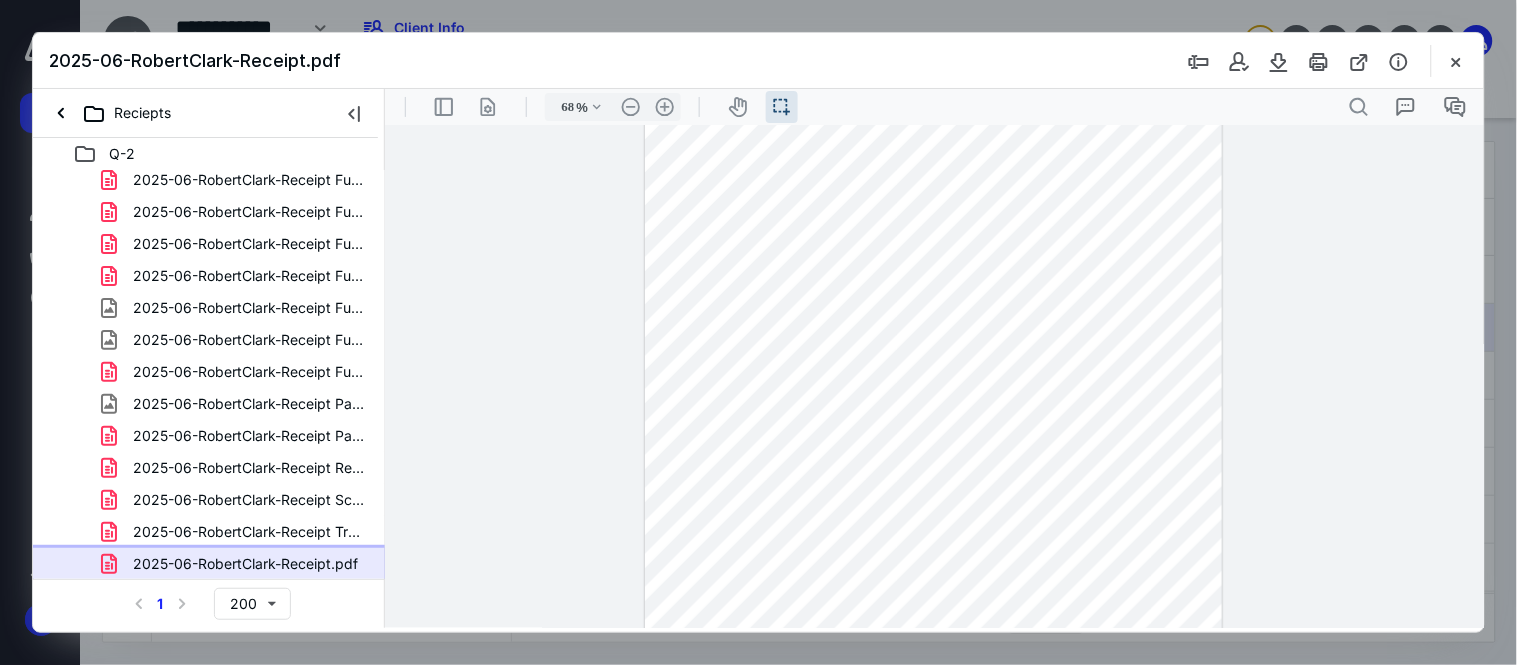 type on "76" 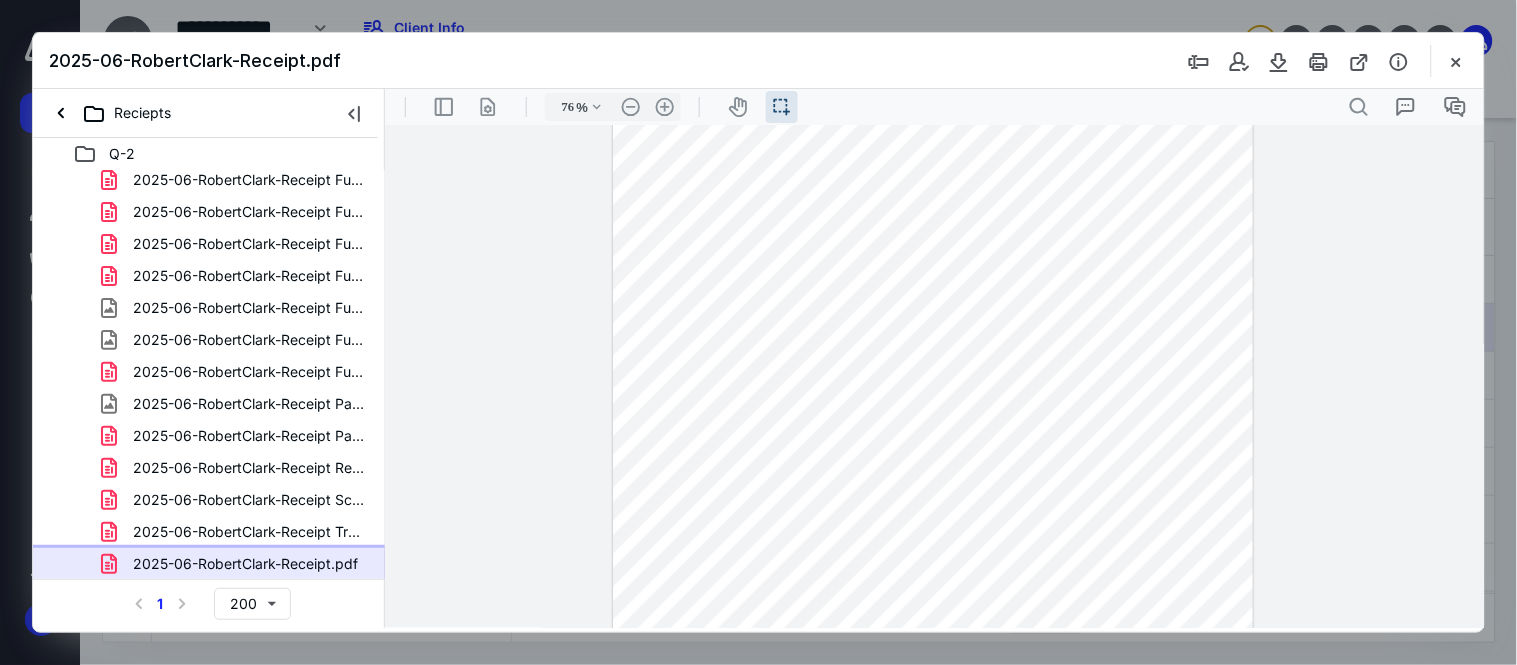 scroll, scrollTop: 205, scrollLeft: 0, axis: vertical 